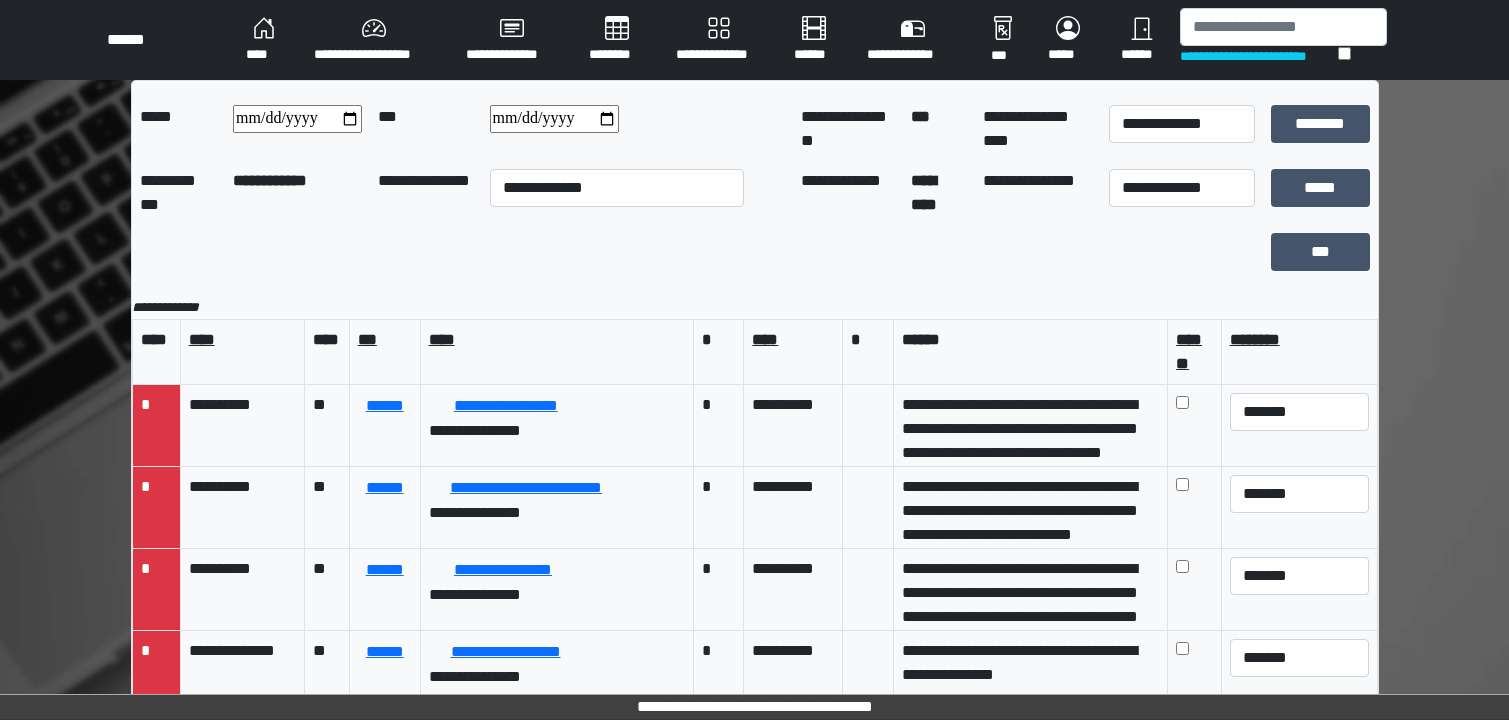 scroll, scrollTop: 0, scrollLeft: 0, axis: both 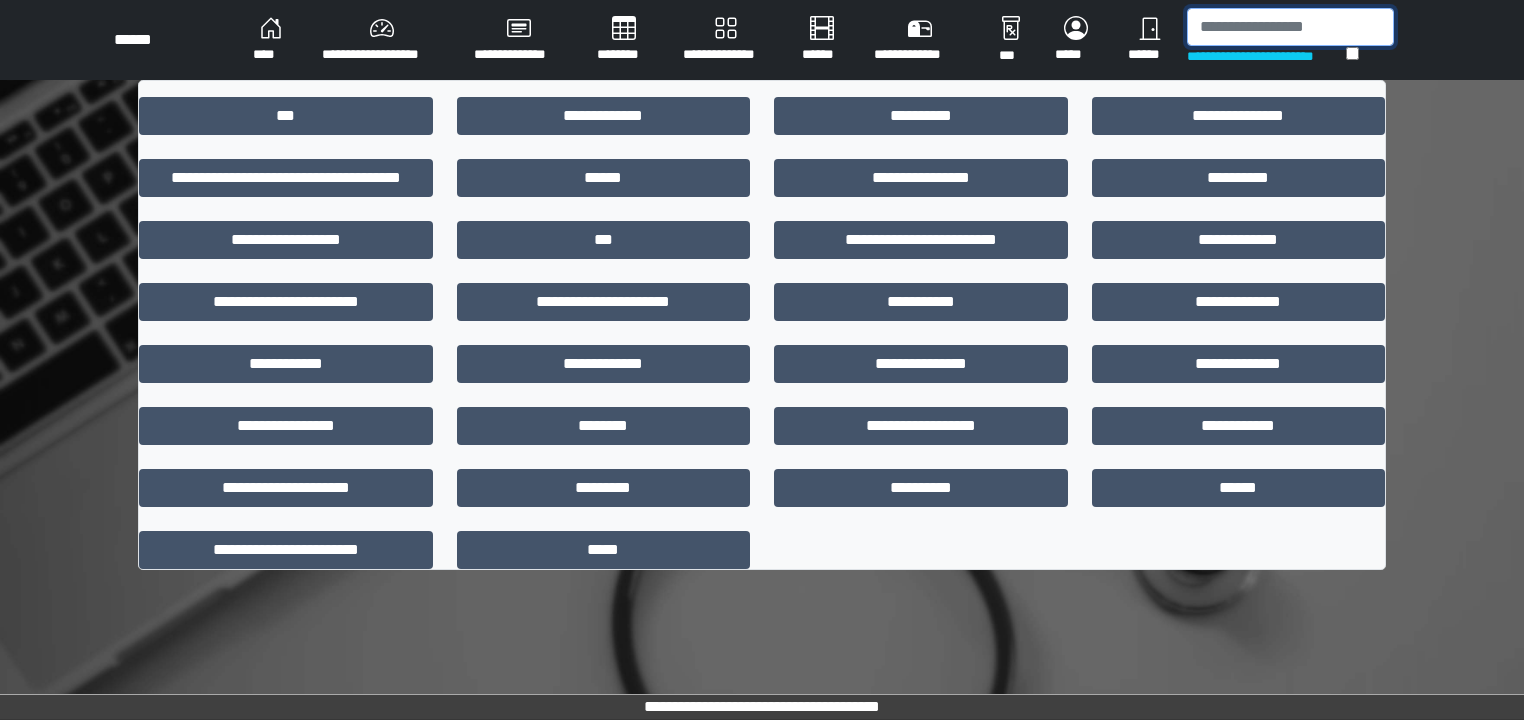 click at bounding box center (1290, 27) 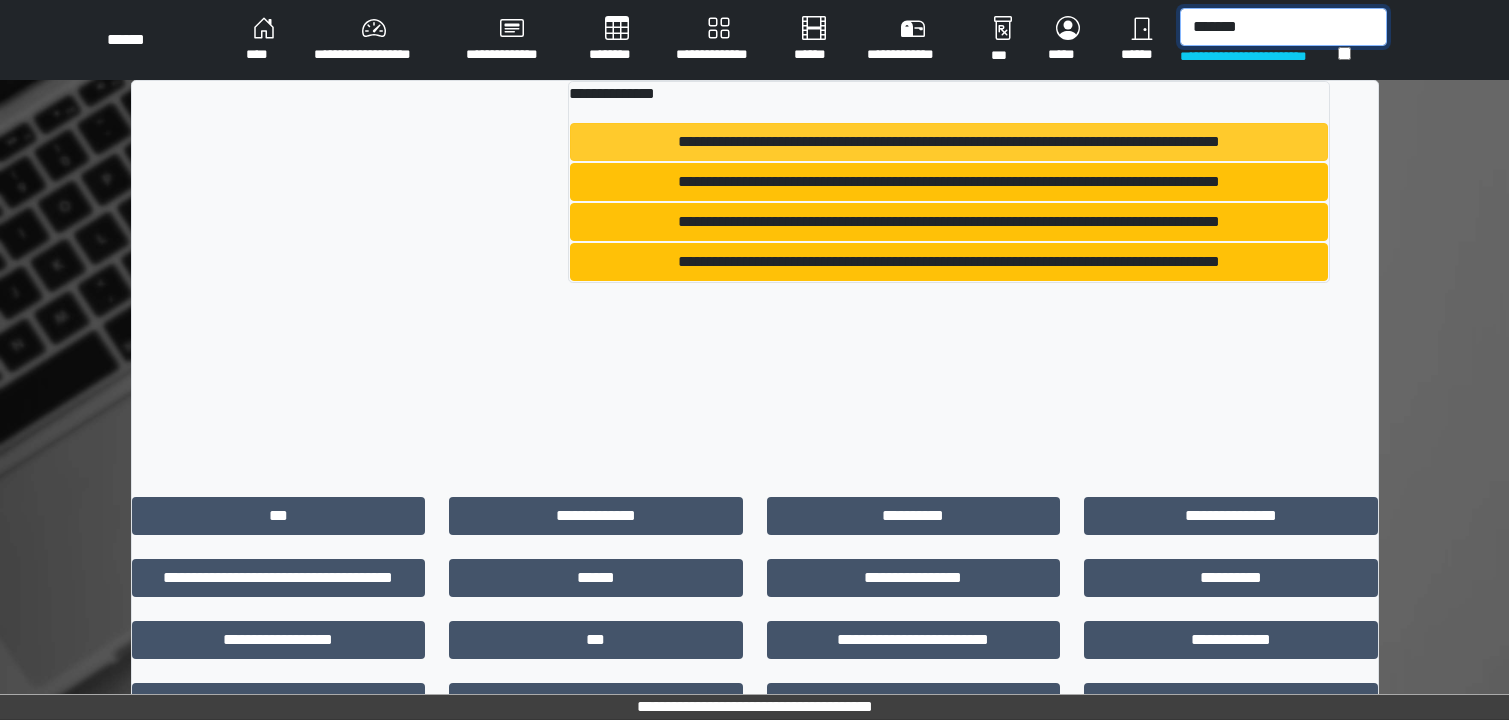 type on "*******" 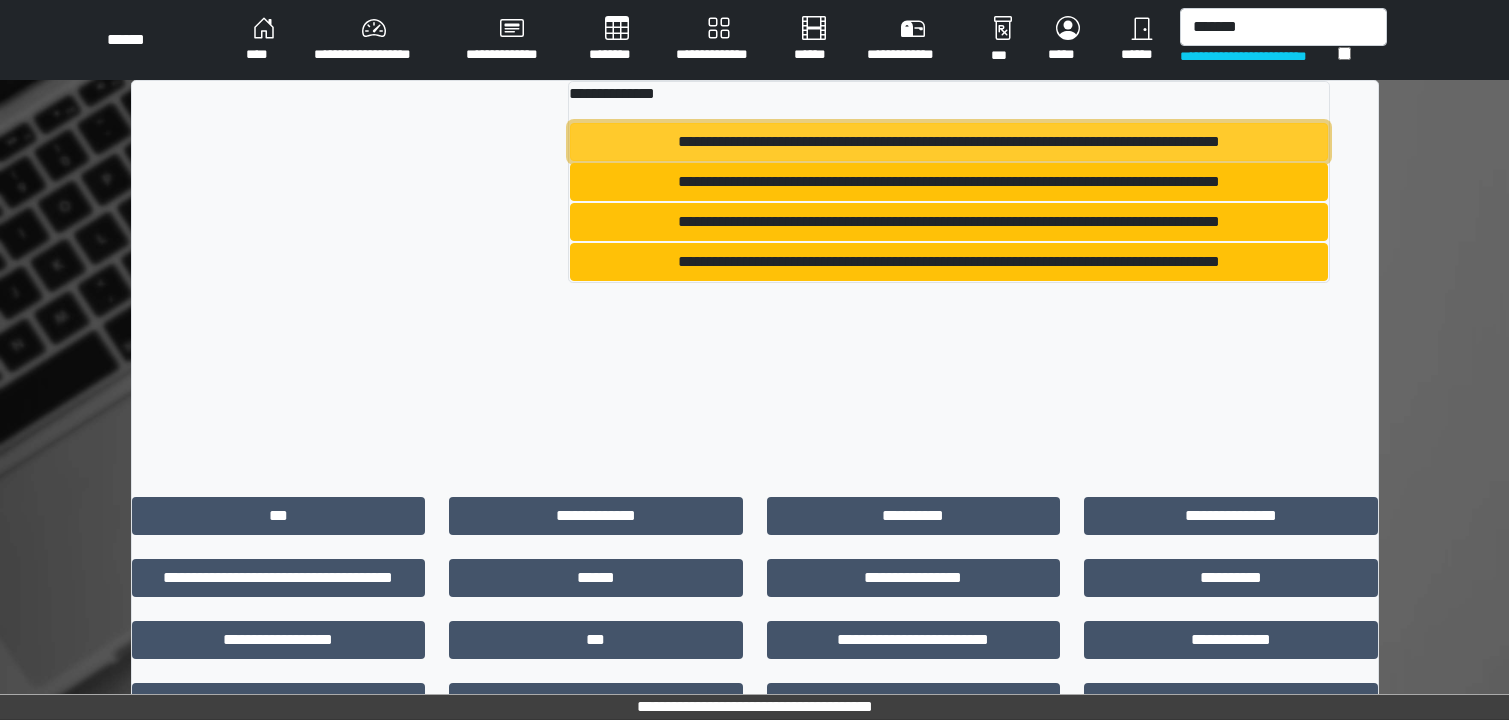 click on "**********" at bounding box center [948, 142] 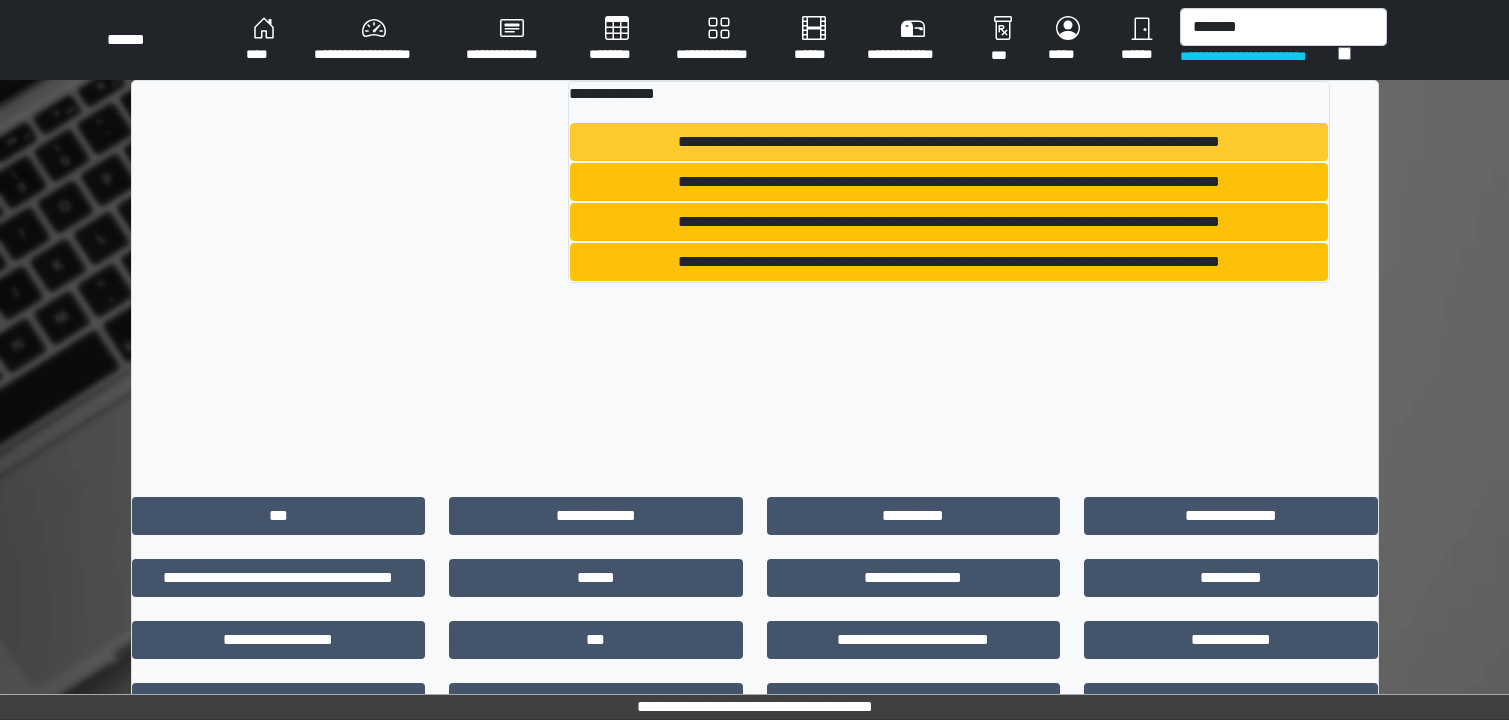 type 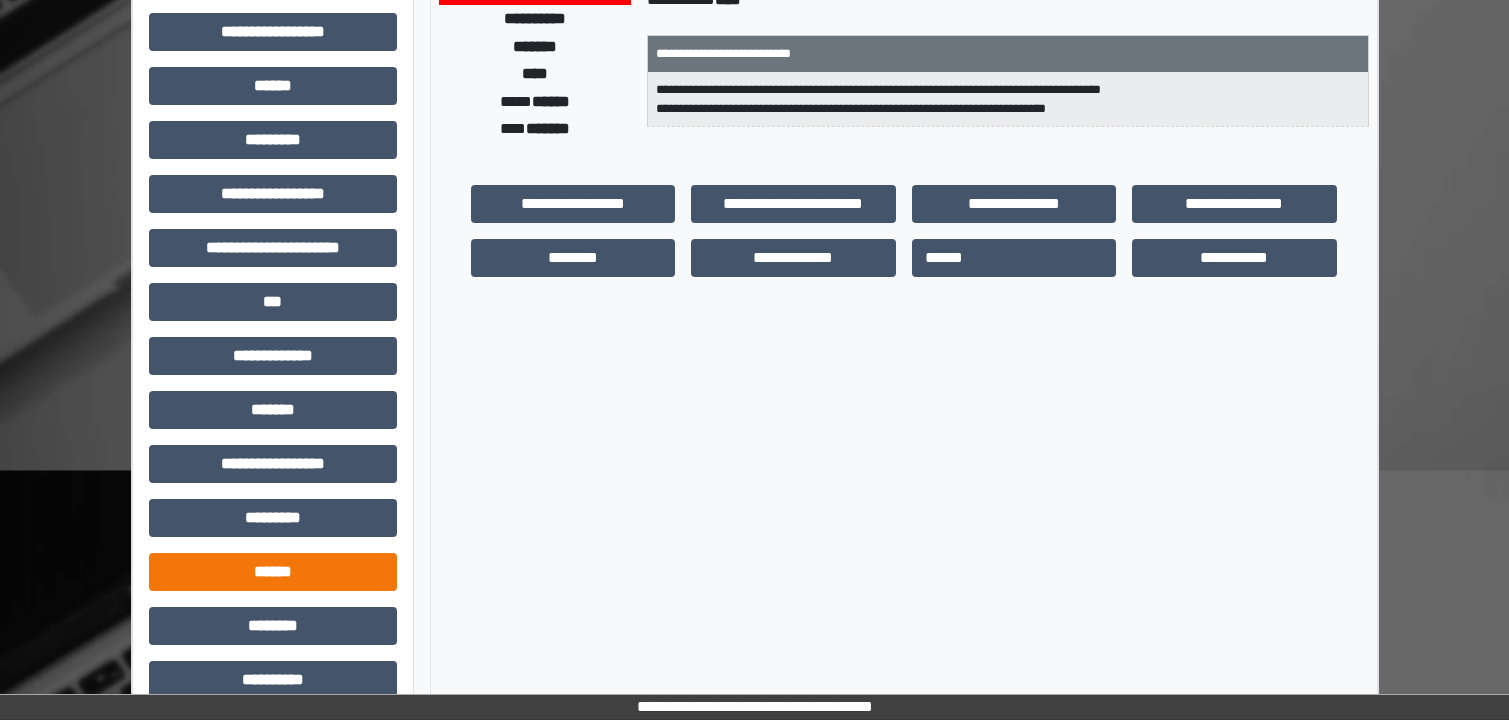 scroll, scrollTop: 454, scrollLeft: 0, axis: vertical 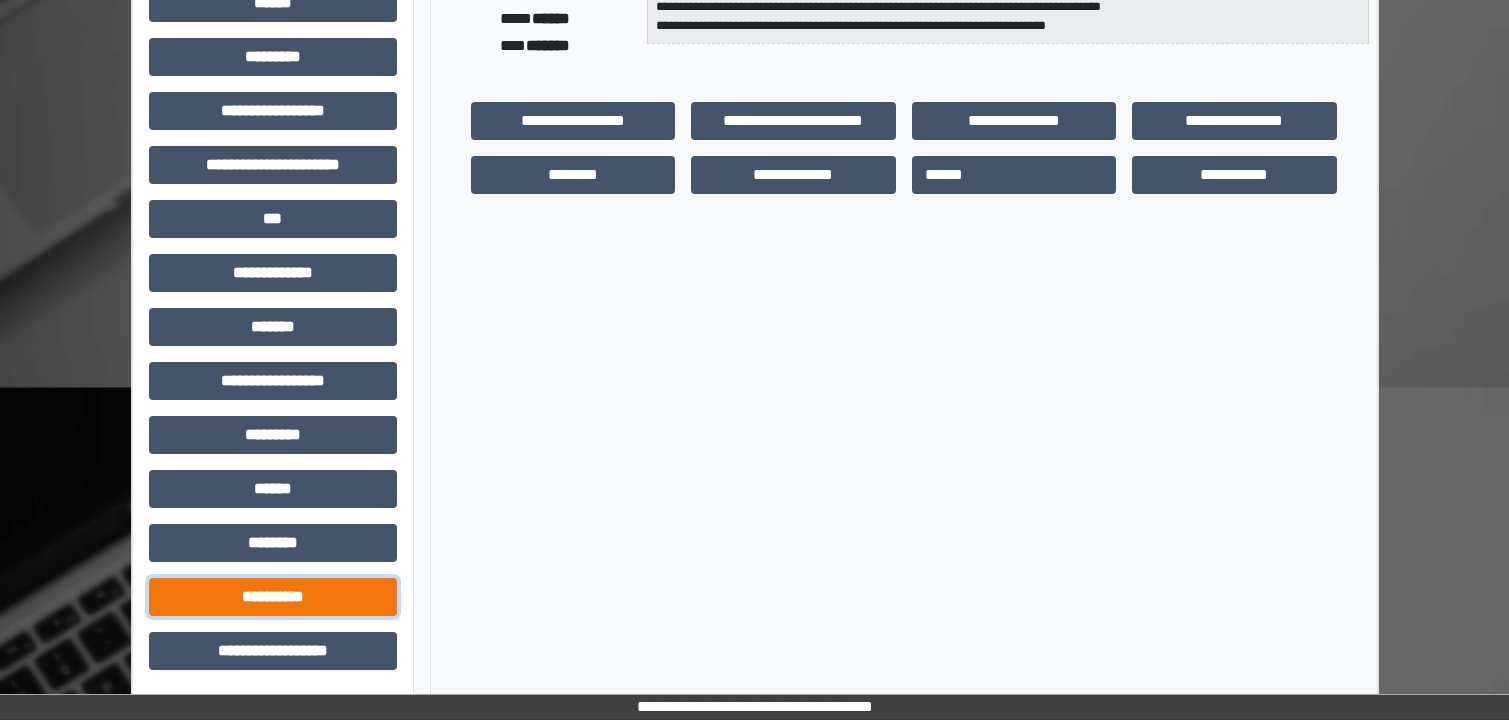 click on "**********" at bounding box center (273, 597) 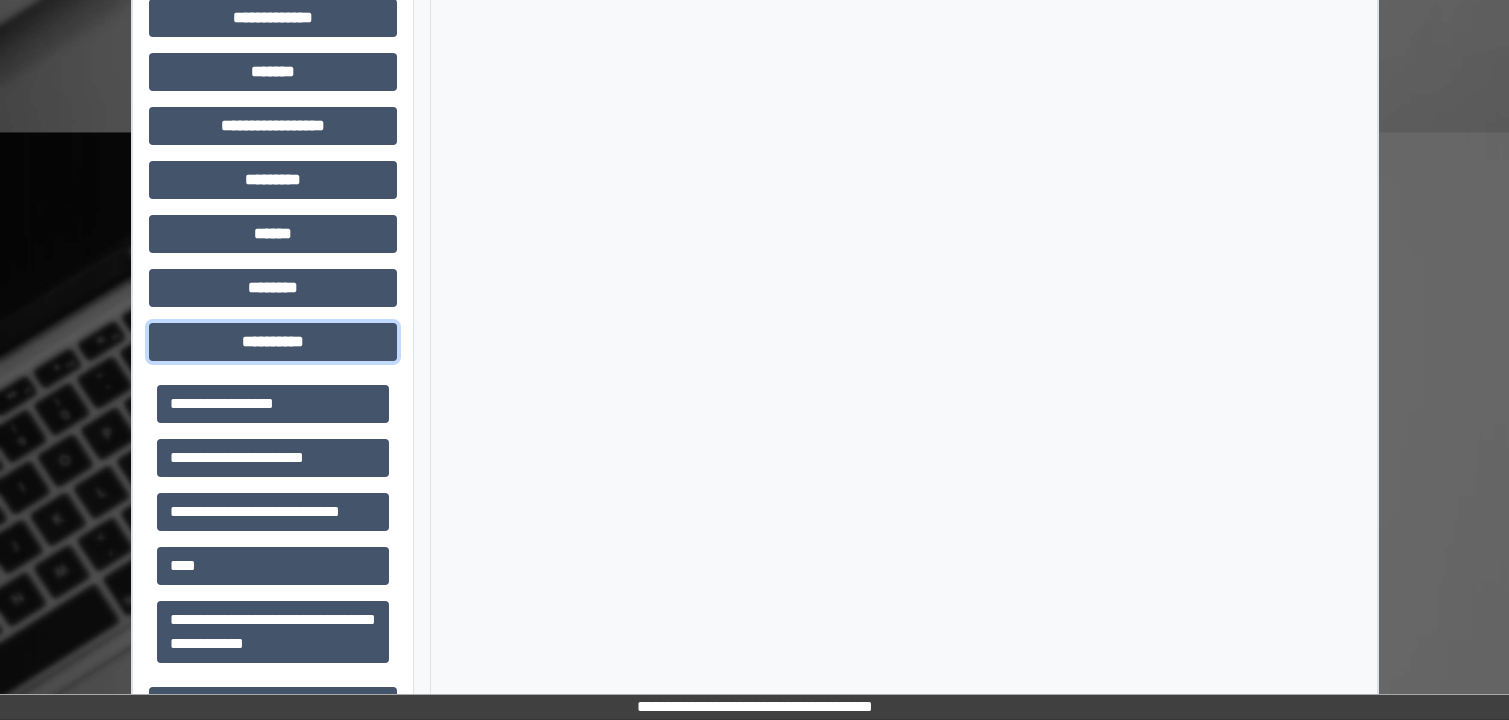 scroll, scrollTop: 764, scrollLeft: 0, axis: vertical 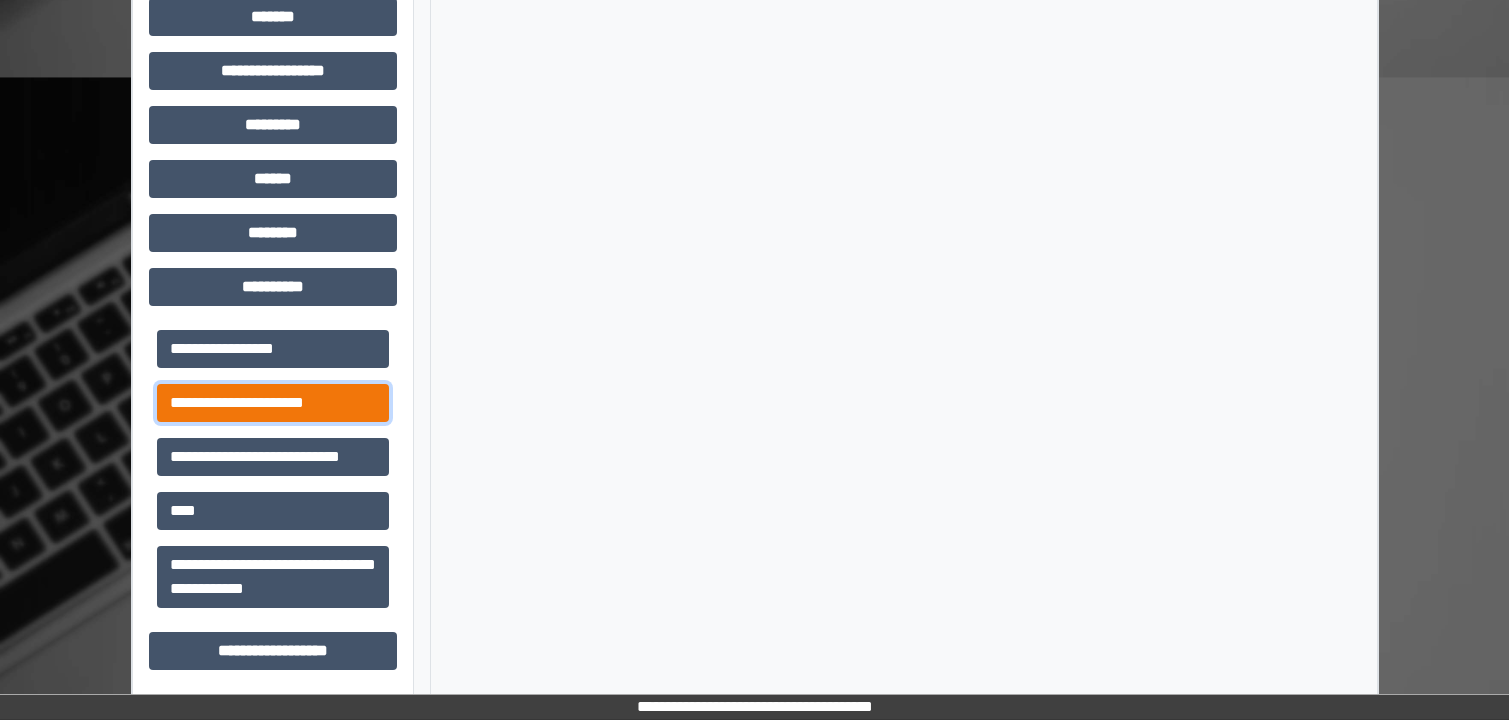 click on "**********" at bounding box center [273, 403] 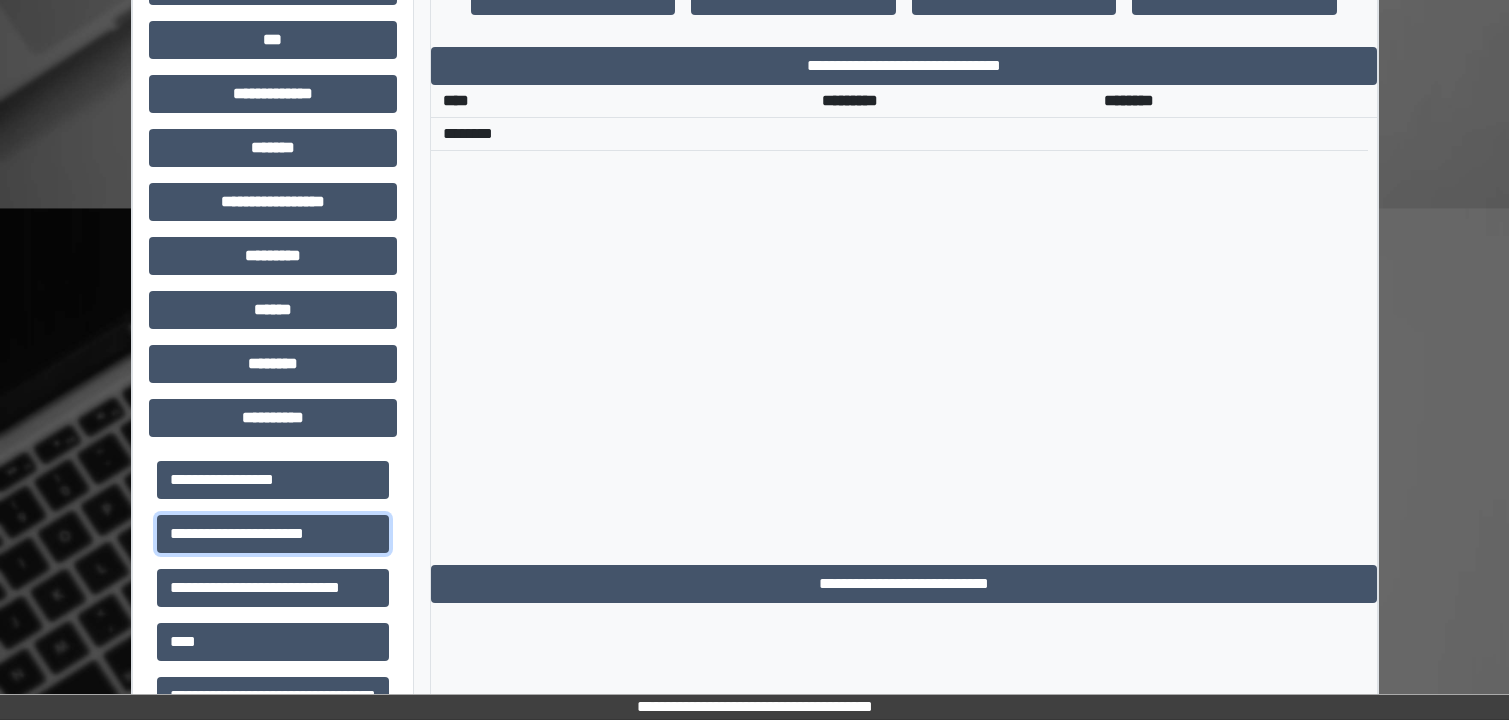 scroll, scrollTop: 364, scrollLeft: 0, axis: vertical 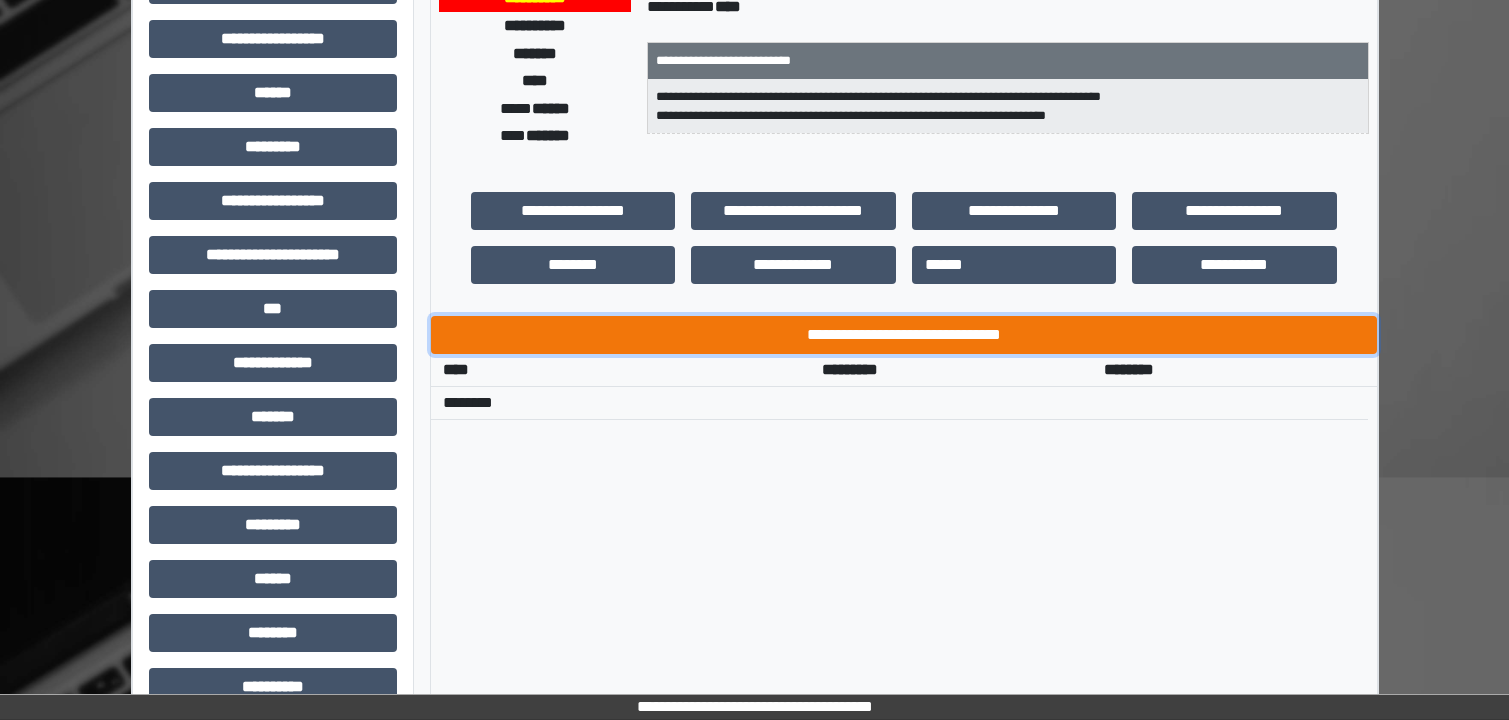 click on "**********" at bounding box center [904, 335] 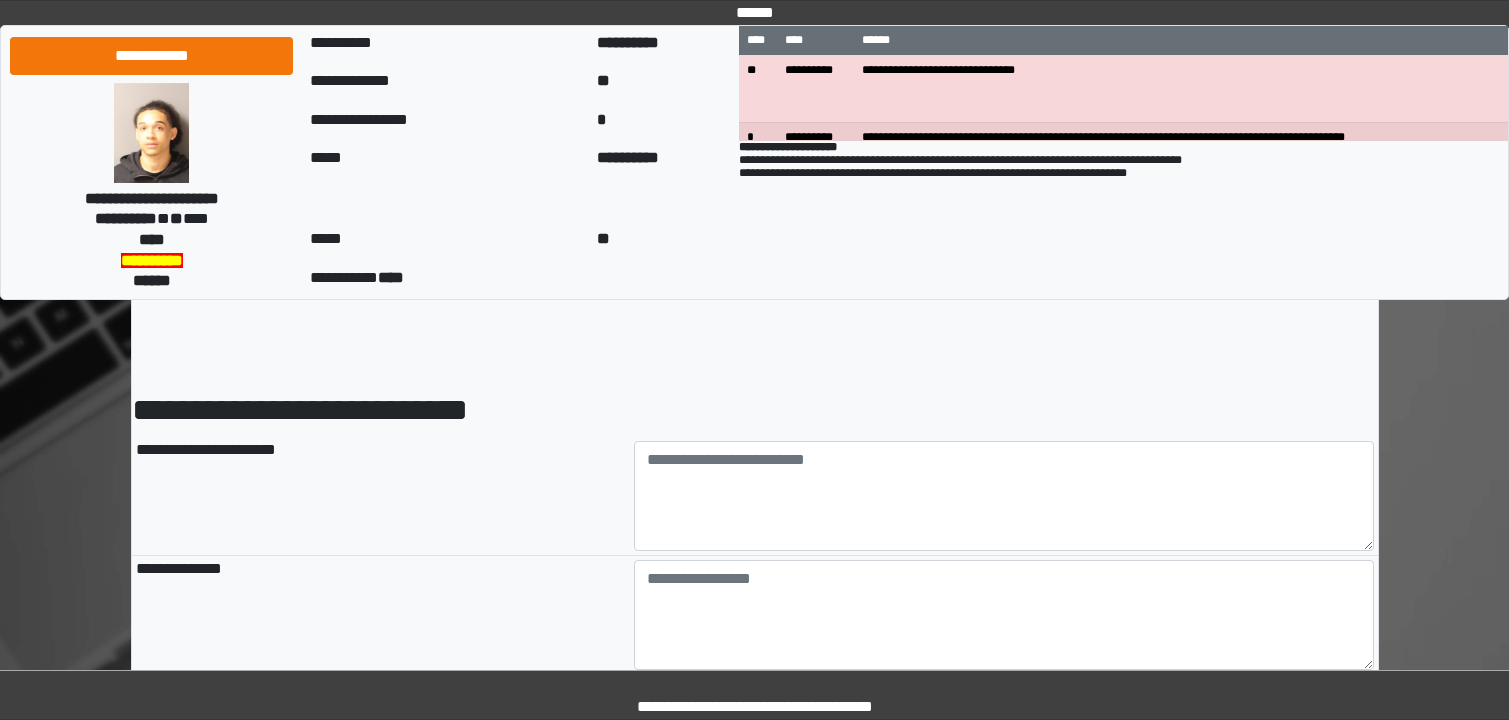 scroll, scrollTop: 0, scrollLeft: 0, axis: both 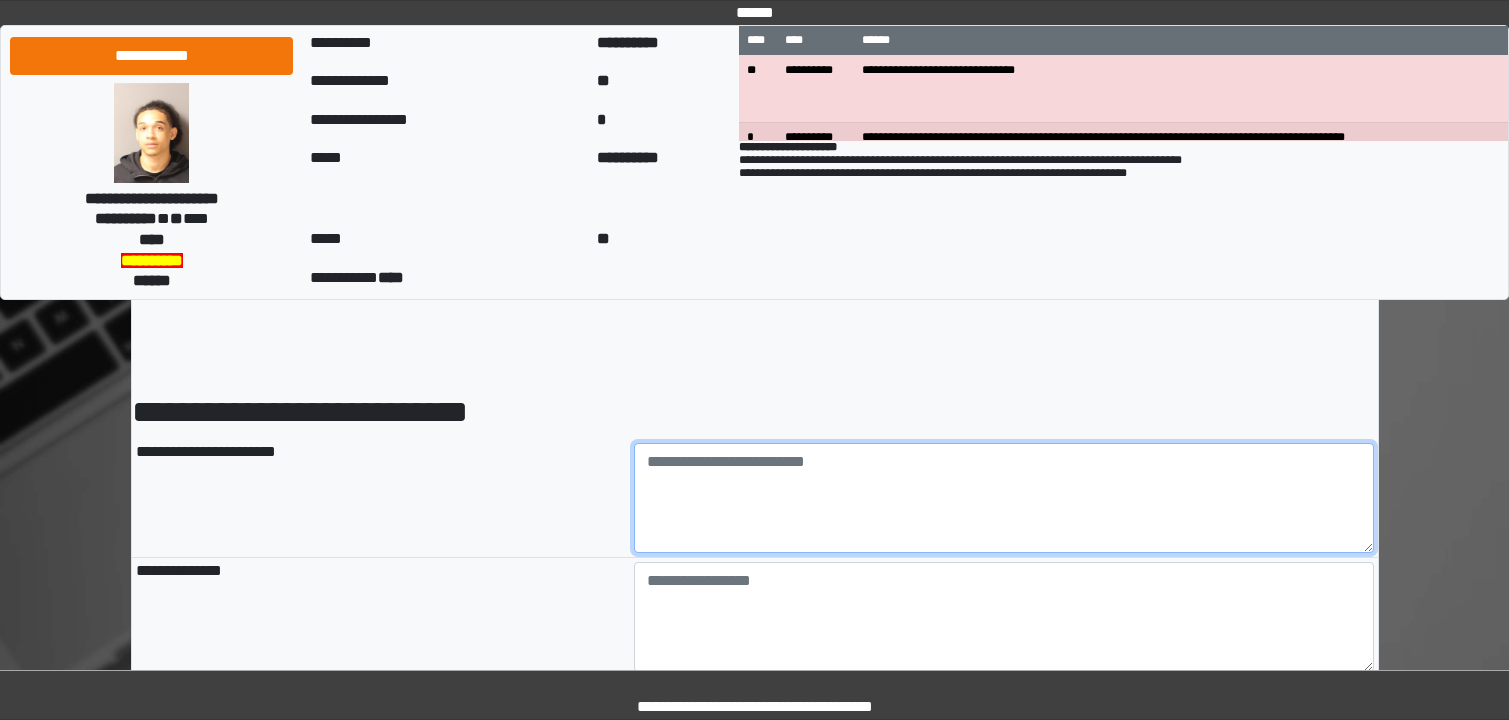 click at bounding box center (1004, 498) 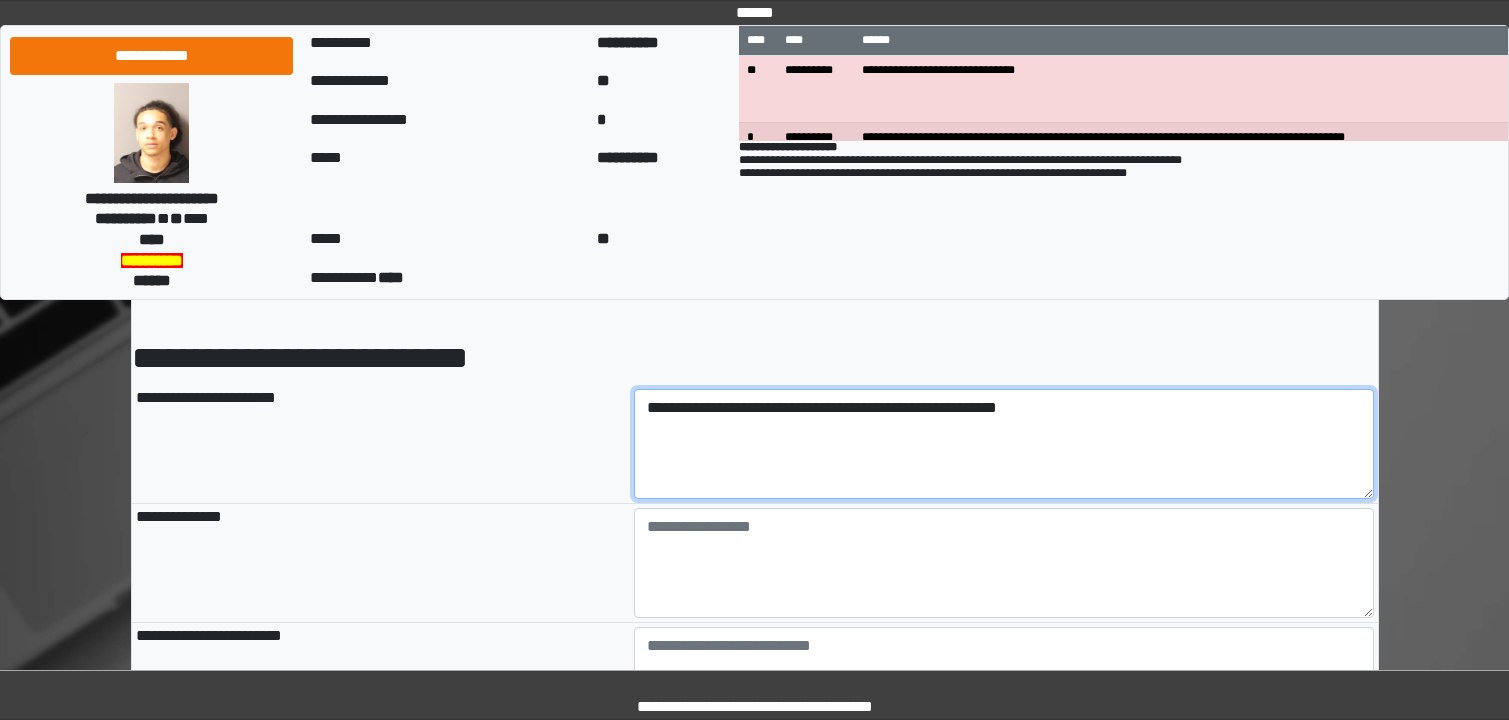 scroll, scrollTop: 100, scrollLeft: 0, axis: vertical 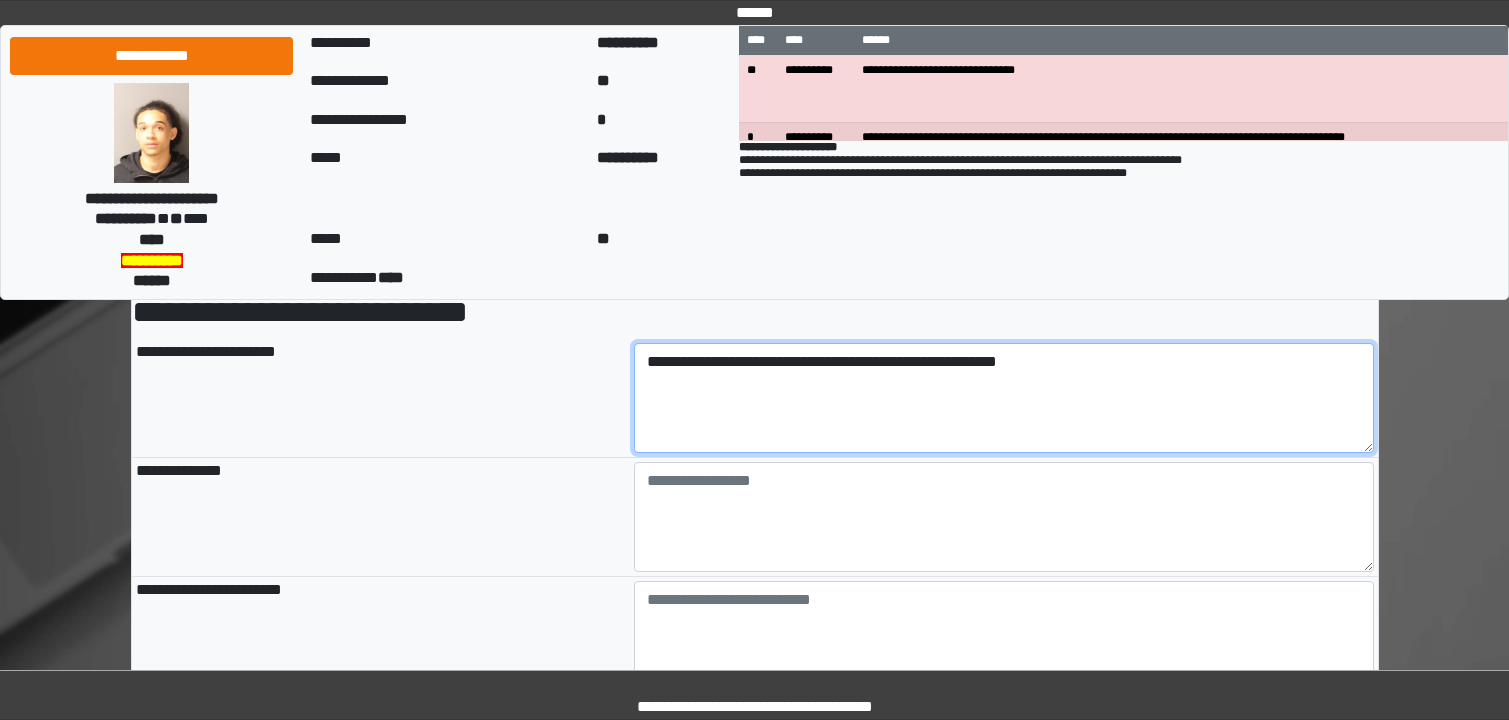 type on "**********" 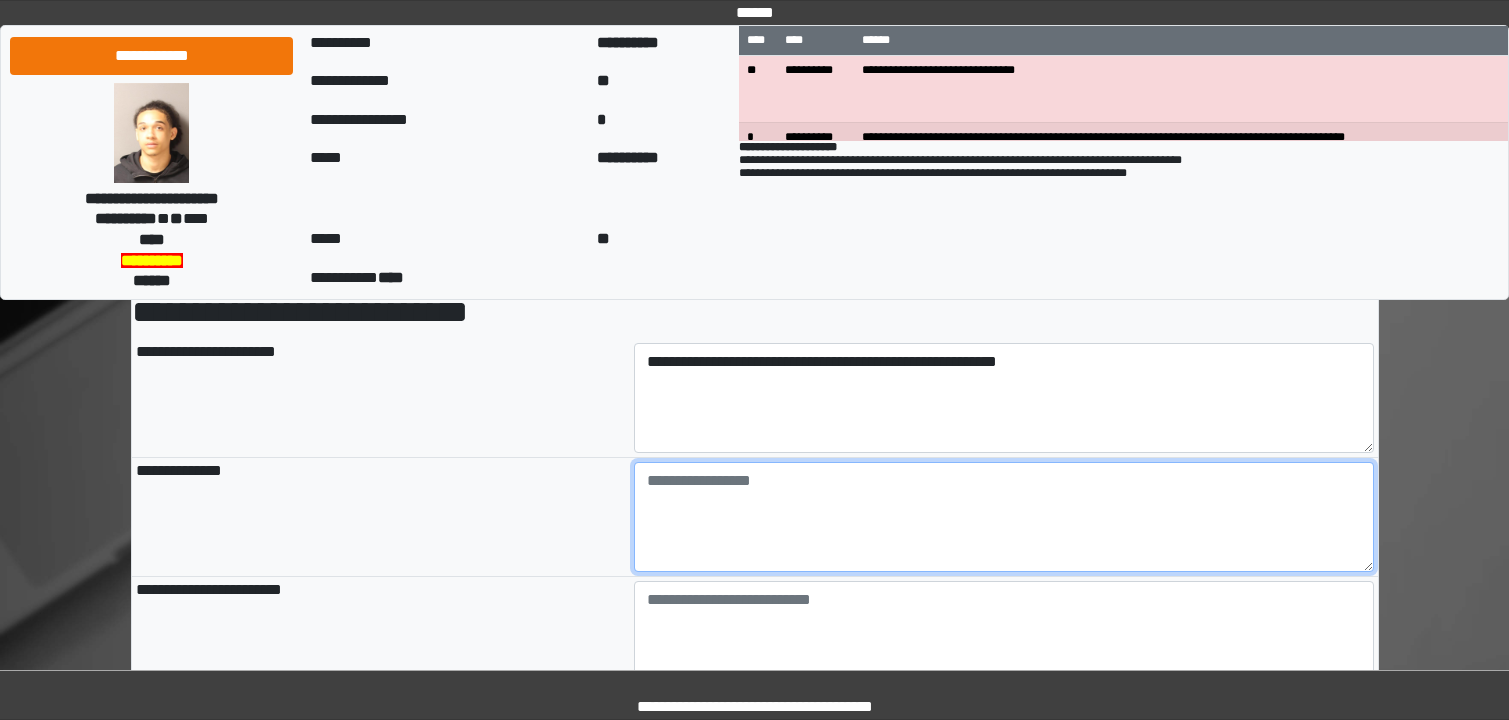 type on "**********" 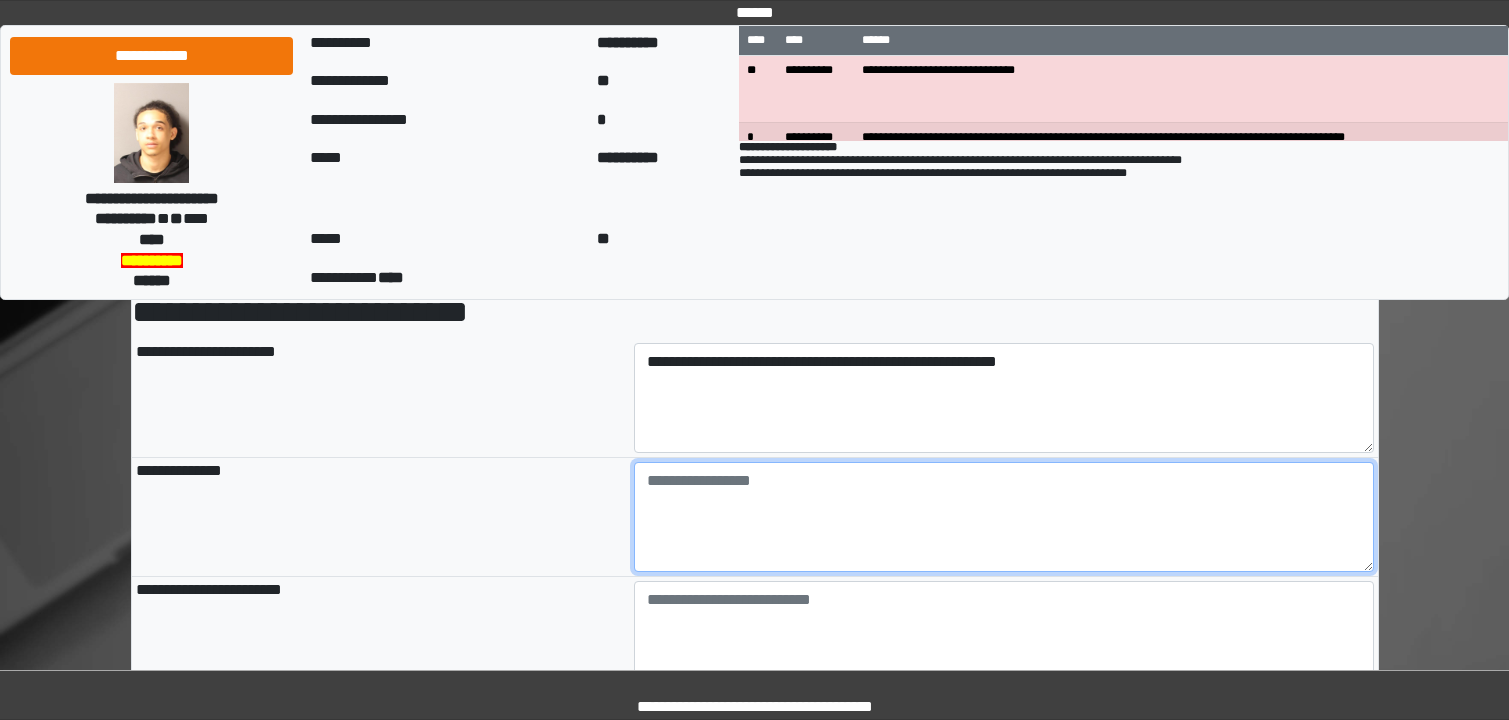 paste on "**********" 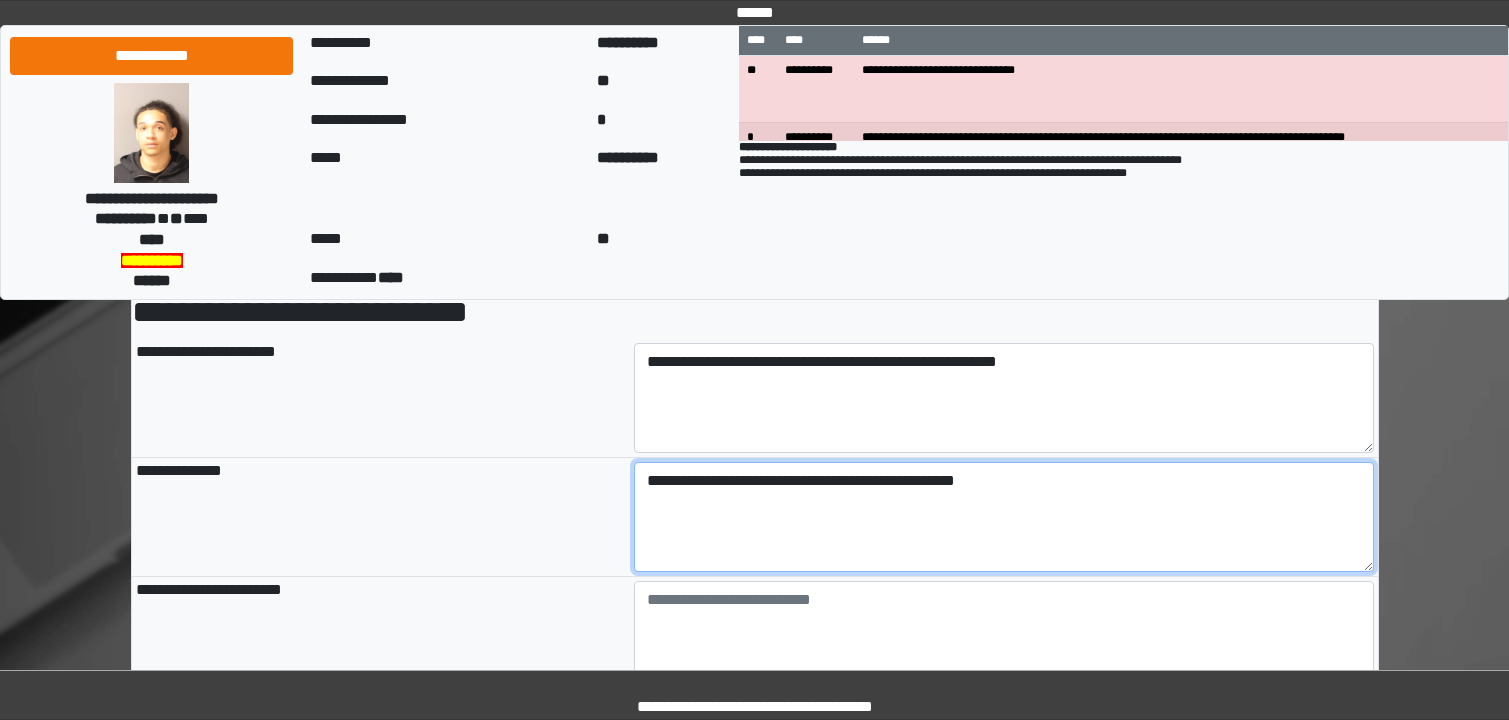 type on "**********" 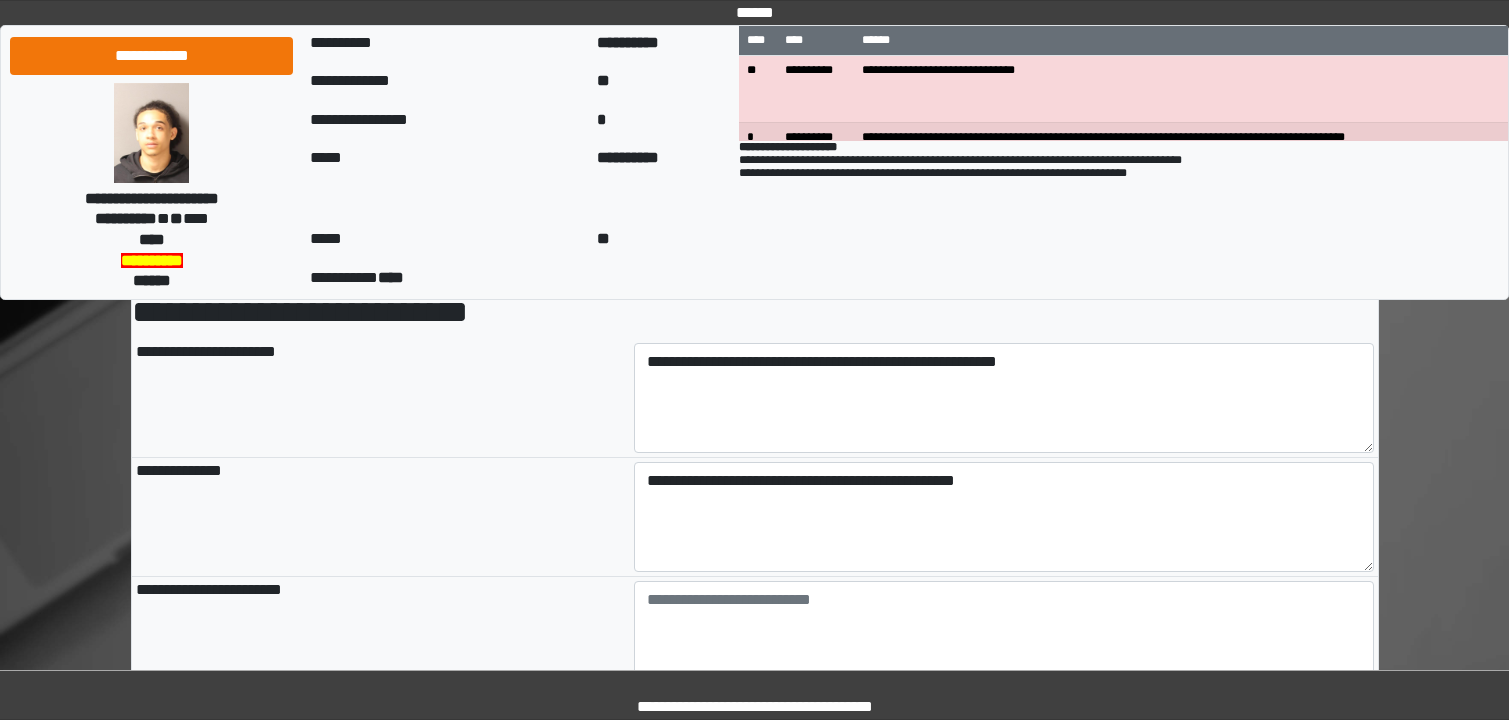 type on "**********" 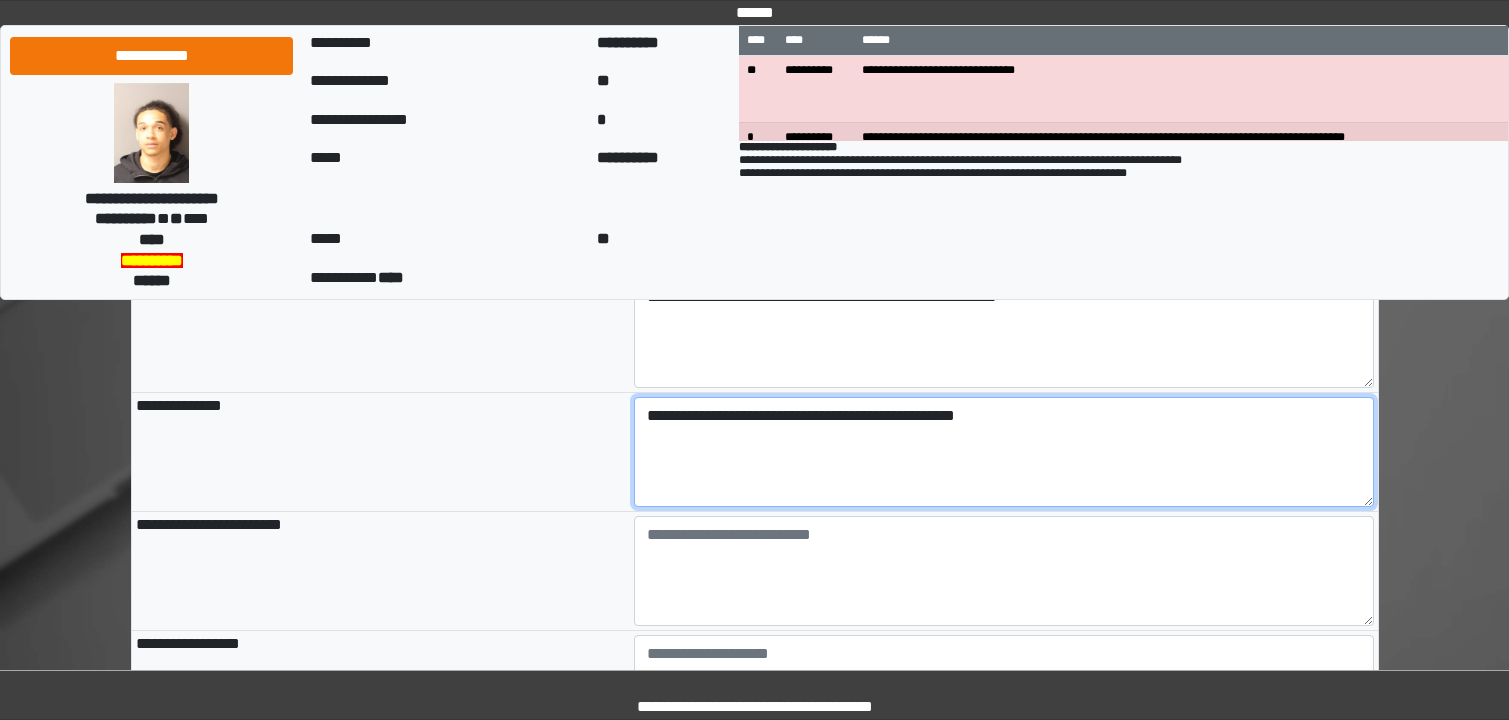 scroll, scrollTop: 200, scrollLeft: 0, axis: vertical 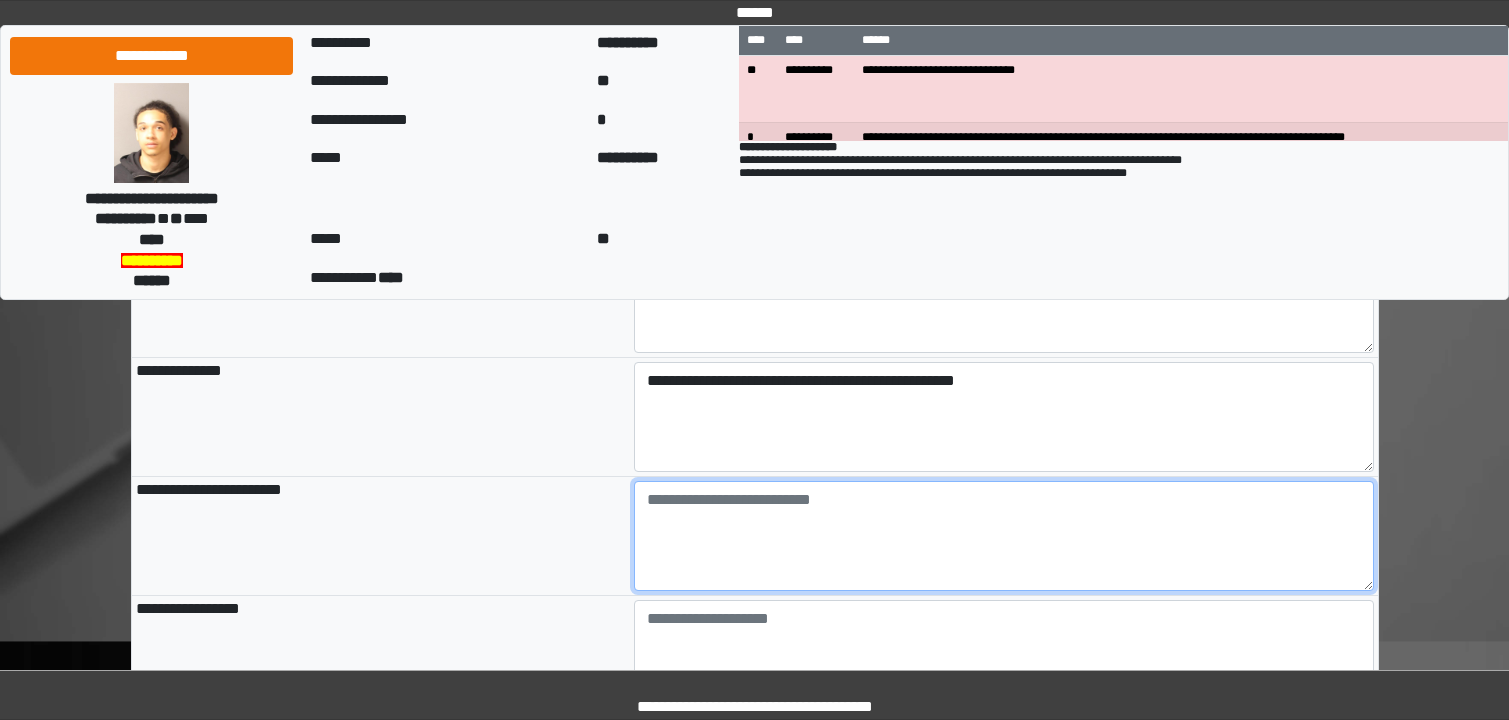 click at bounding box center [1004, 536] 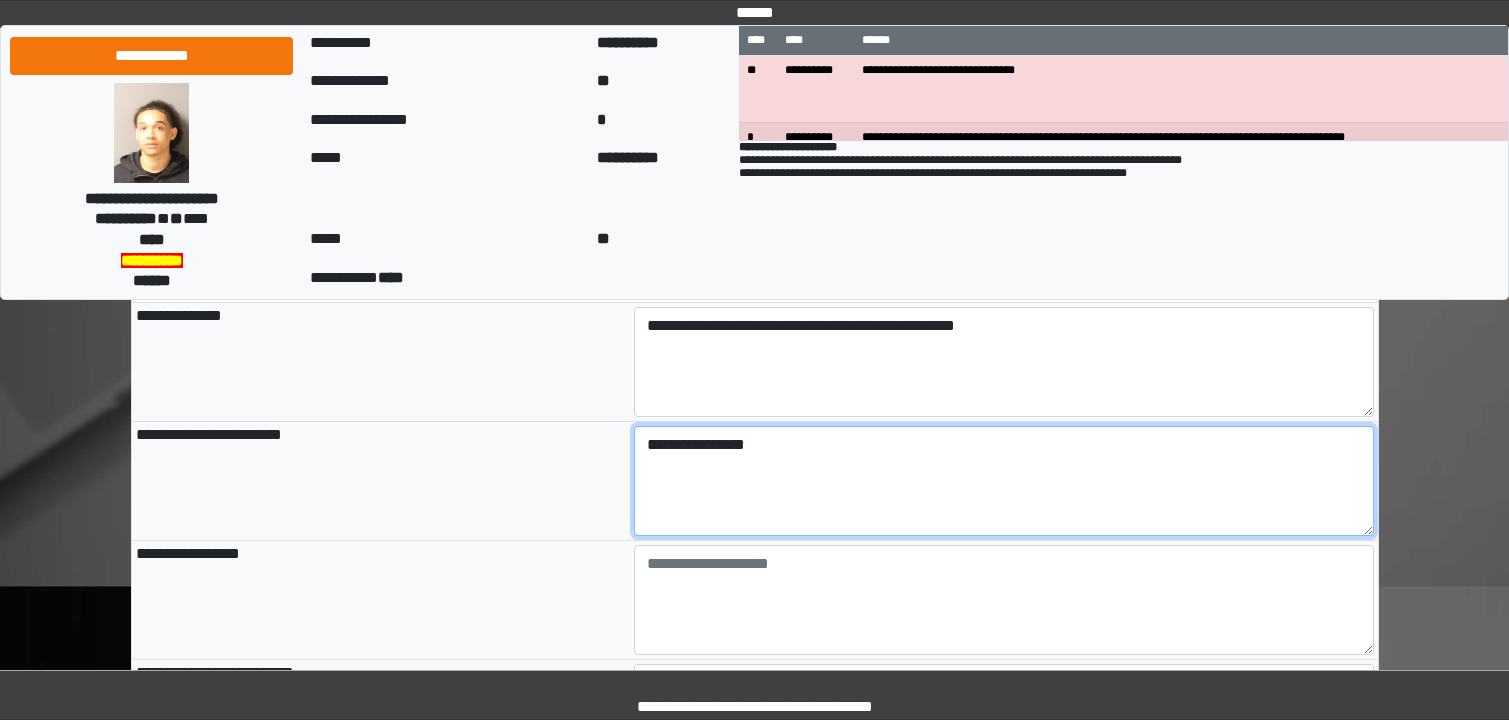scroll, scrollTop: 300, scrollLeft: 0, axis: vertical 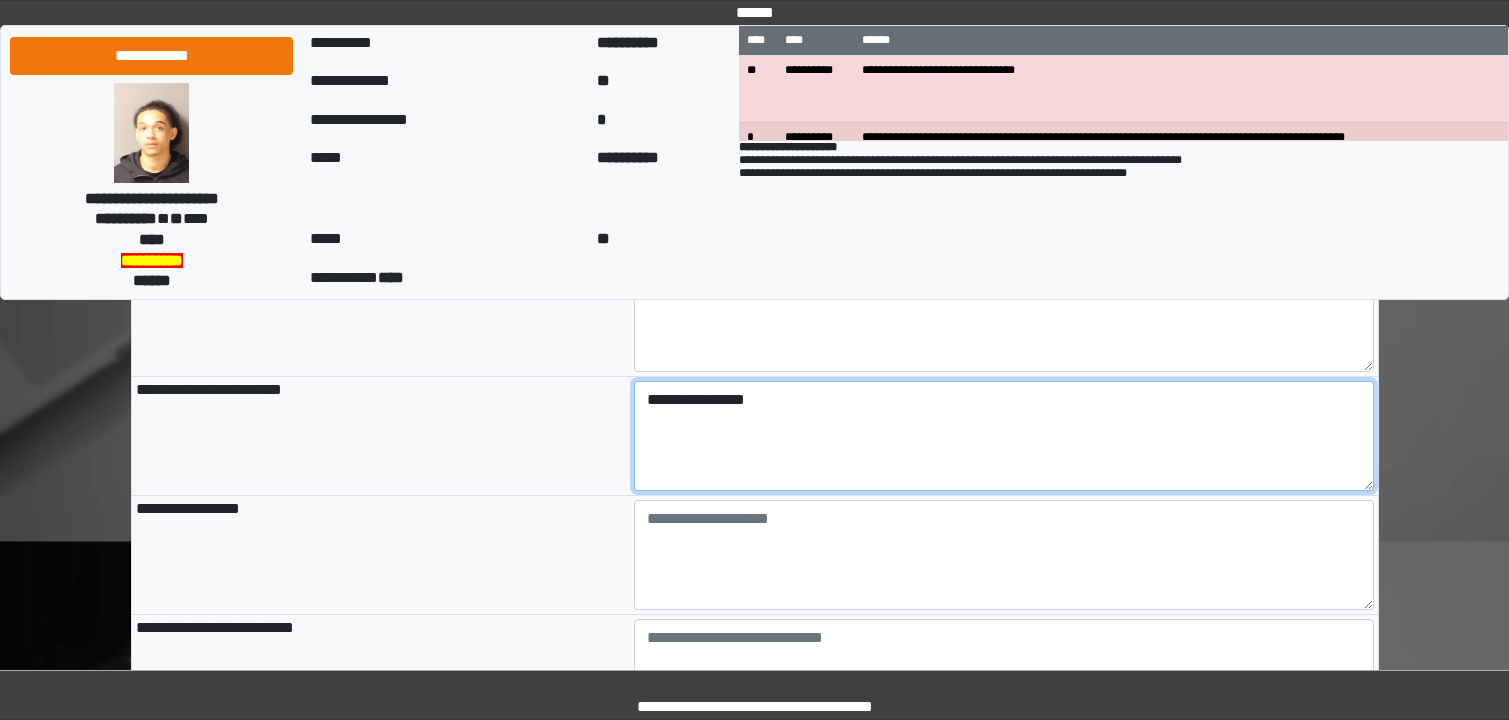 type on "**********" 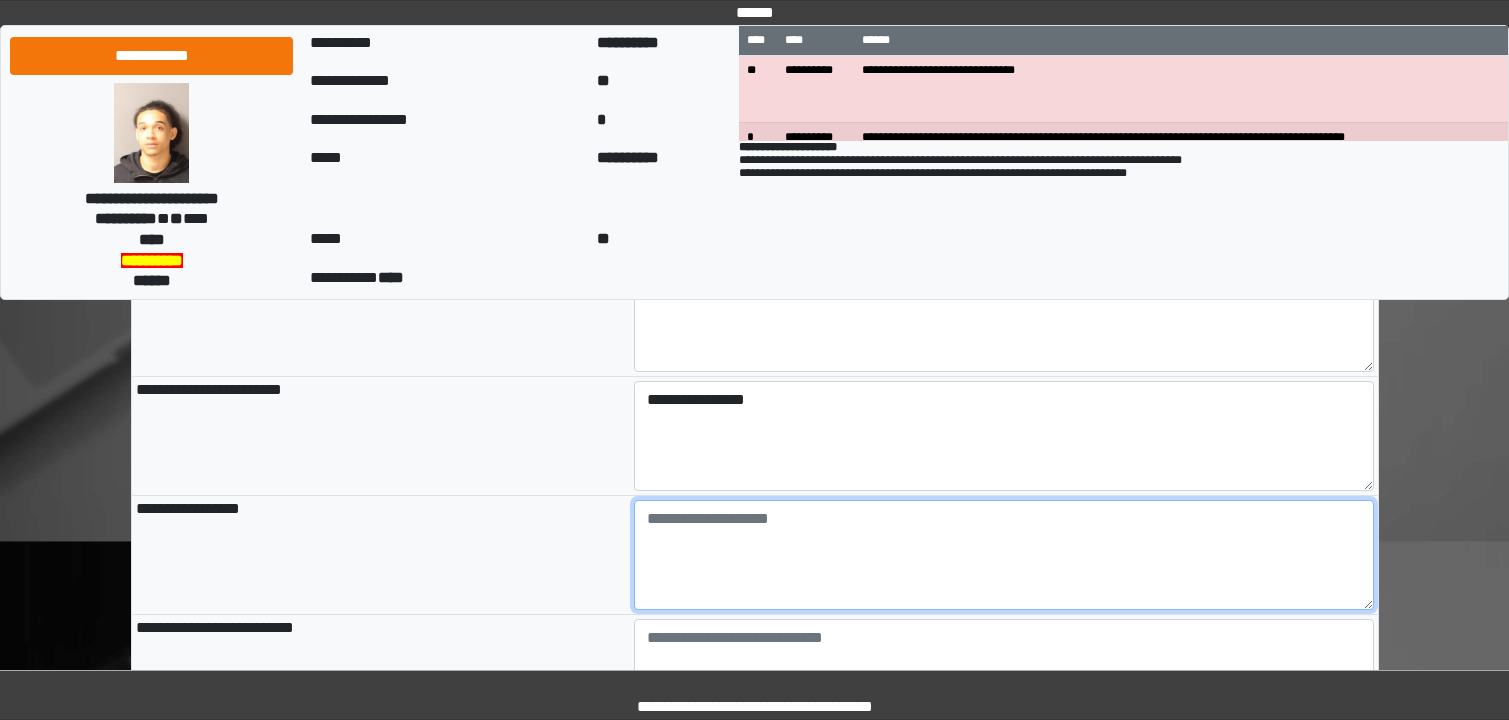 type on "**********" 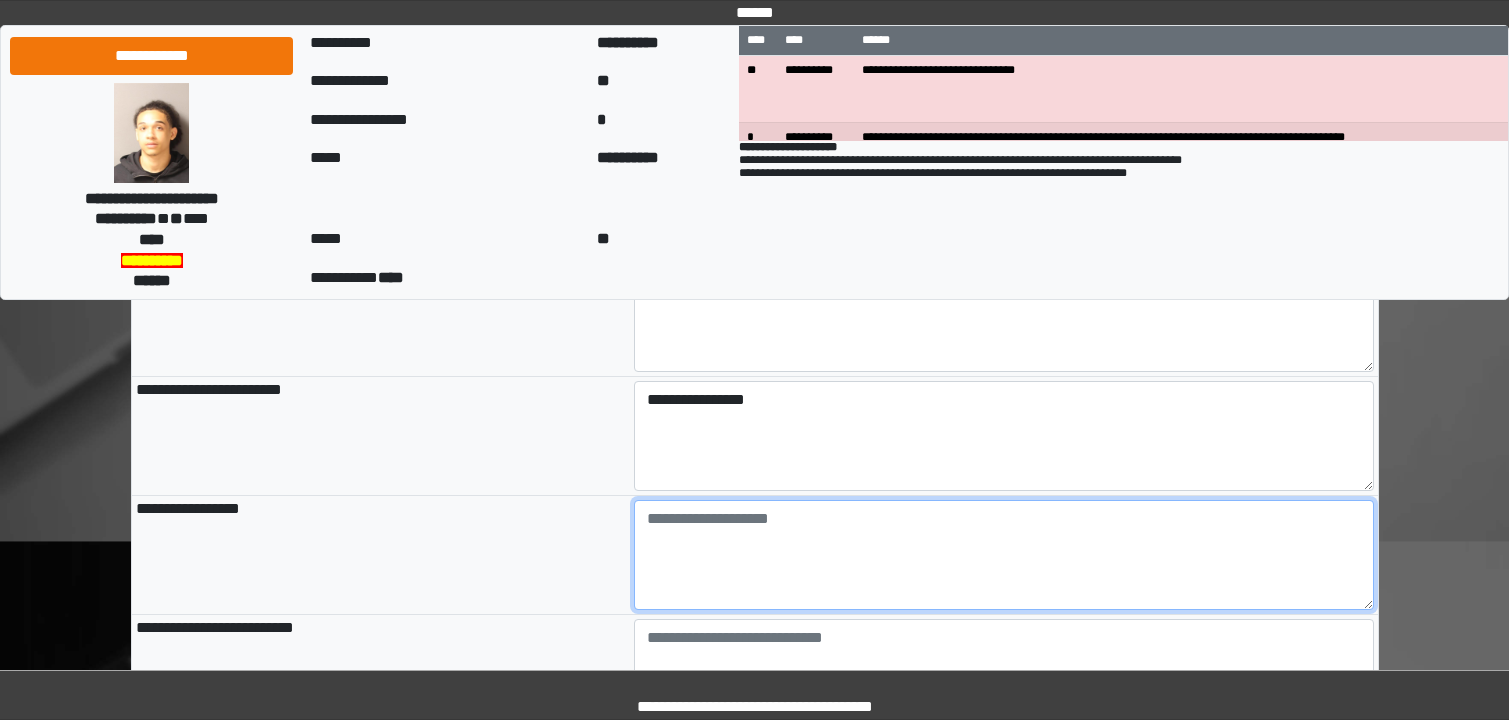 click at bounding box center [1004, 555] 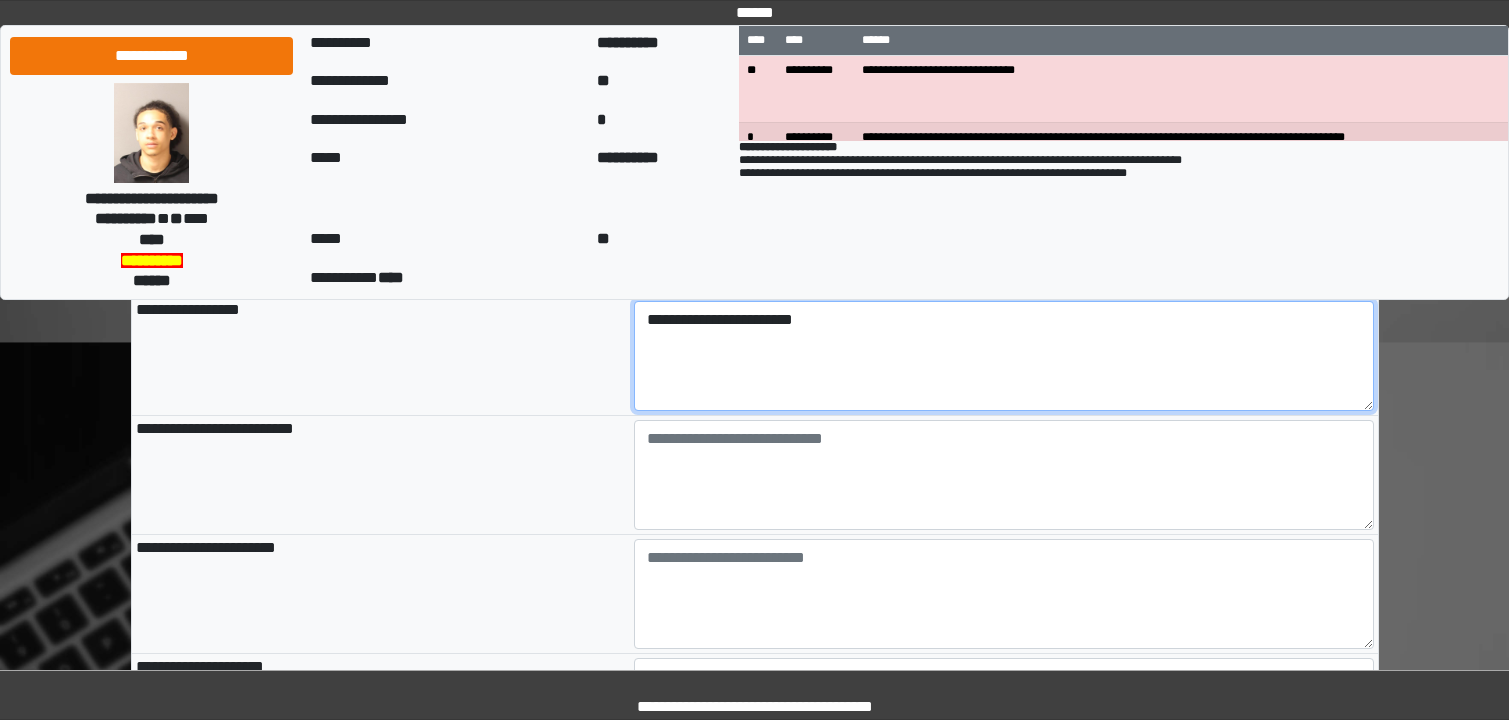 scroll, scrollTop: 500, scrollLeft: 0, axis: vertical 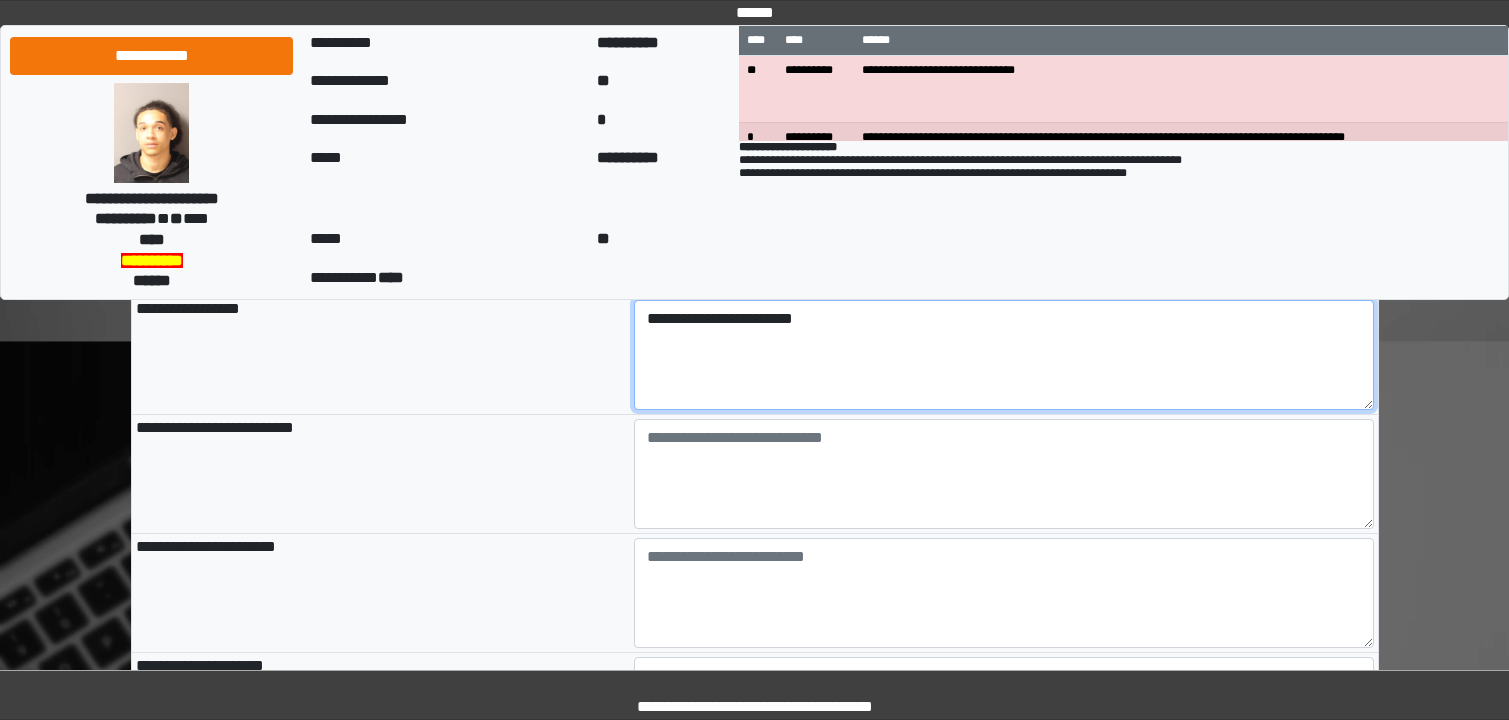 type on "**********" 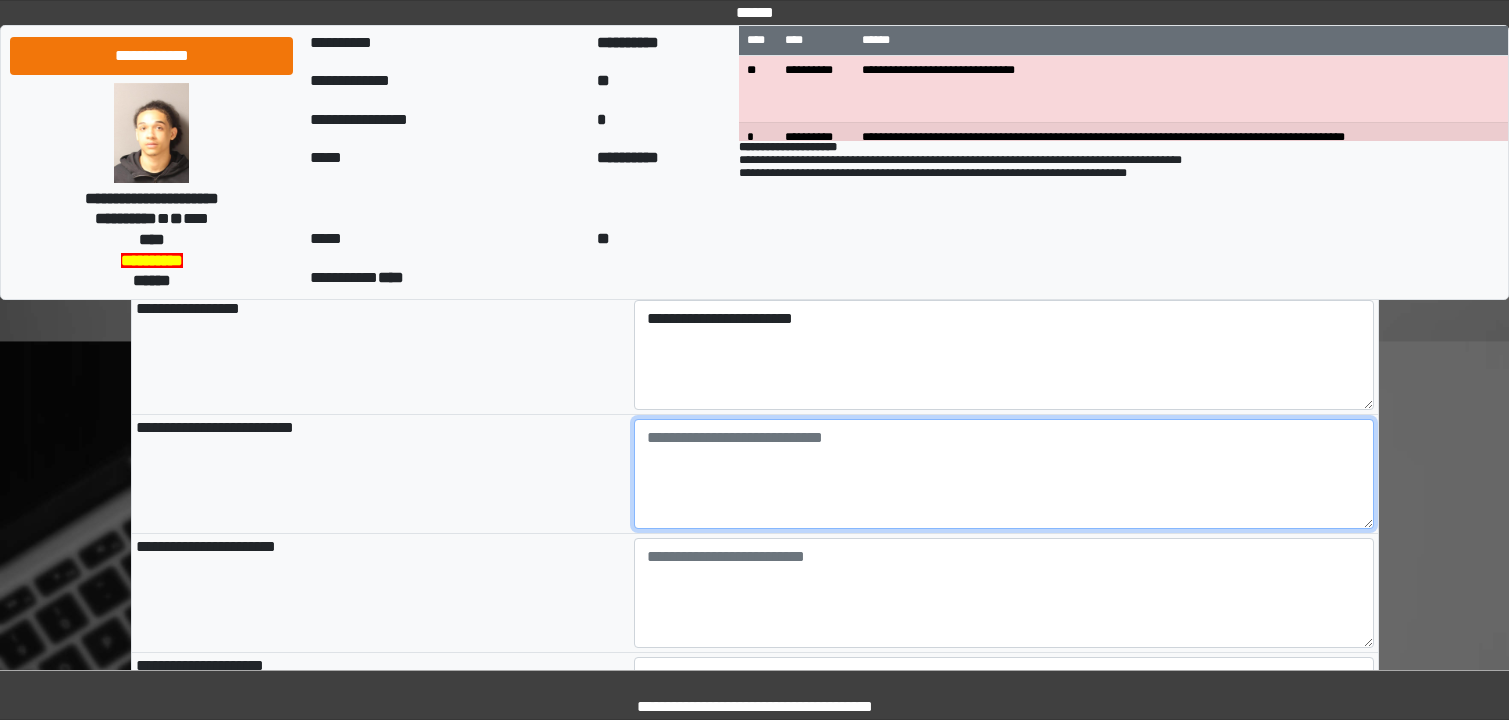 type on "**********" 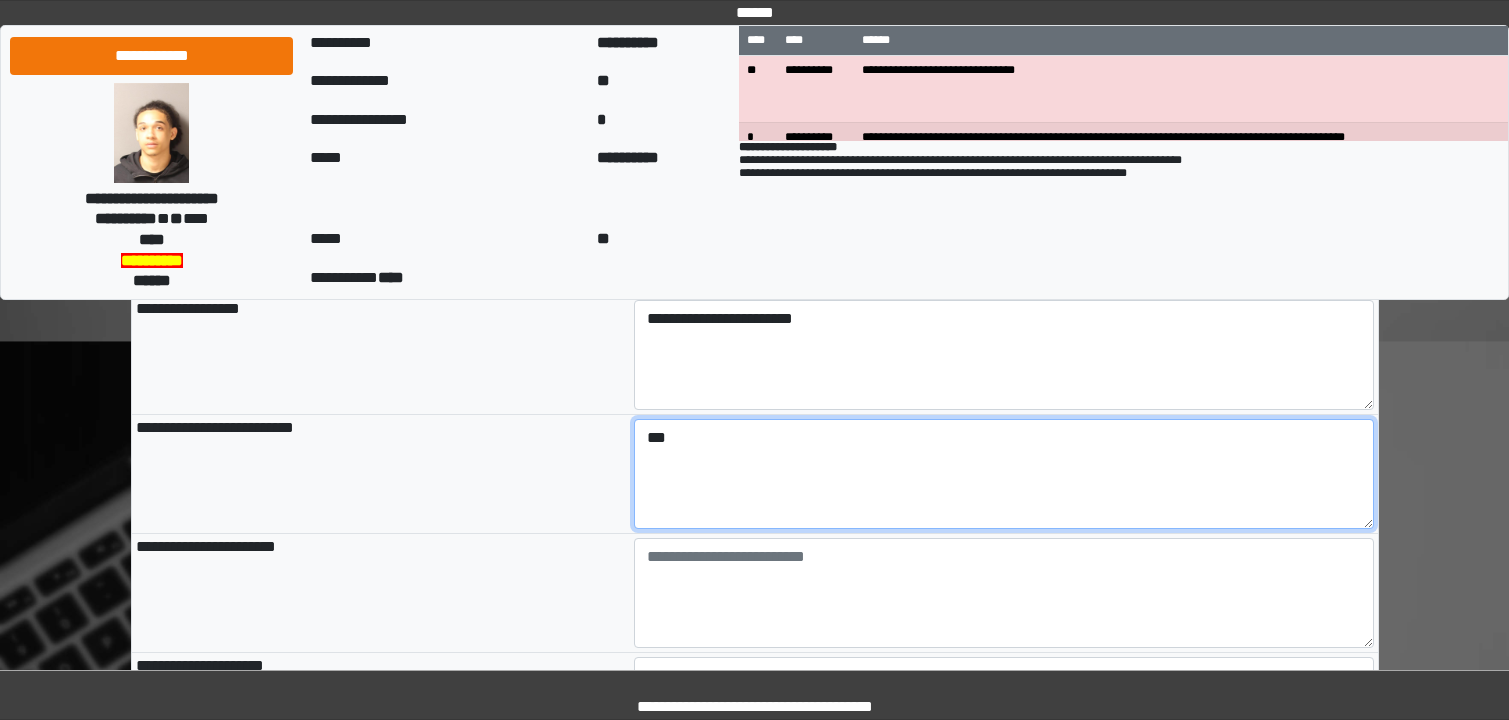 paste on "**********" 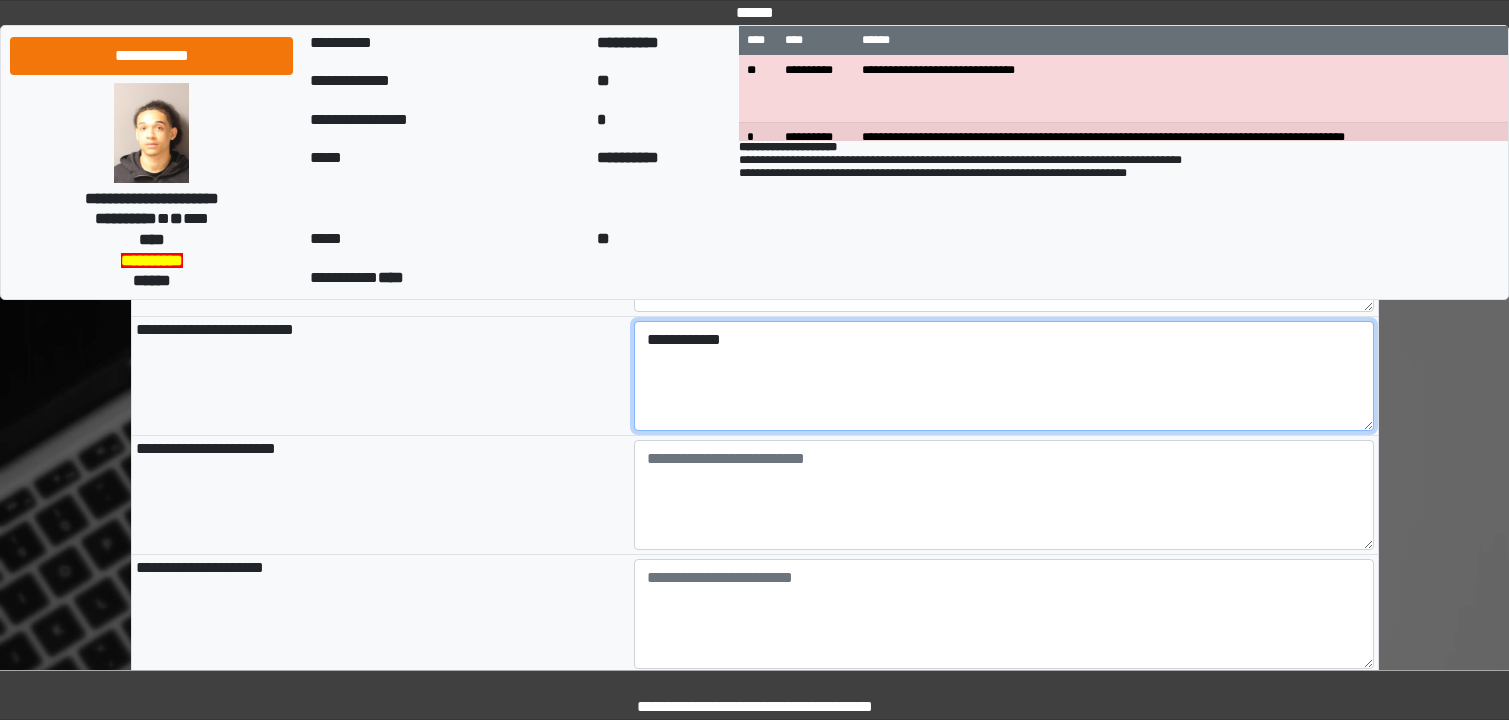 scroll, scrollTop: 700, scrollLeft: 0, axis: vertical 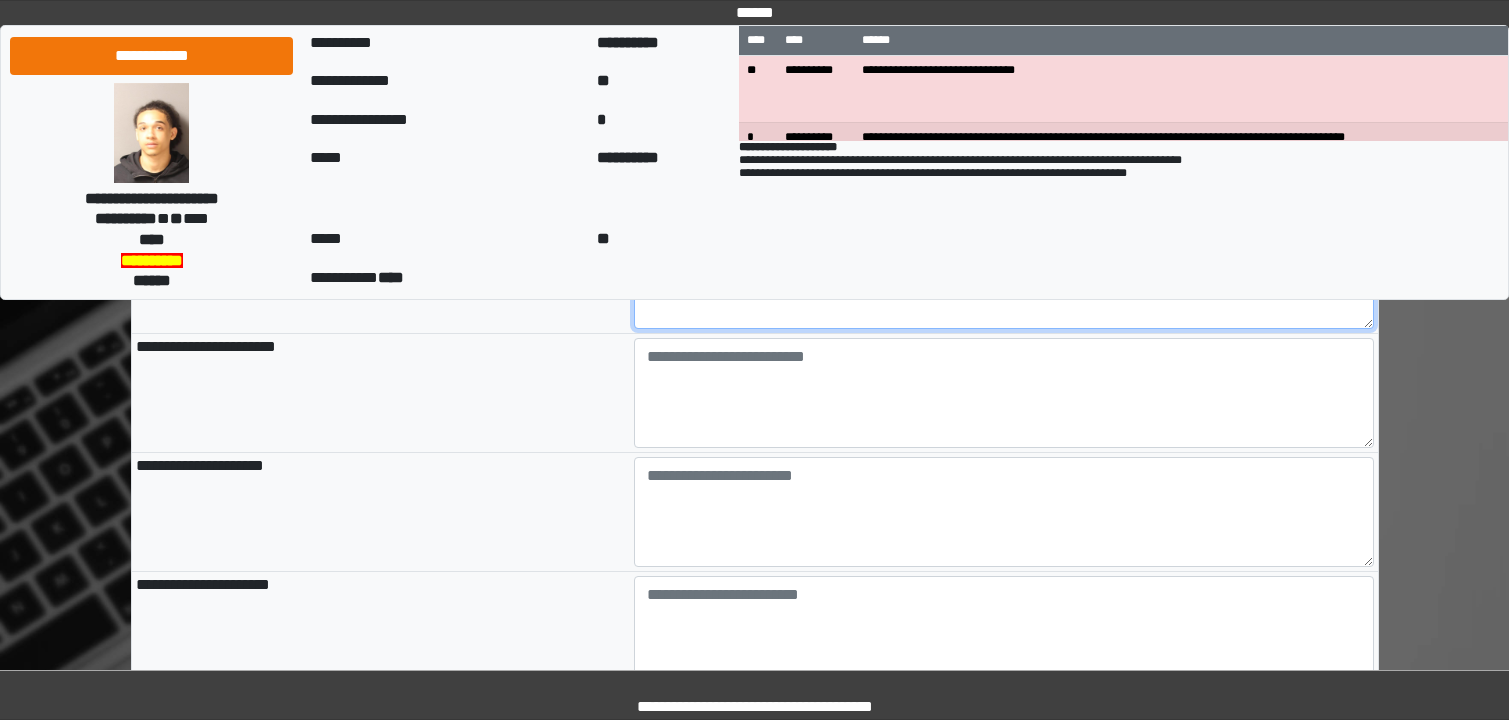type on "**********" 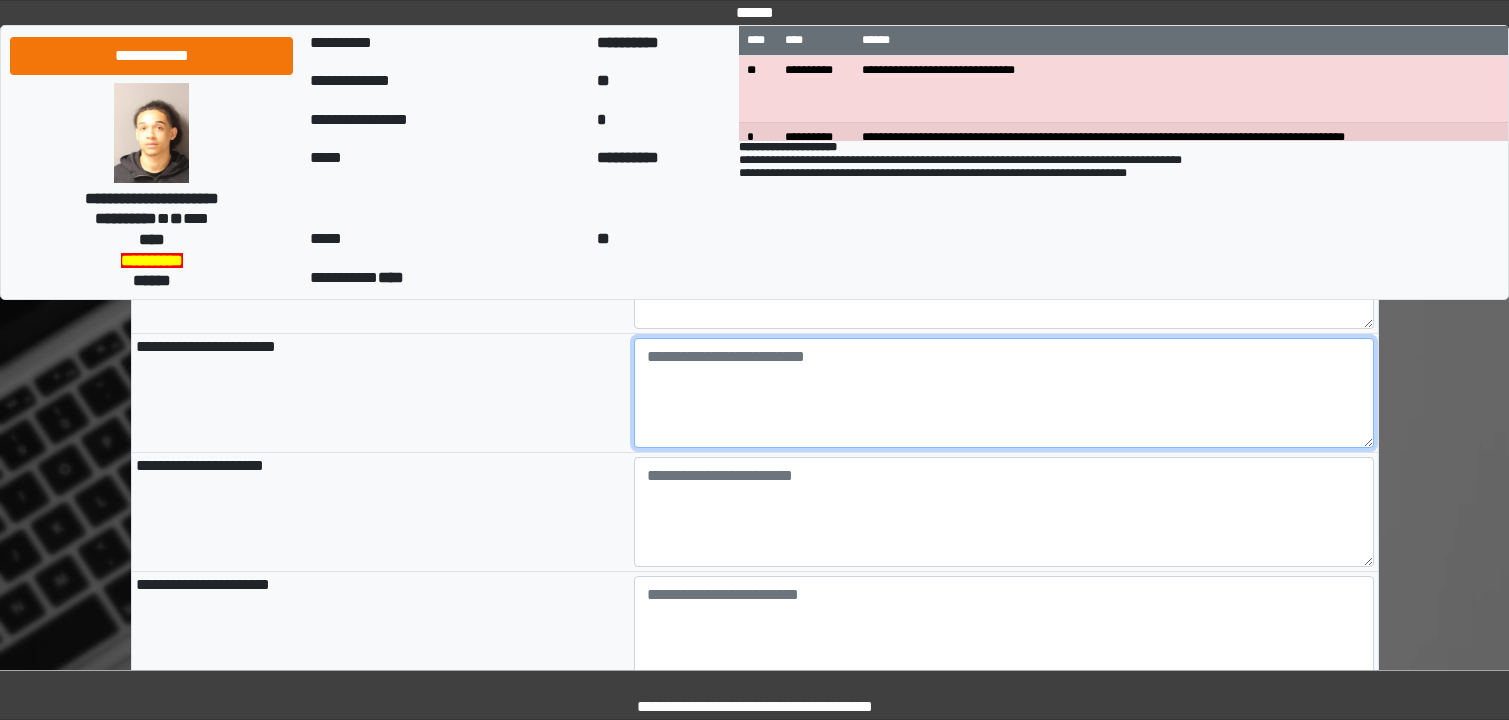 type on "**********" 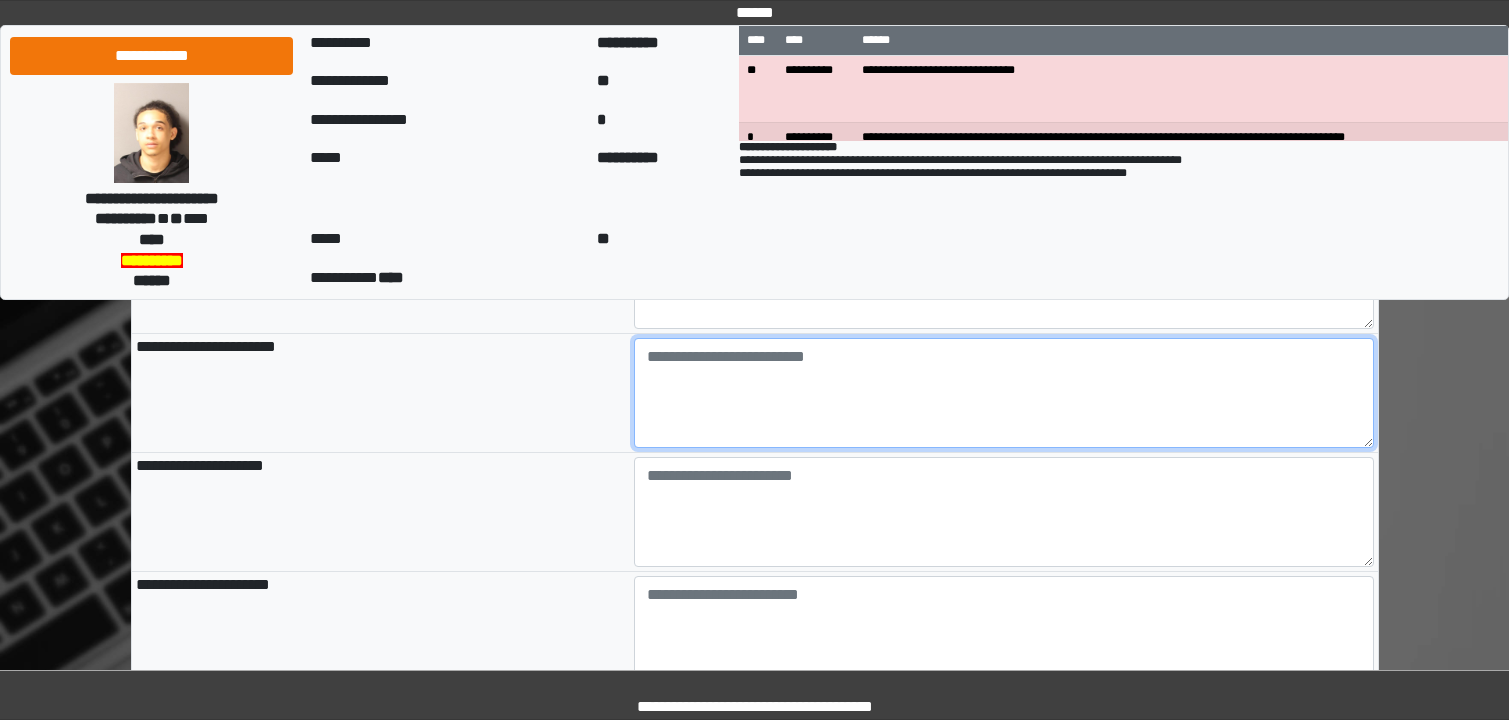 click at bounding box center (1004, 393) 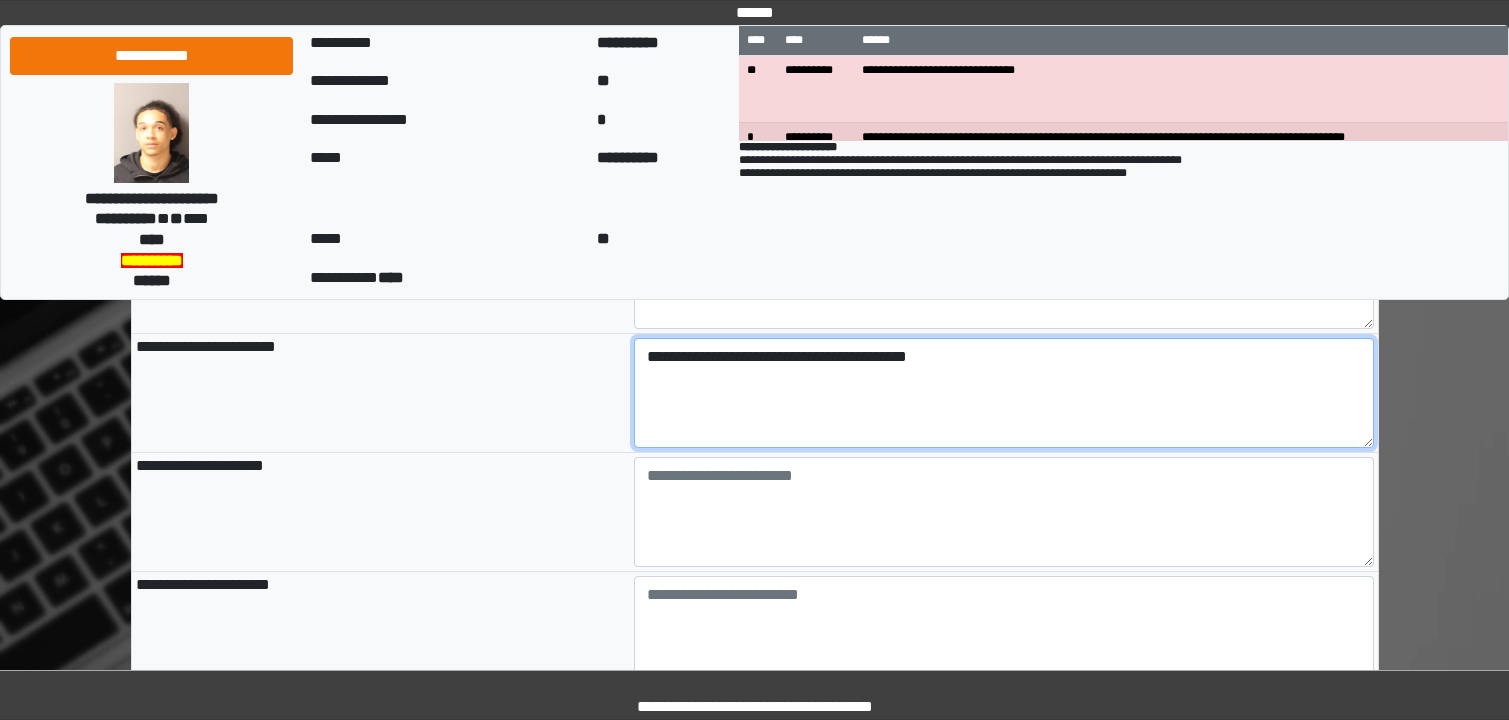 click on "**********" at bounding box center [1004, 393] 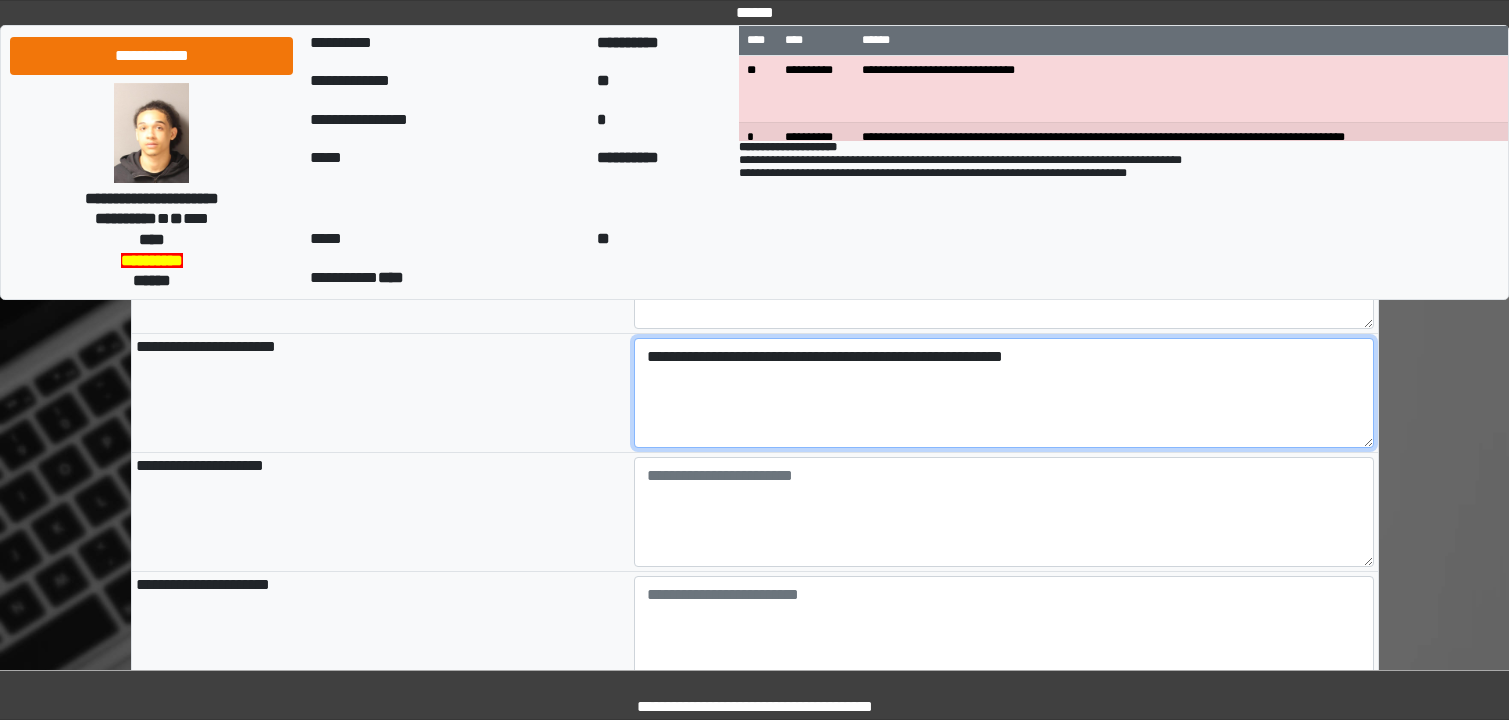 click on "**********" at bounding box center (1004, 393) 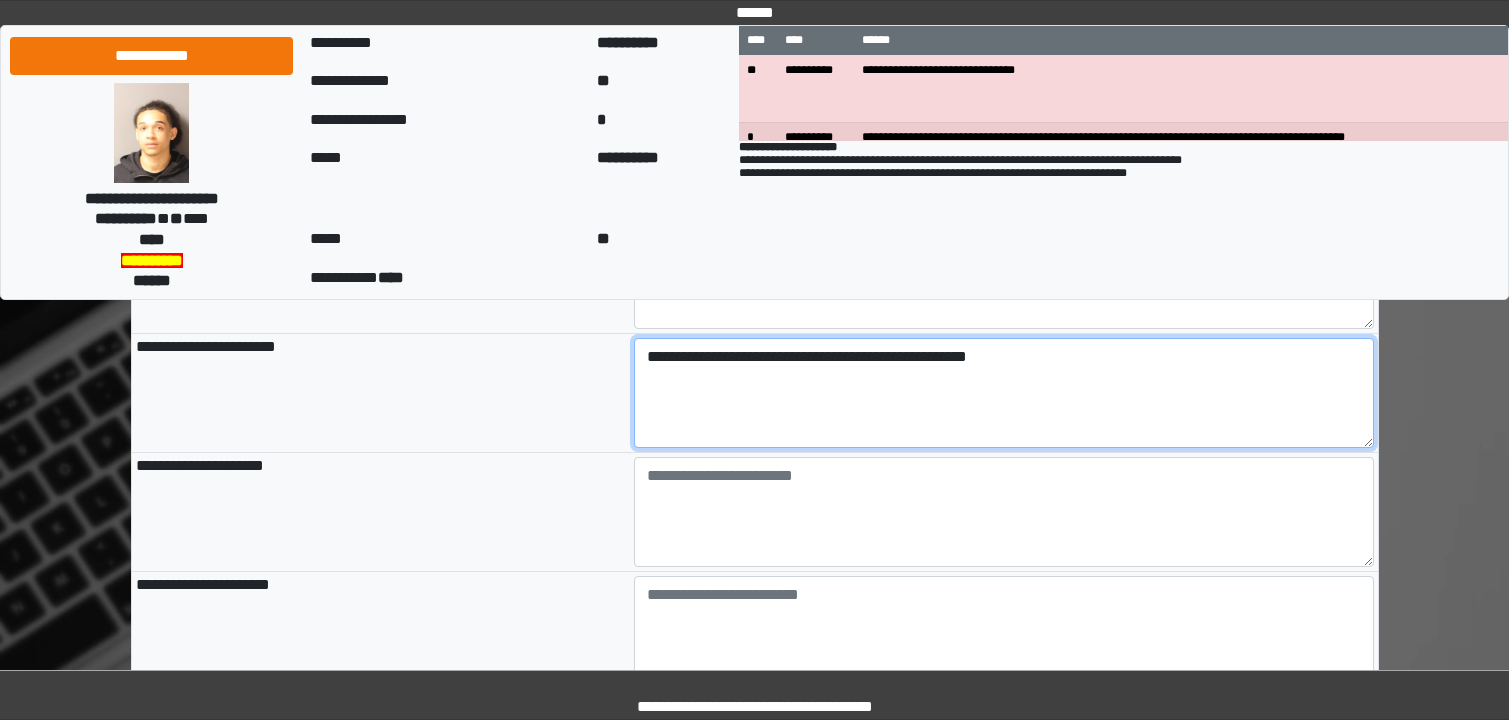 scroll, scrollTop: 800, scrollLeft: 0, axis: vertical 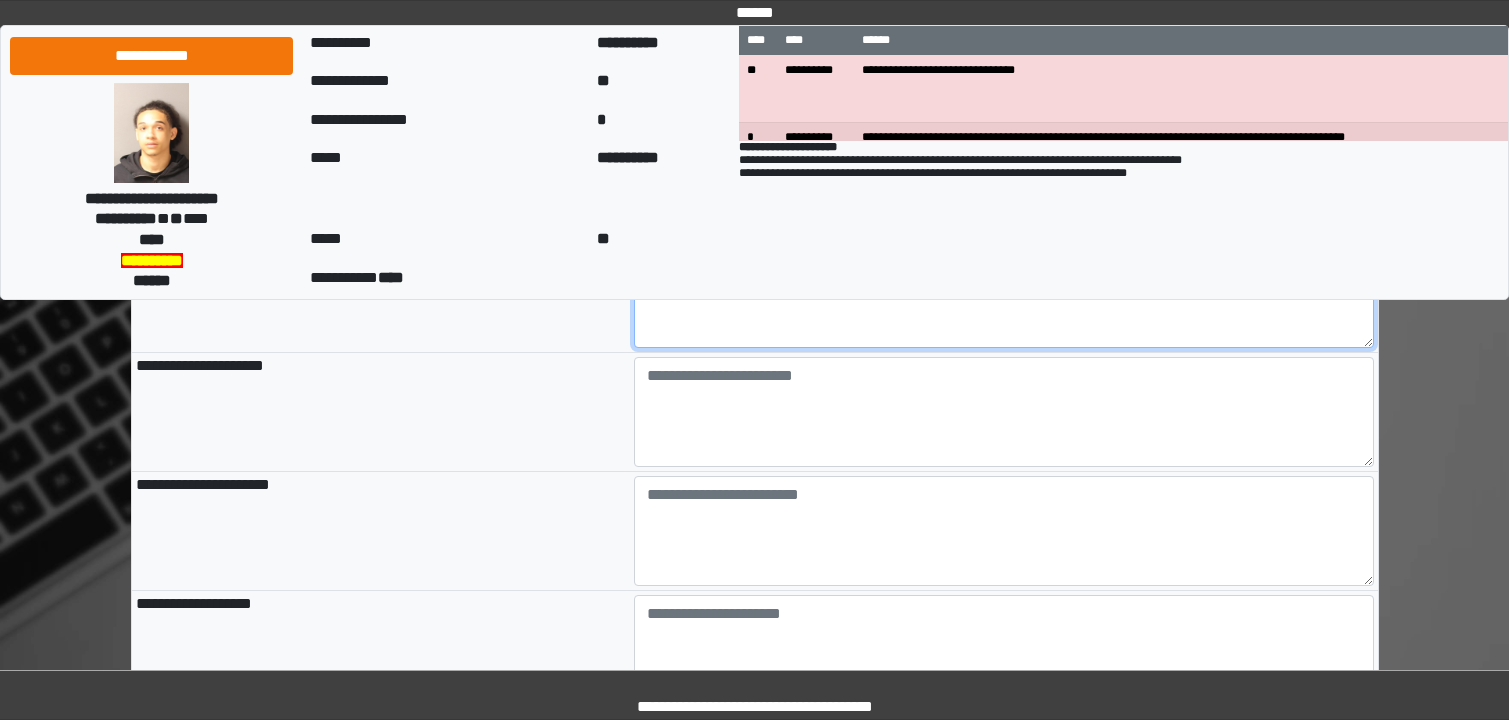 type on "**********" 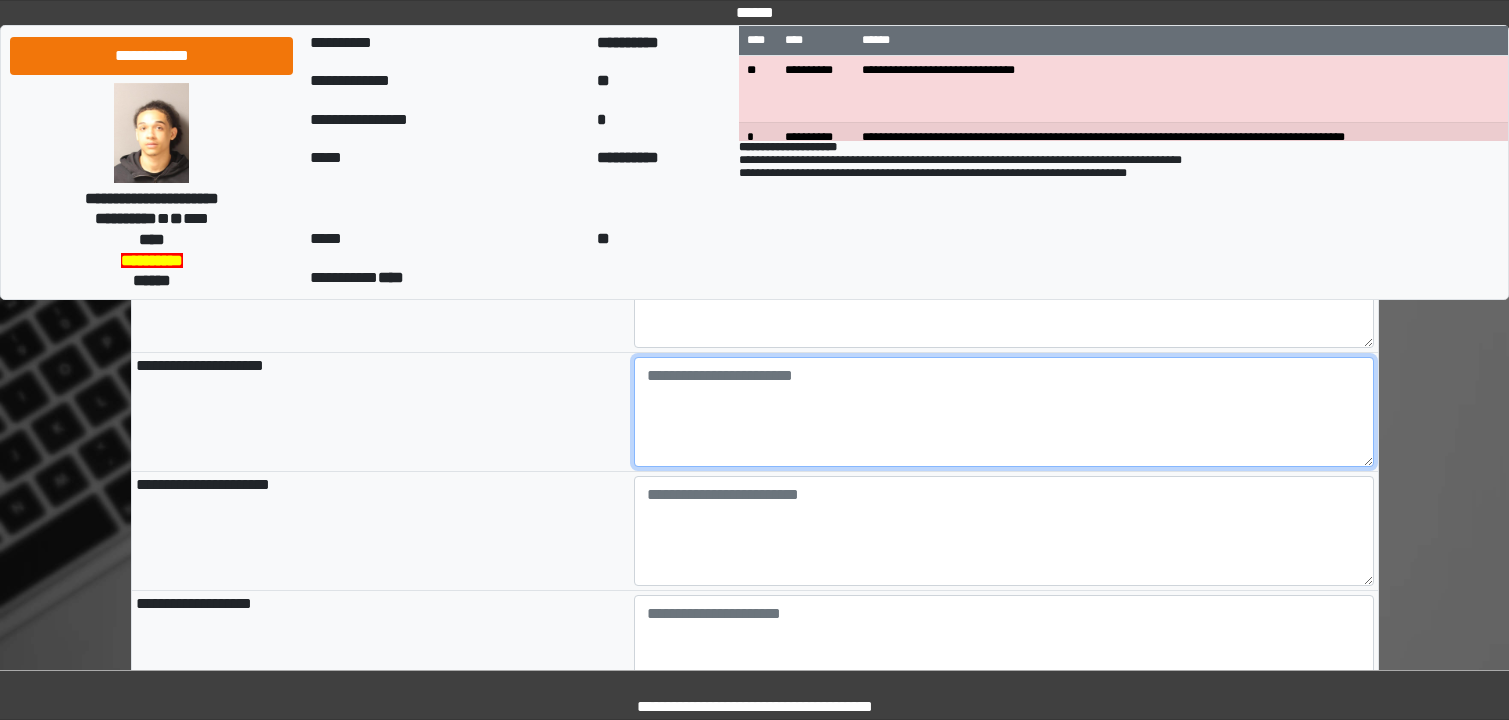type on "**********" 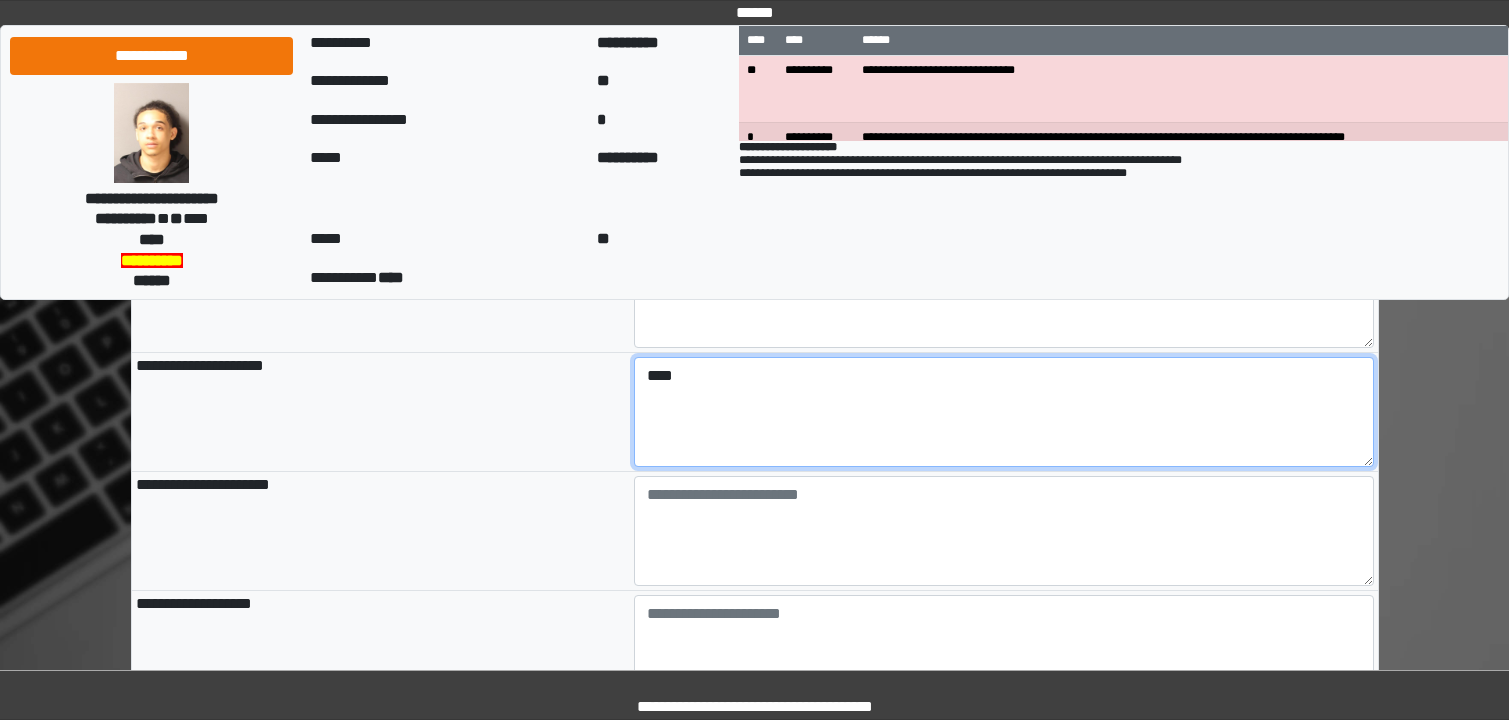 type on "****" 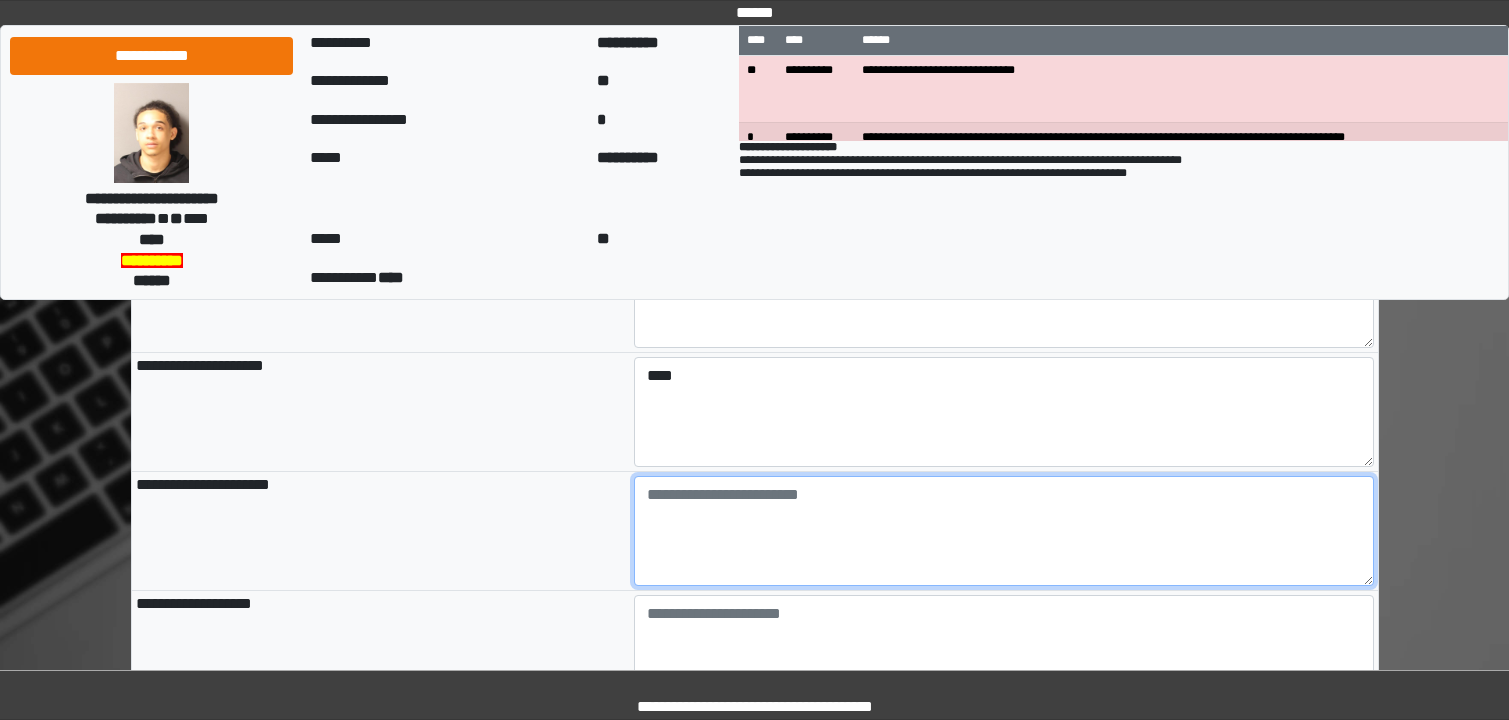 type on "**********" 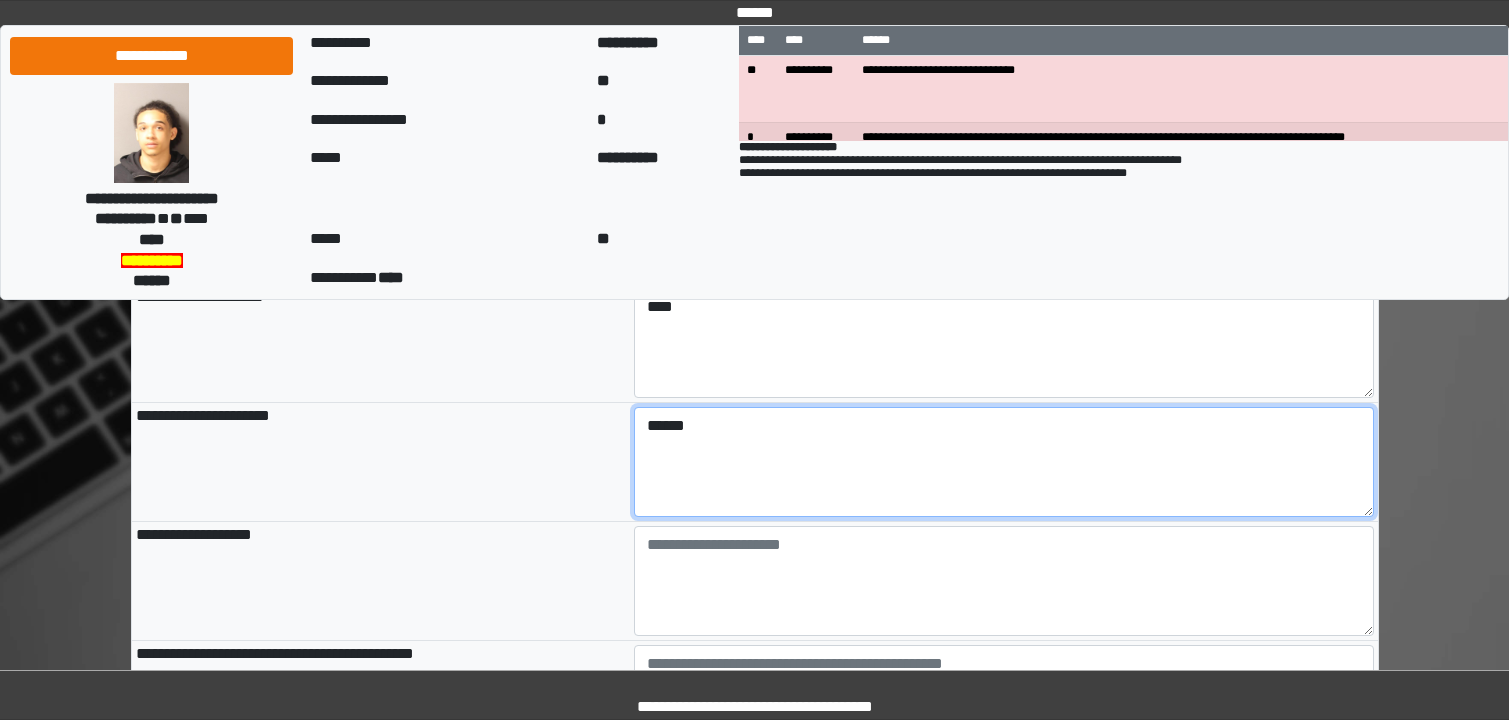 scroll, scrollTop: 900, scrollLeft: 0, axis: vertical 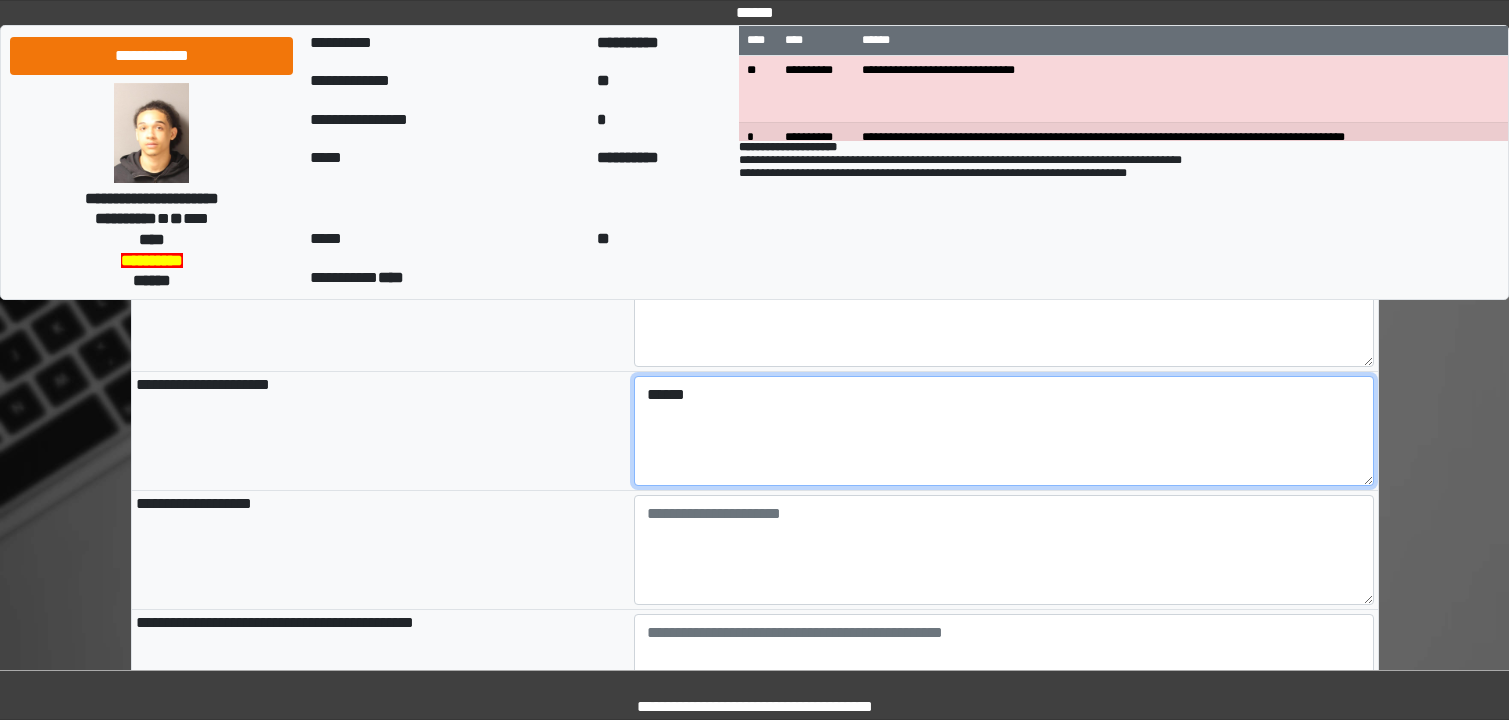 type on "******" 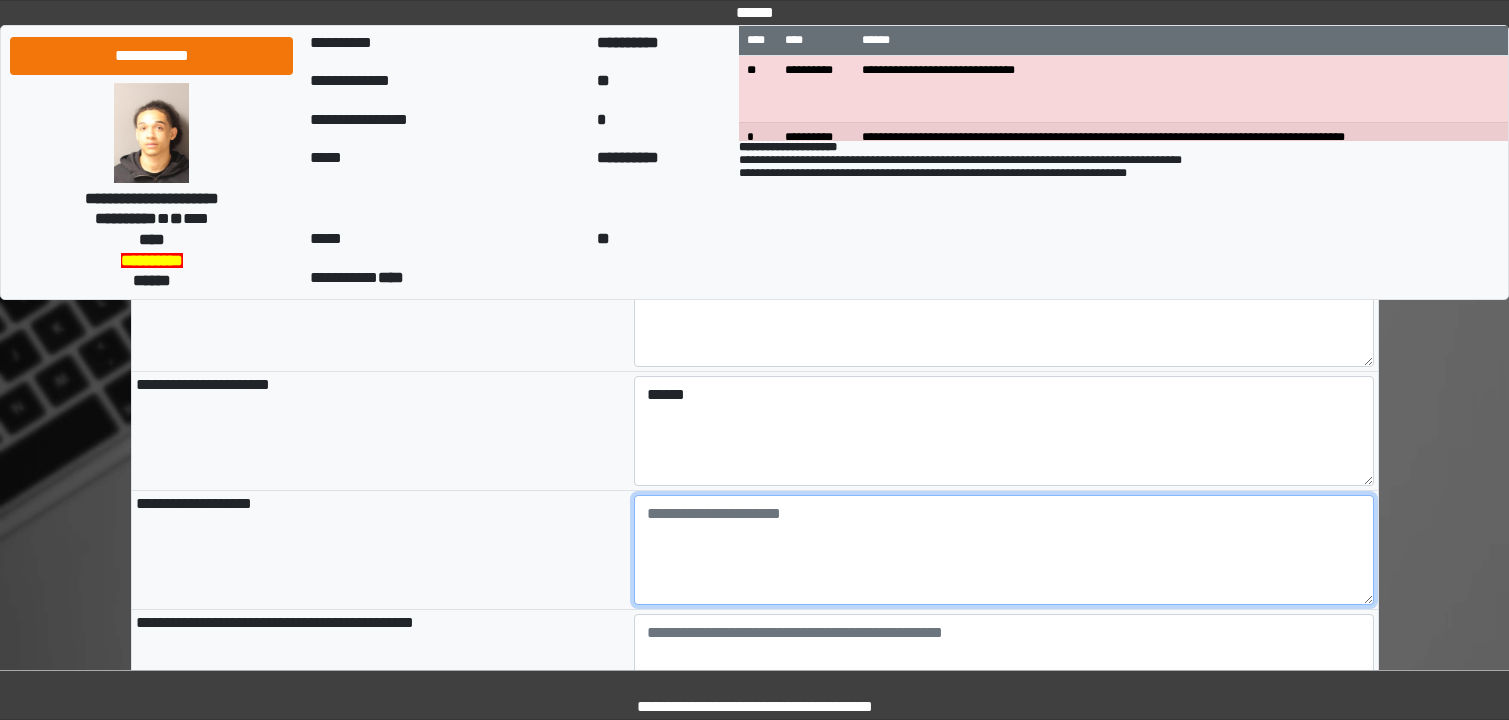 type on "**********" 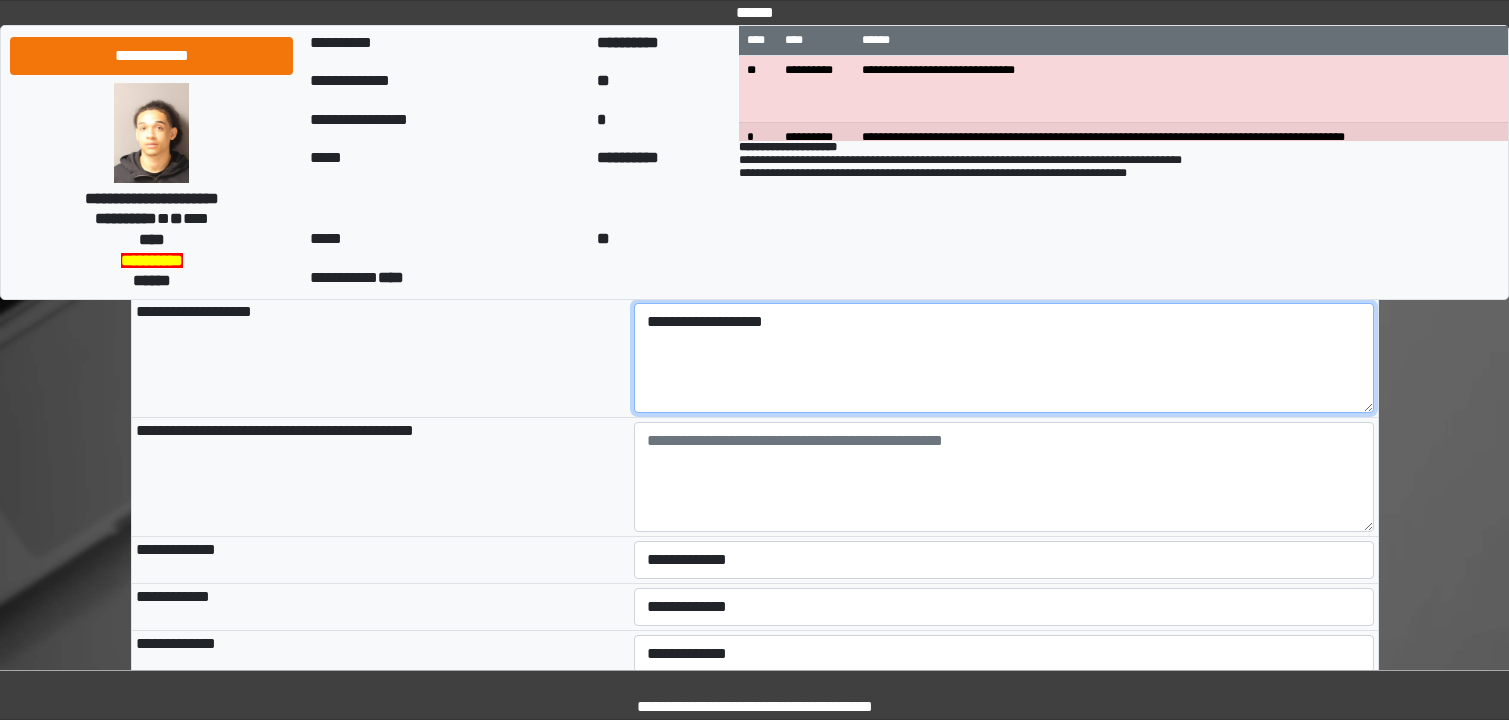 scroll, scrollTop: 1100, scrollLeft: 0, axis: vertical 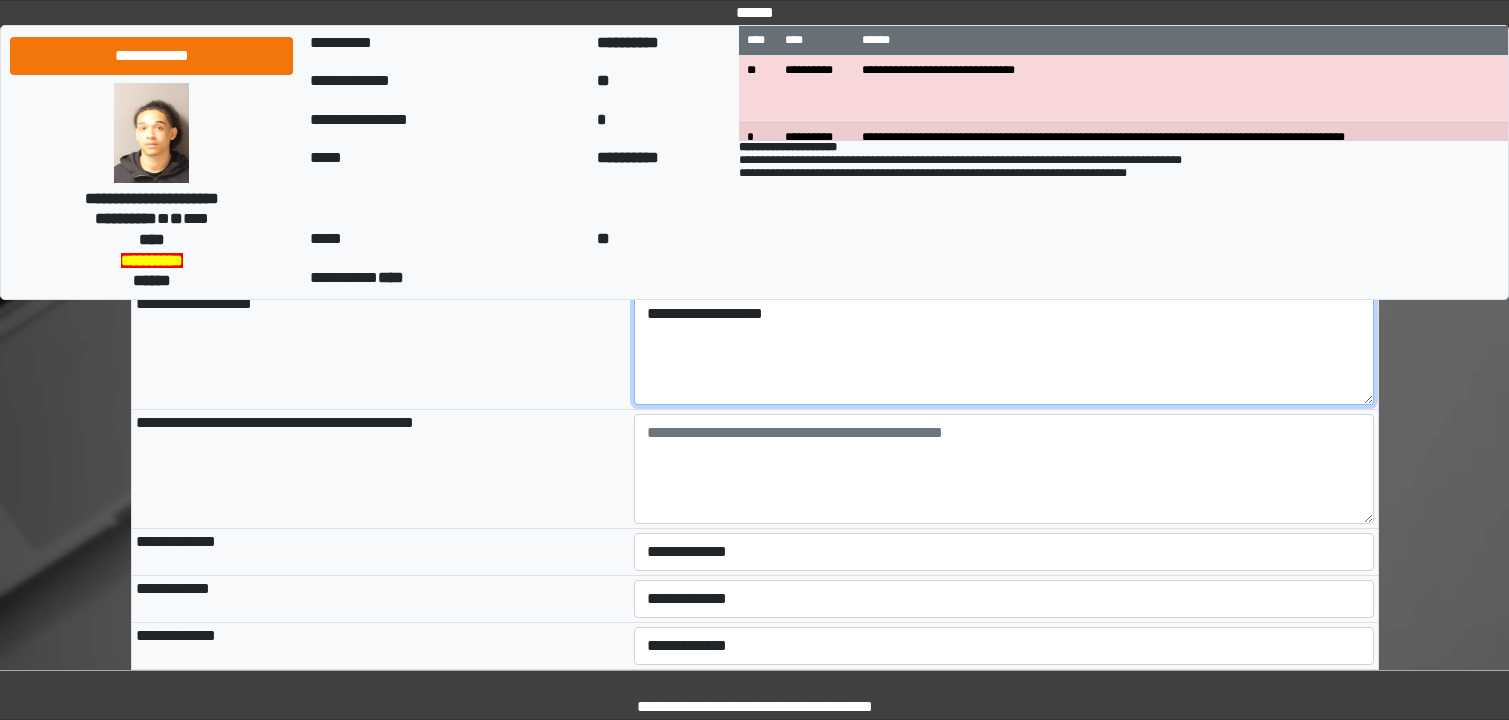 type on "**********" 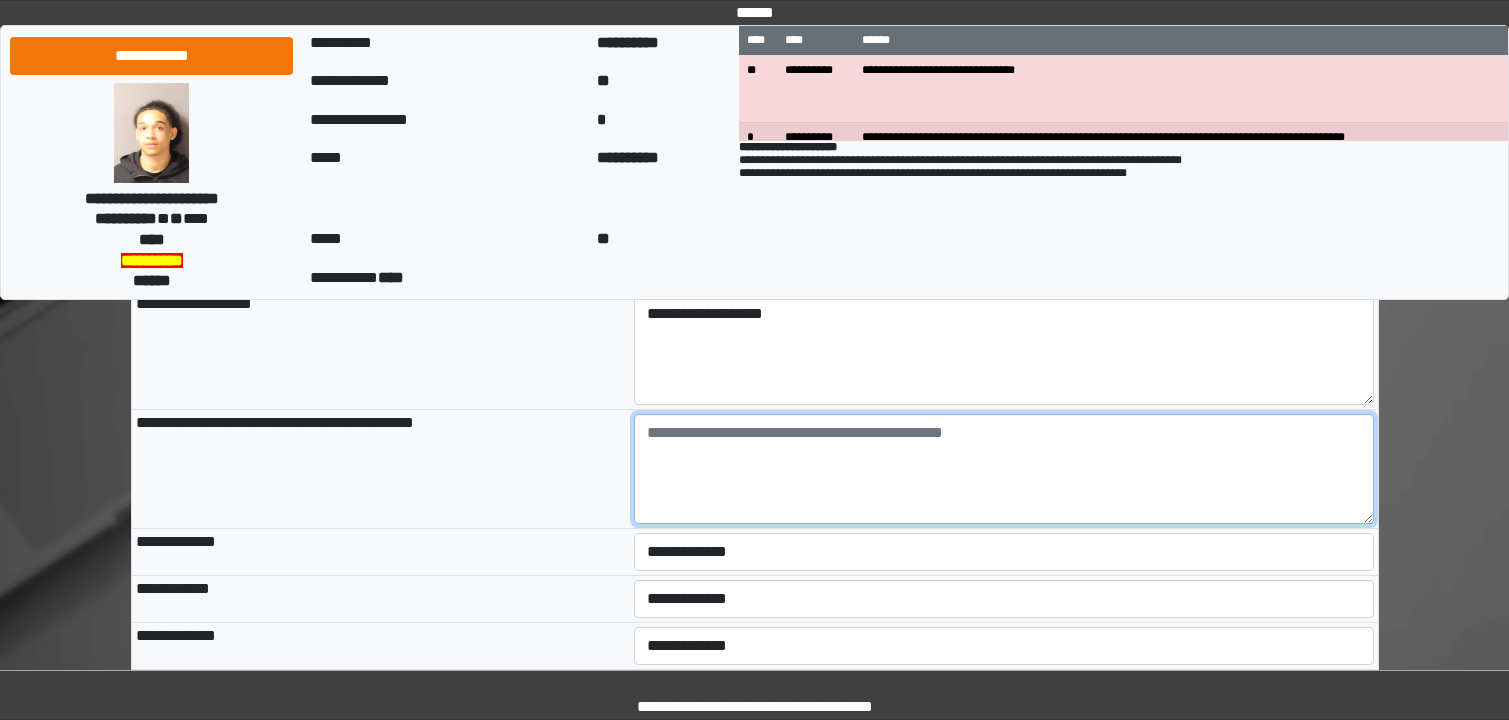 type on "**********" 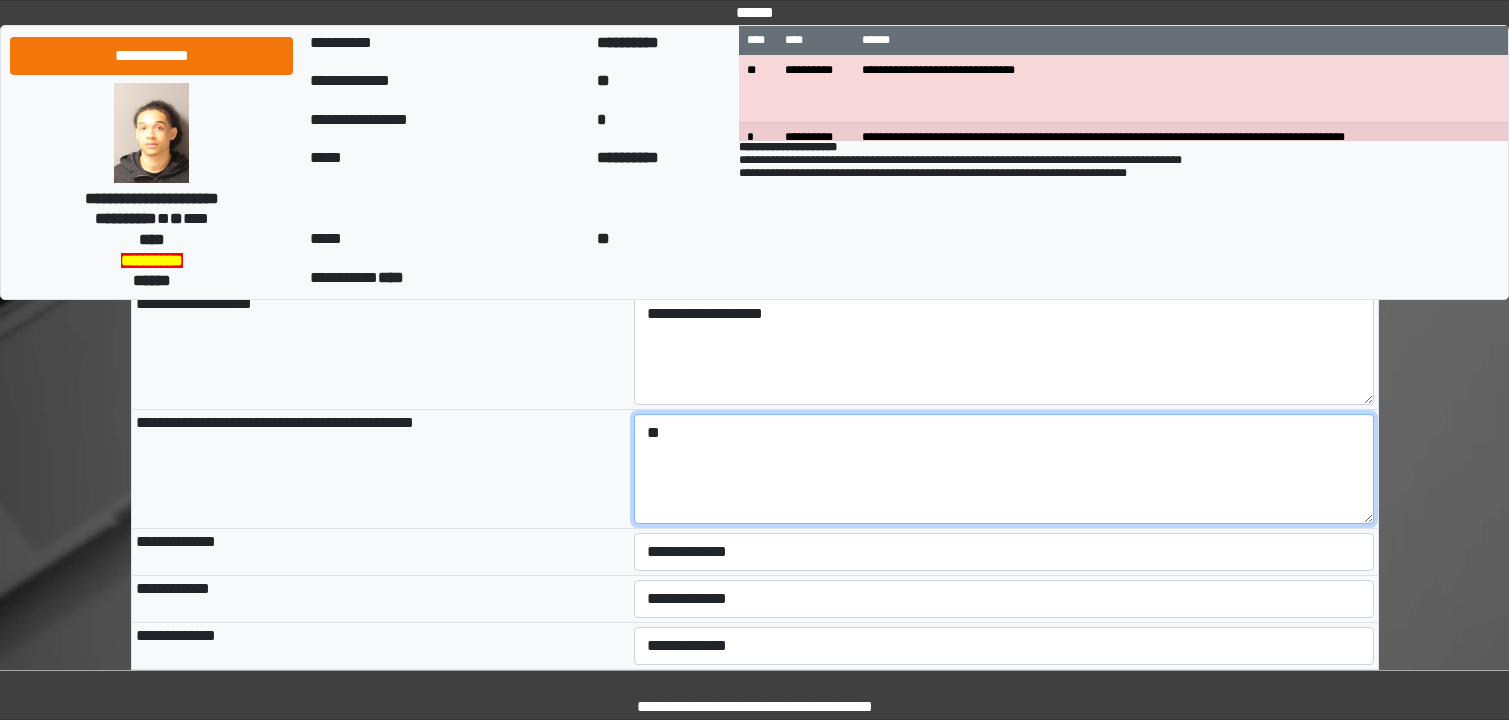 type on "*" 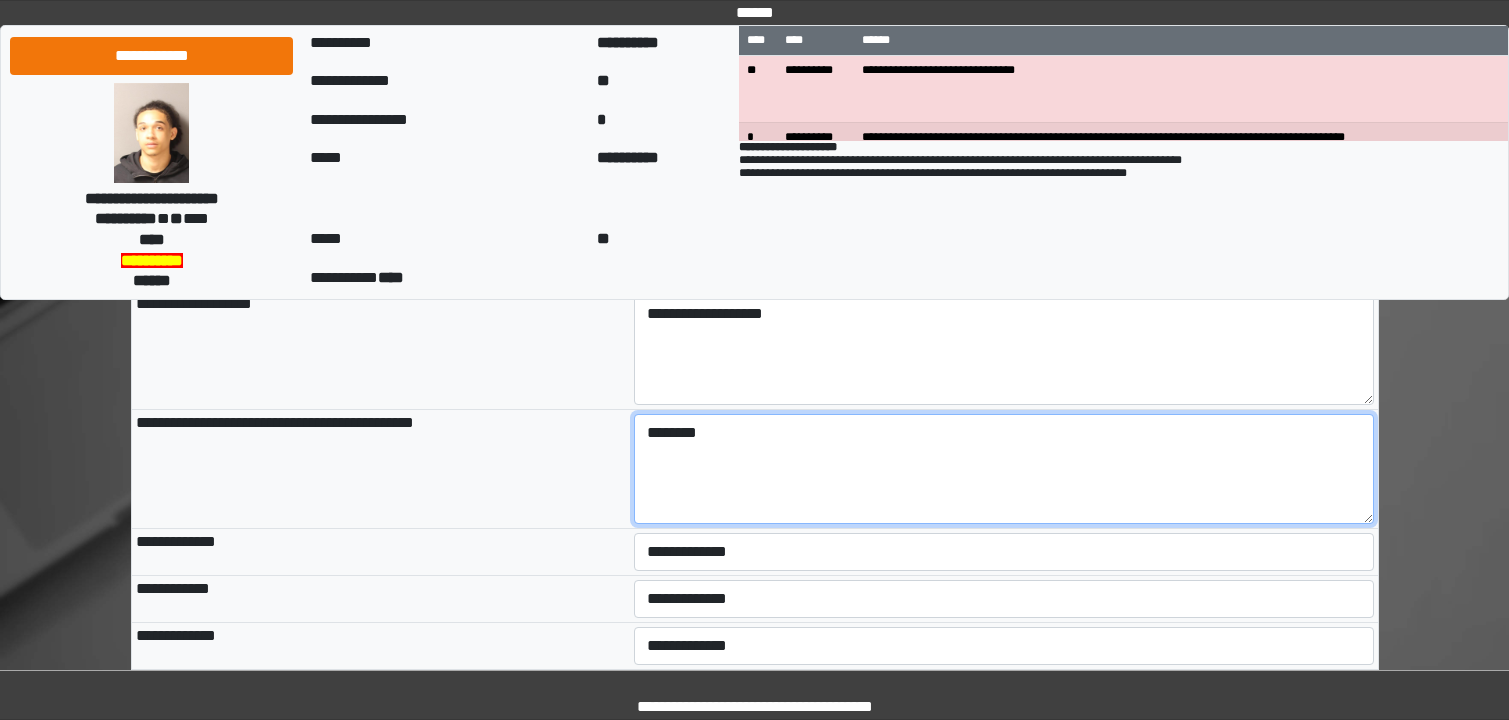 type on "*******" 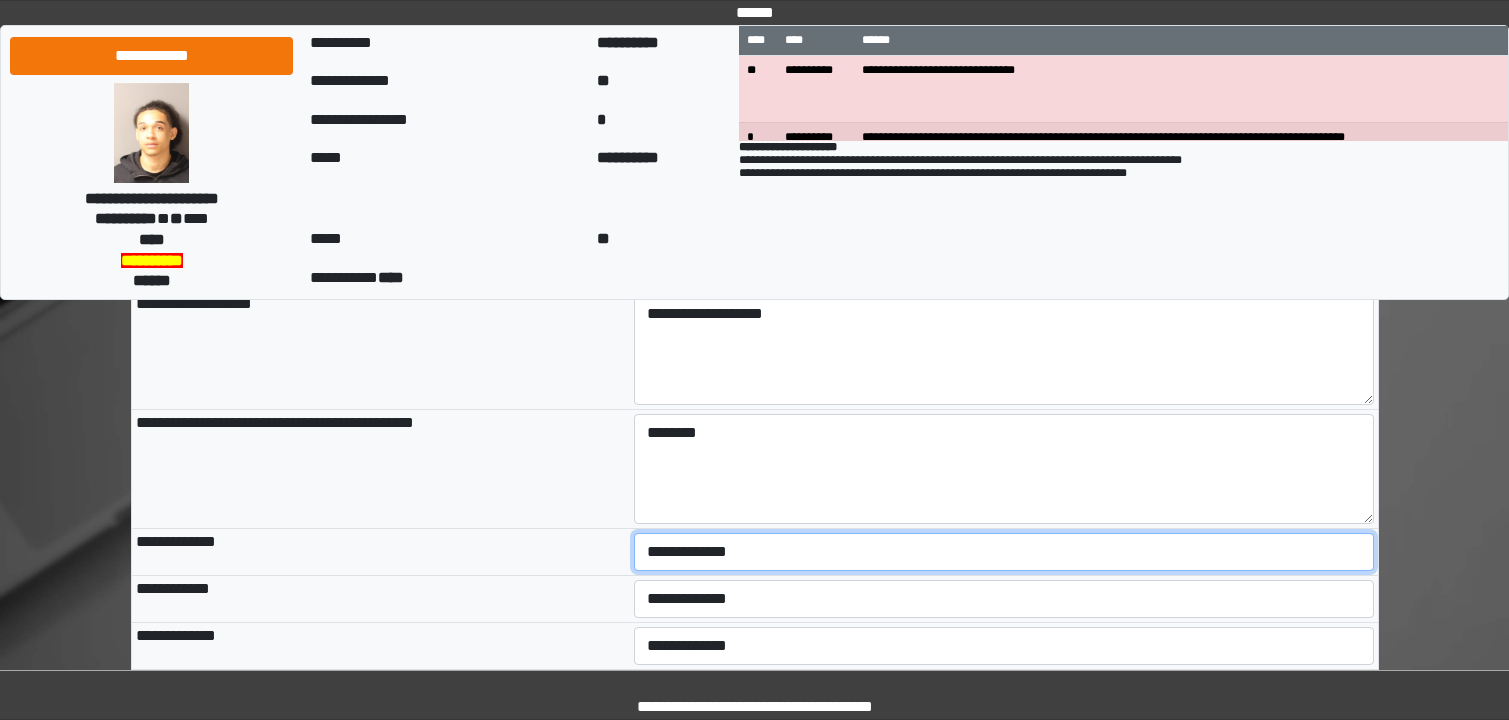 type on "**********" 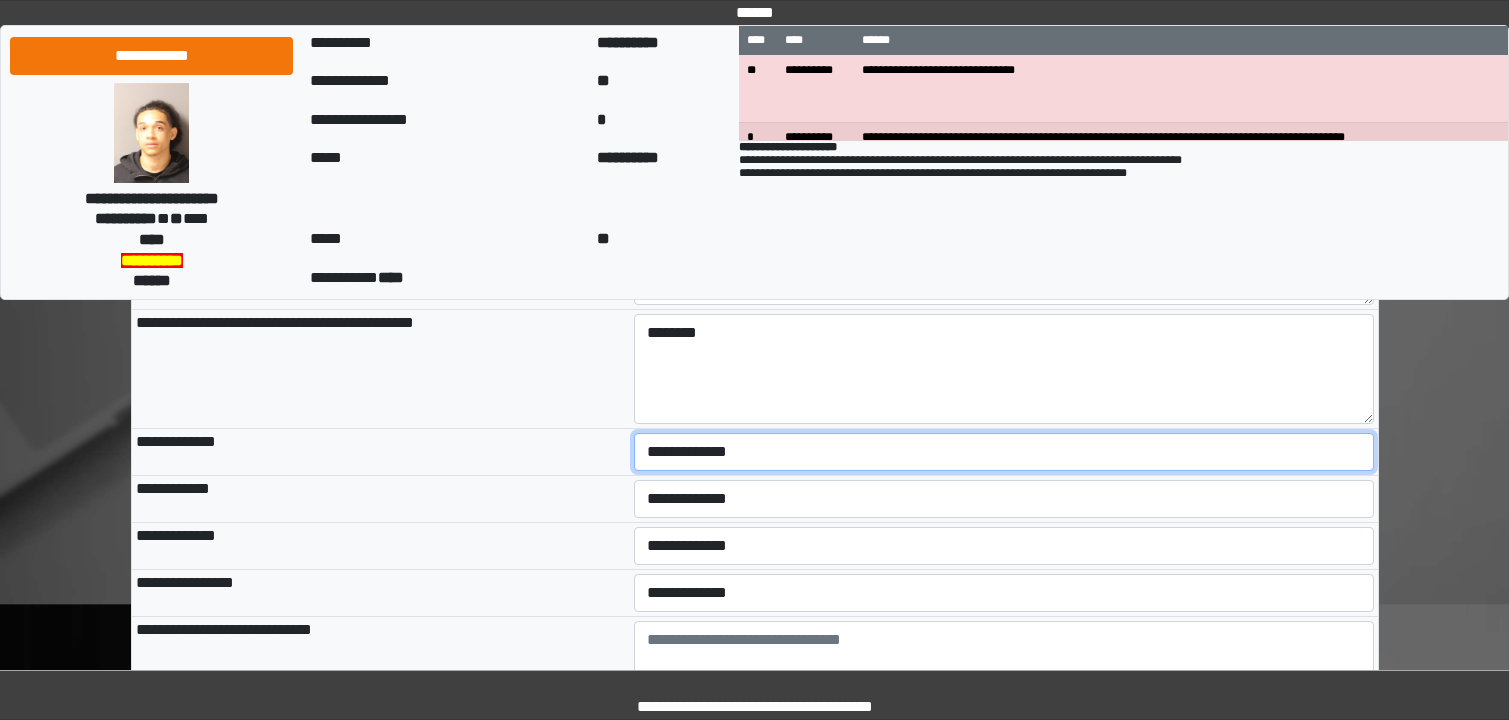 click on "**********" at bounding box center (1004, 452) 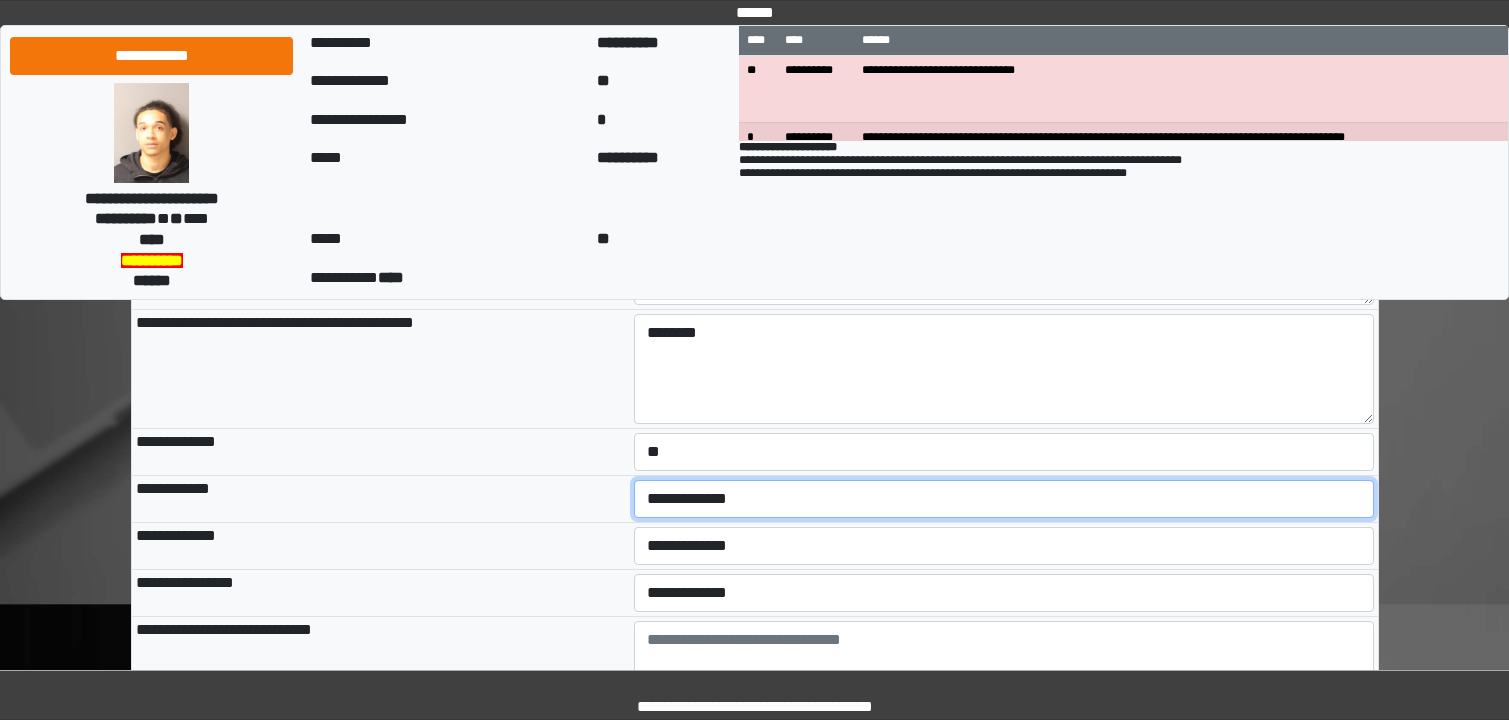 click on "**********" at bounding box center (1004, 499) 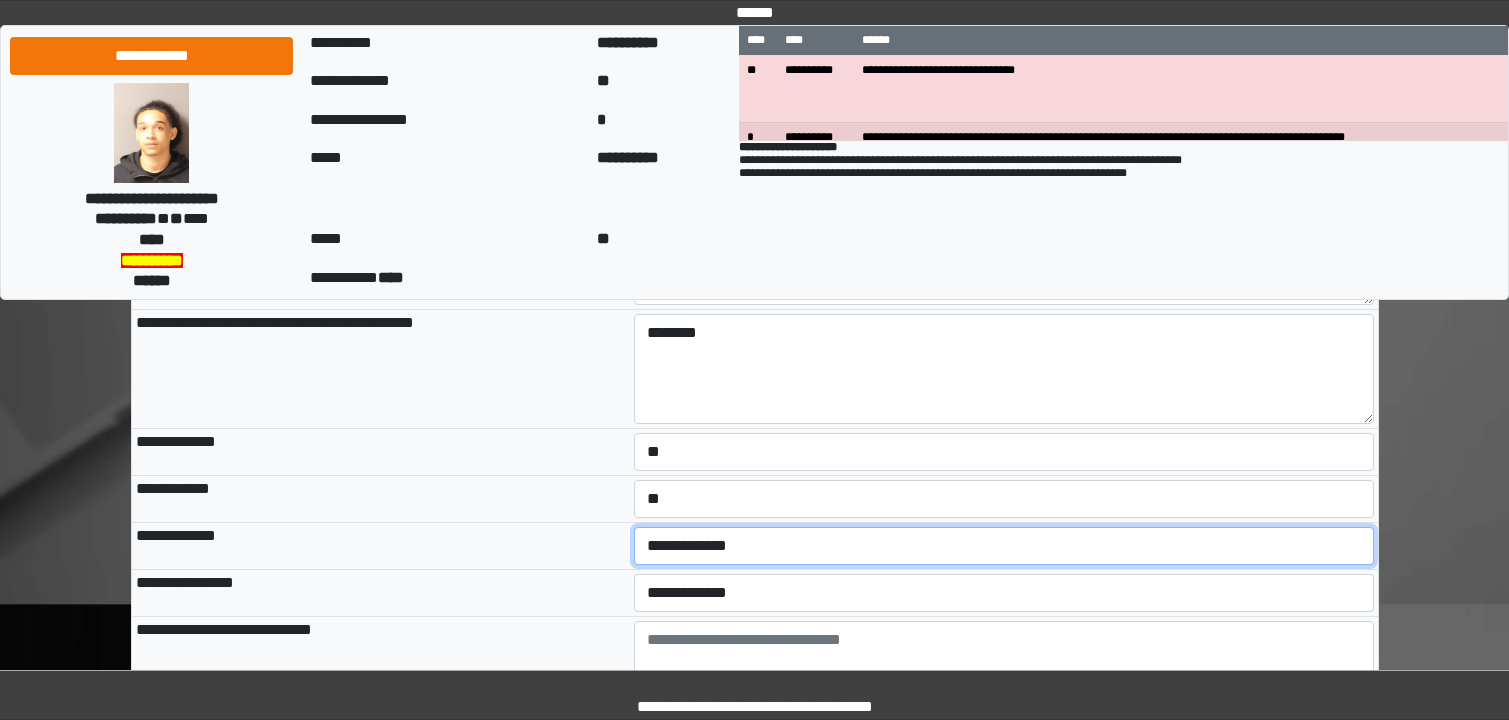 click on "**********" at bounding box center [1004, 546] 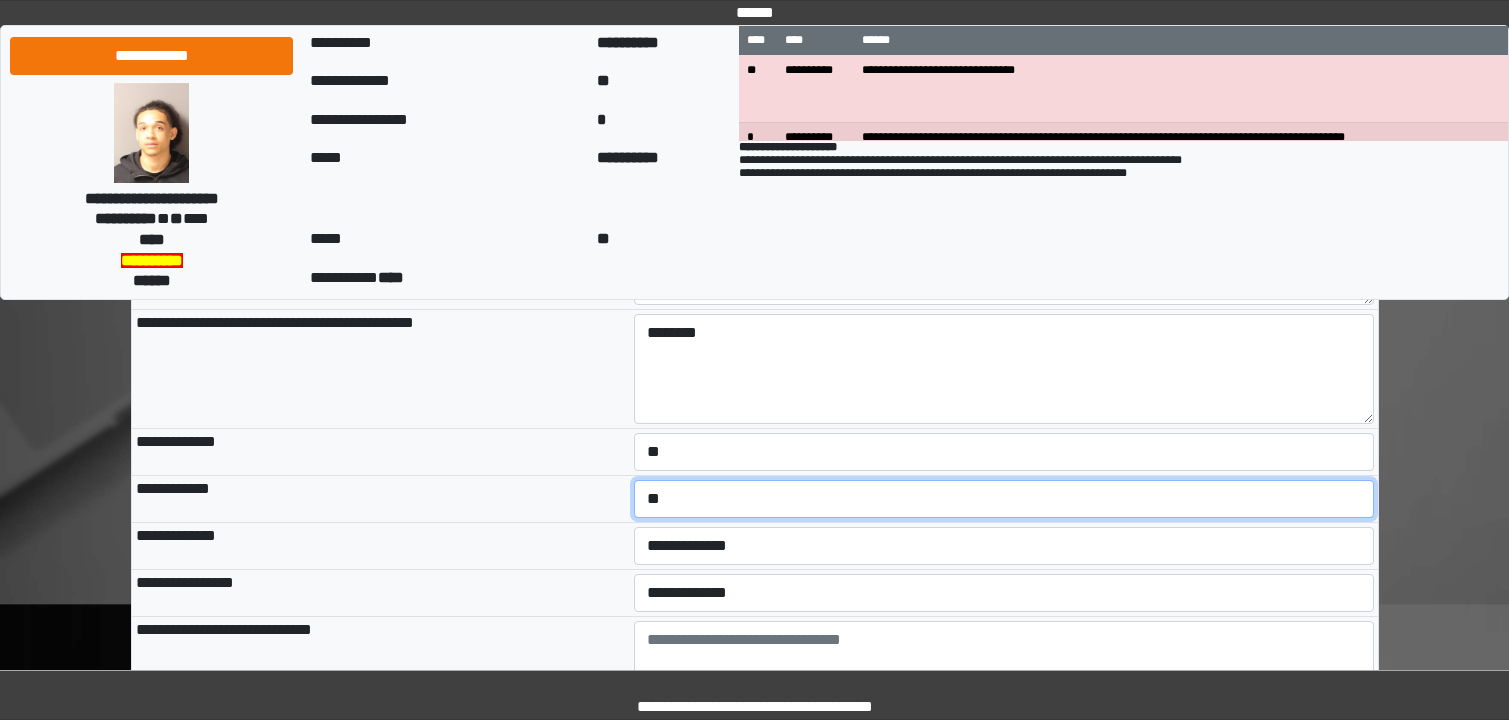 click on "**********" at bounding box center [1004, 499] 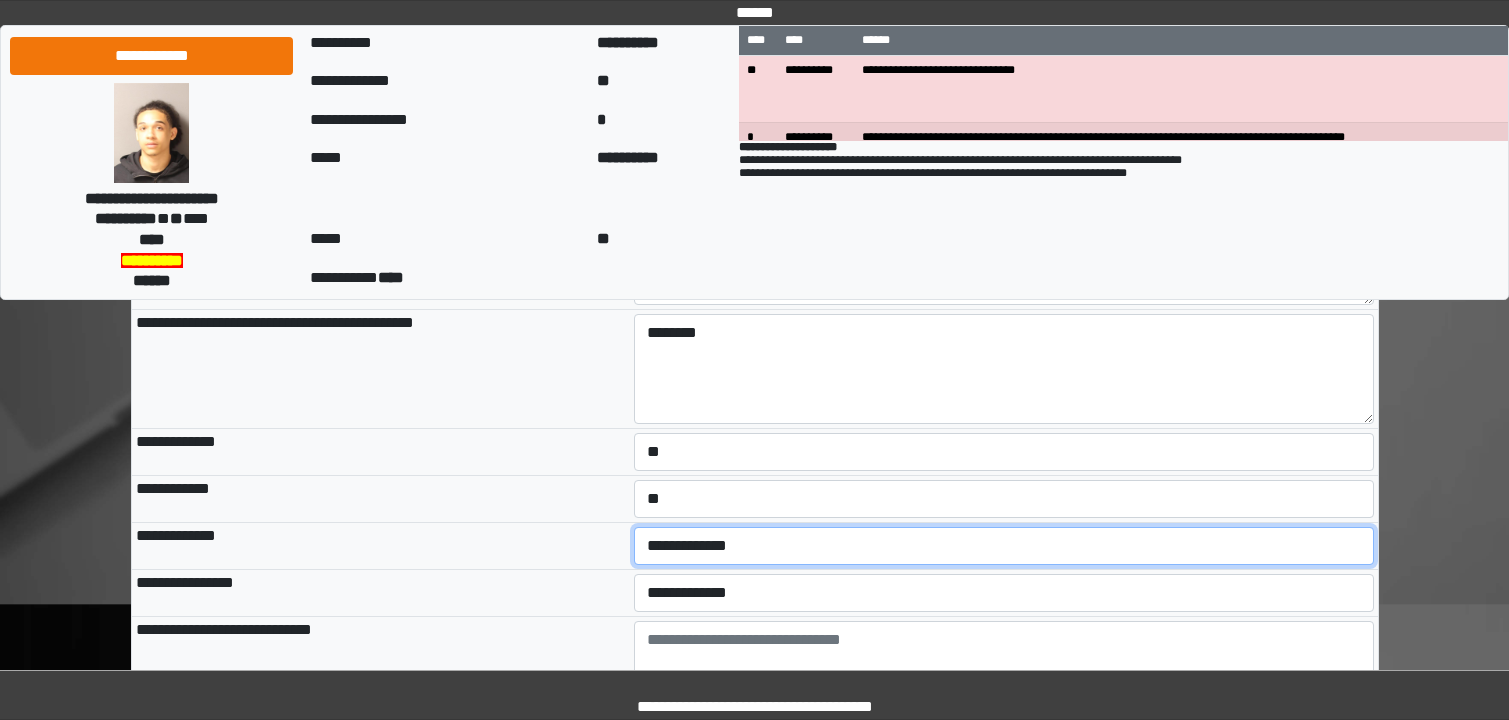 click on "**********" at bounding box center (1004, 546) 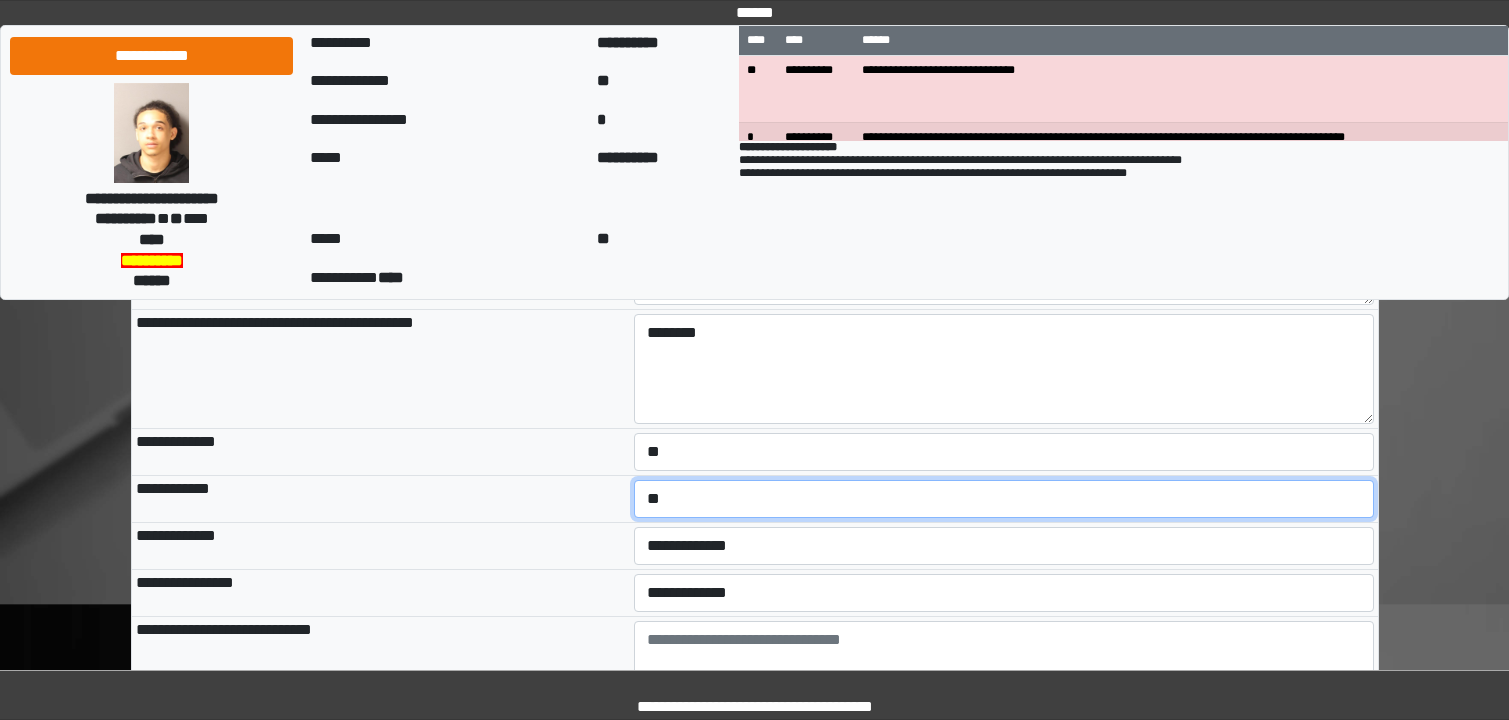 click on "**********" at bounding box center (1004, 499) 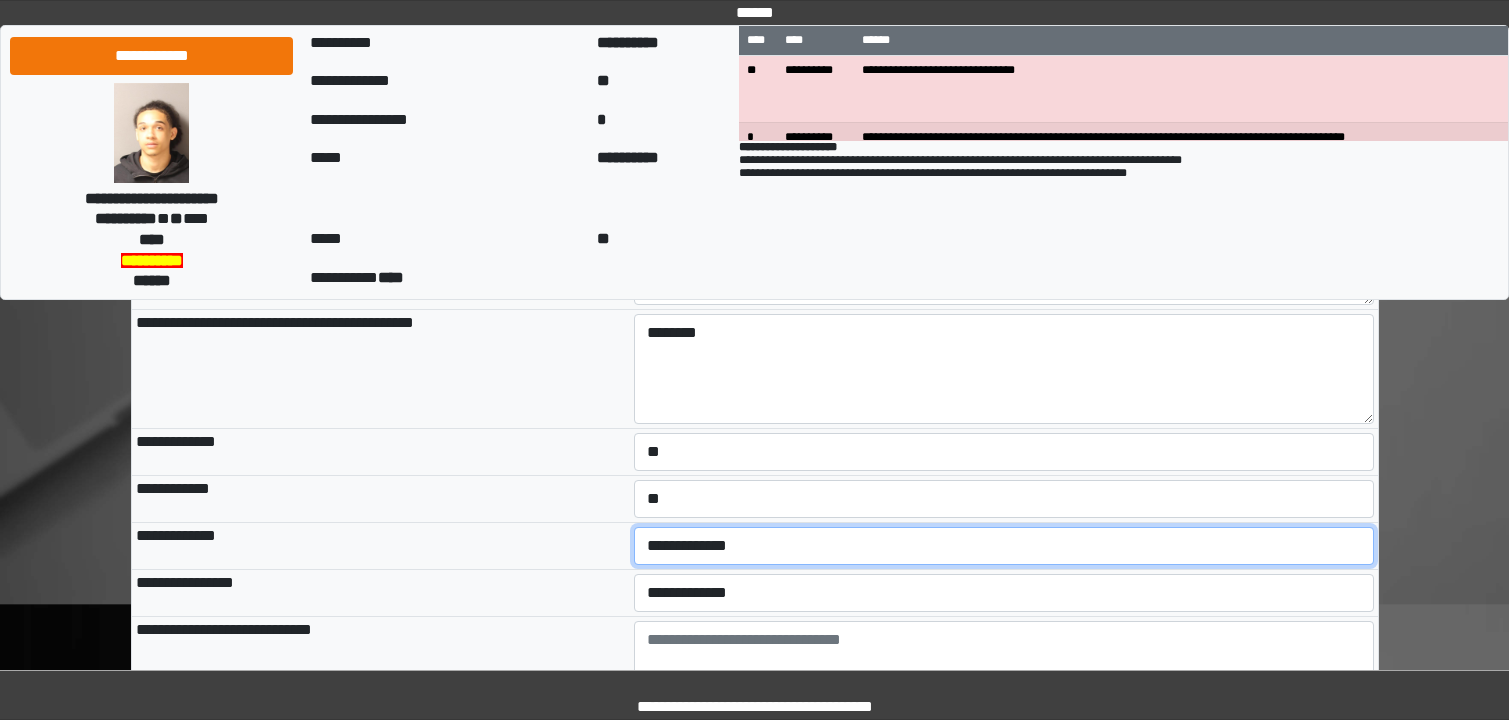 click on "**********" at bounding box center (1004, 546) 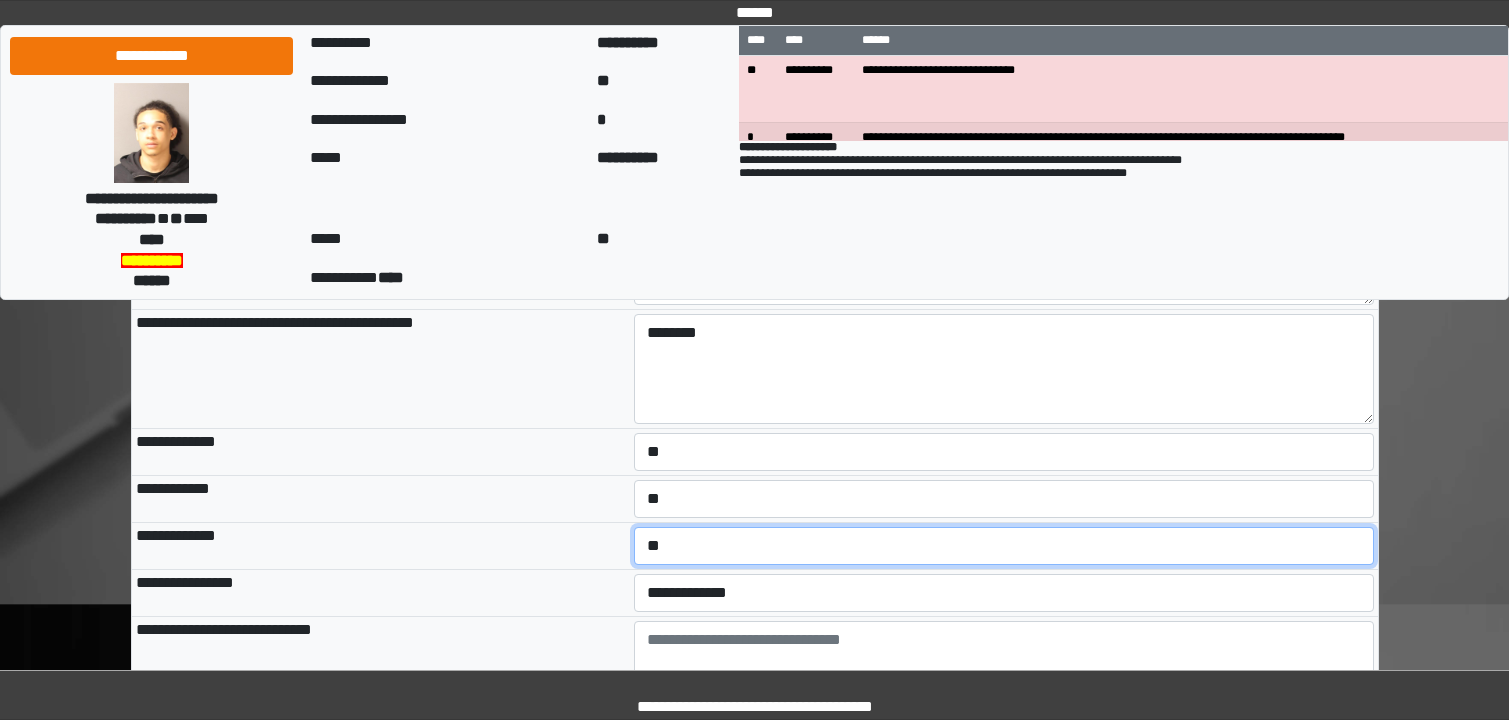 click on "**********" at bounding box center [1004, 546] 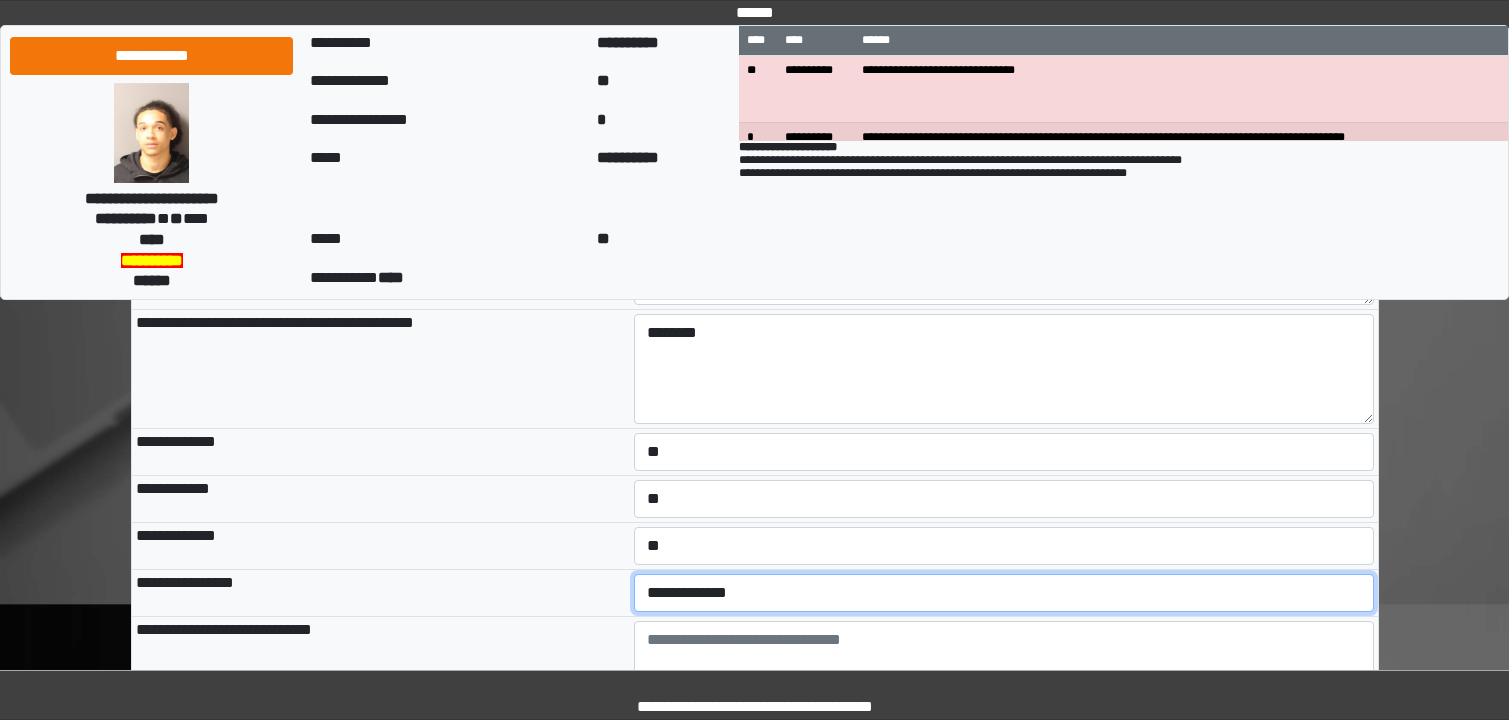 click on "**********" at bounding box center [1004, 593] 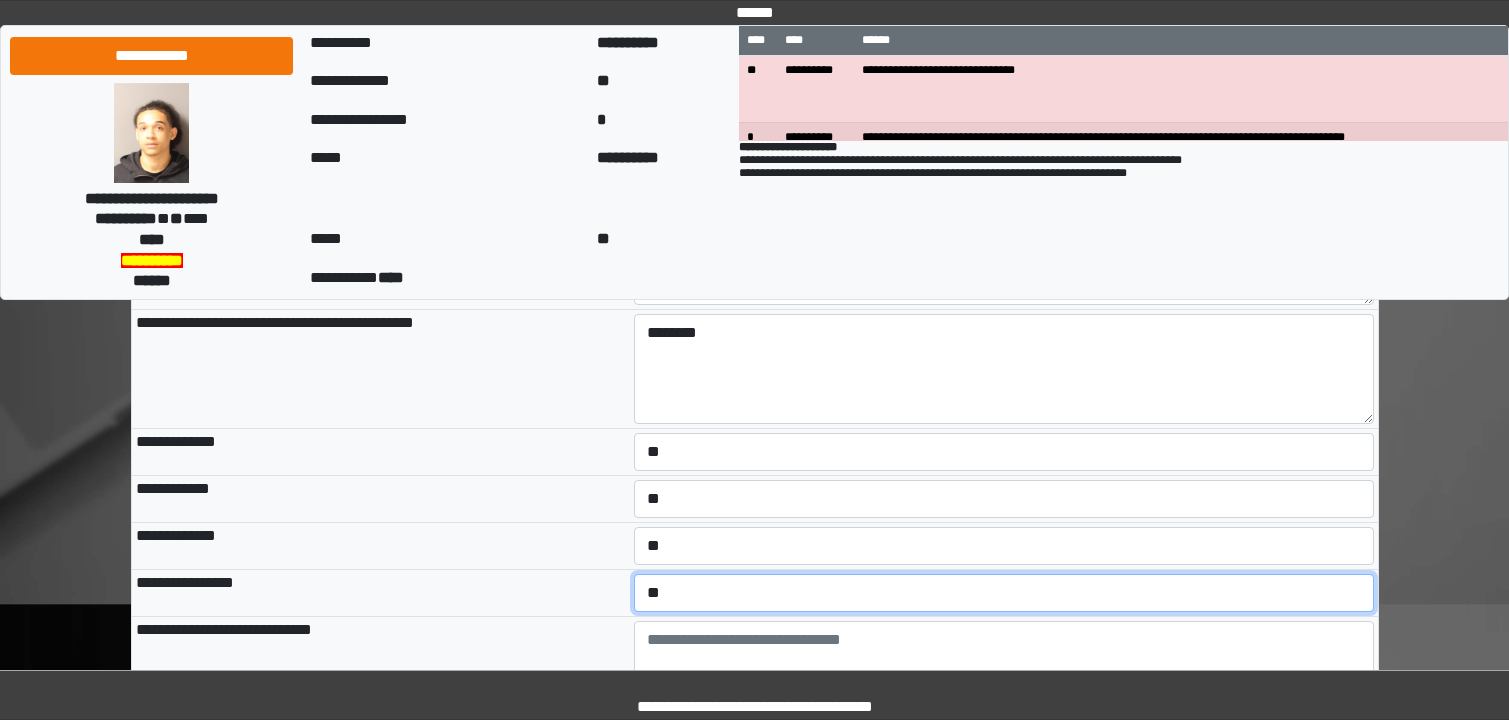 click on "**********" at bounding box center [1004, 593] 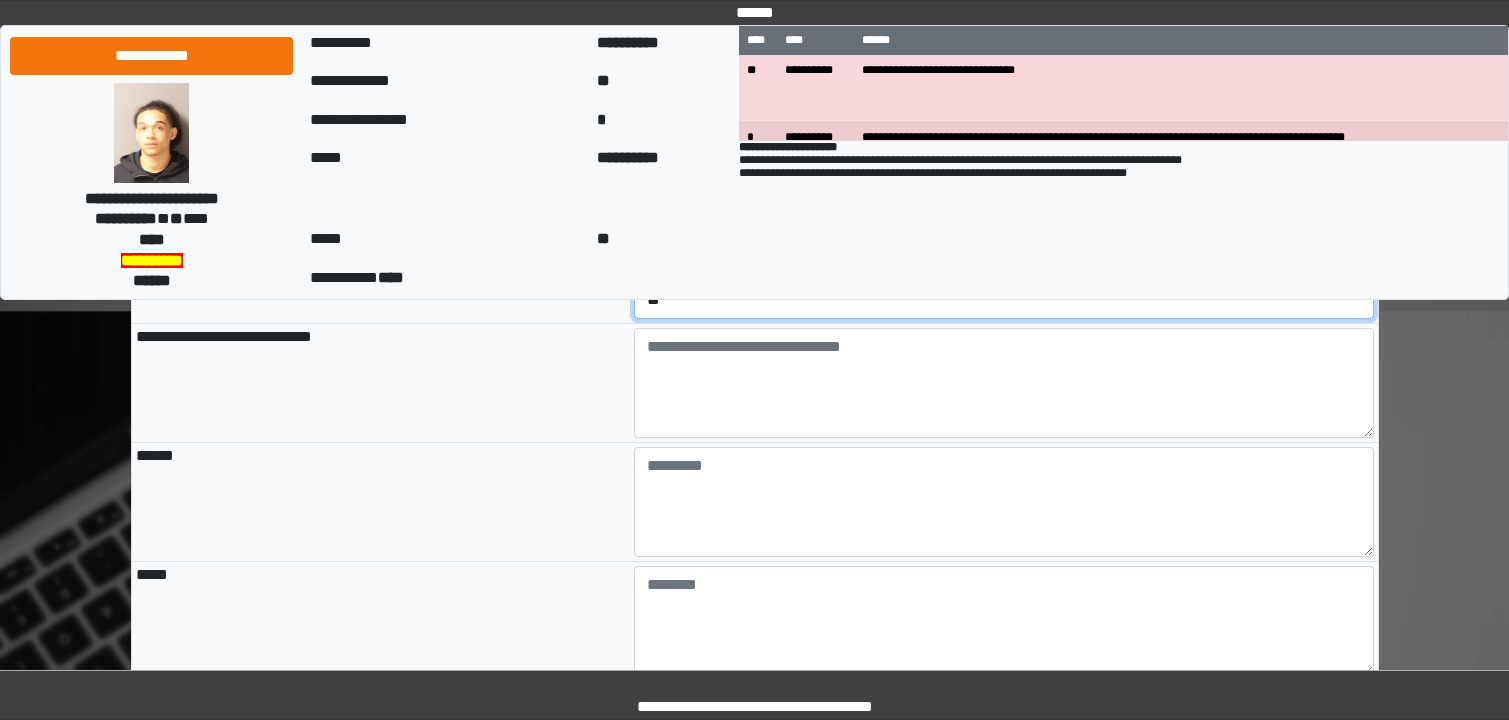 scroll, scrollTop: 1500, scrollLeft: 0, axis: vertical 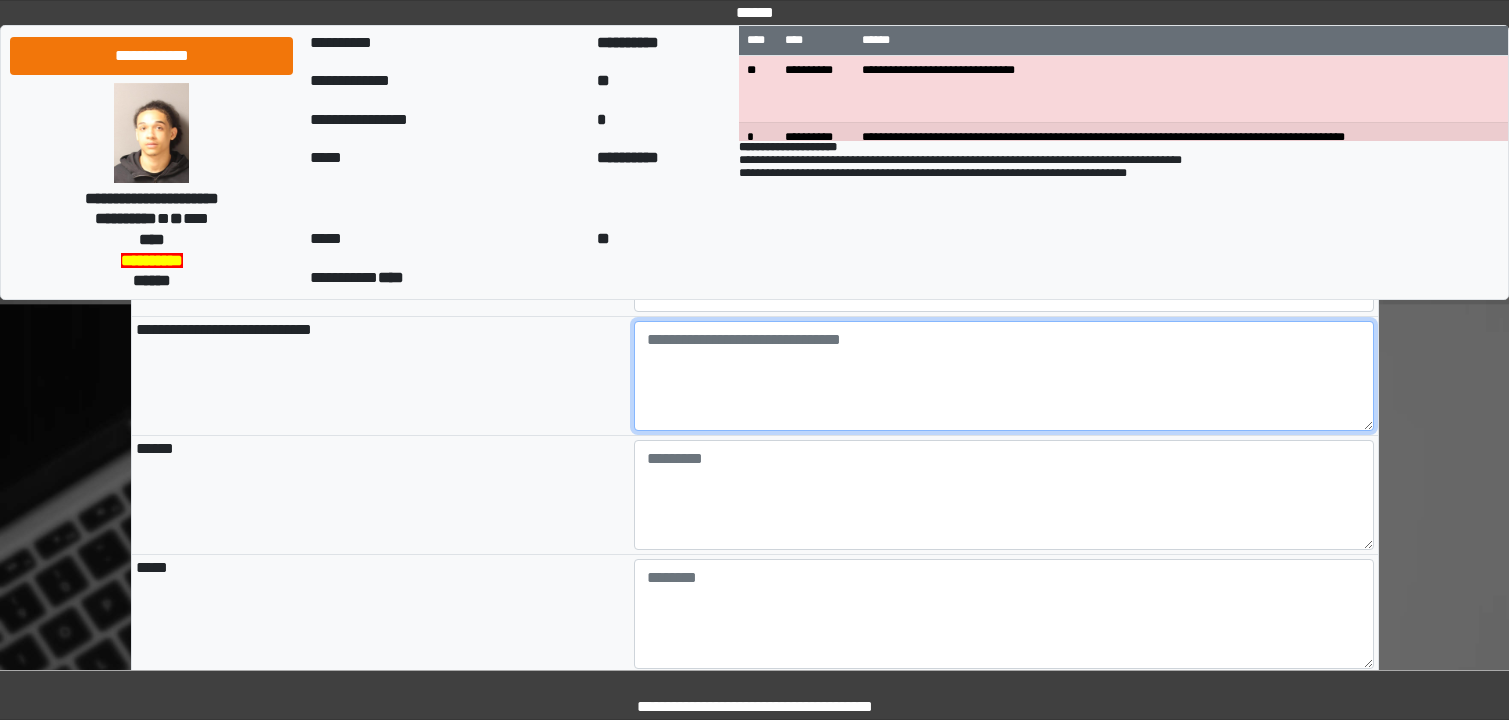 click at bounding box center (1004, 376) 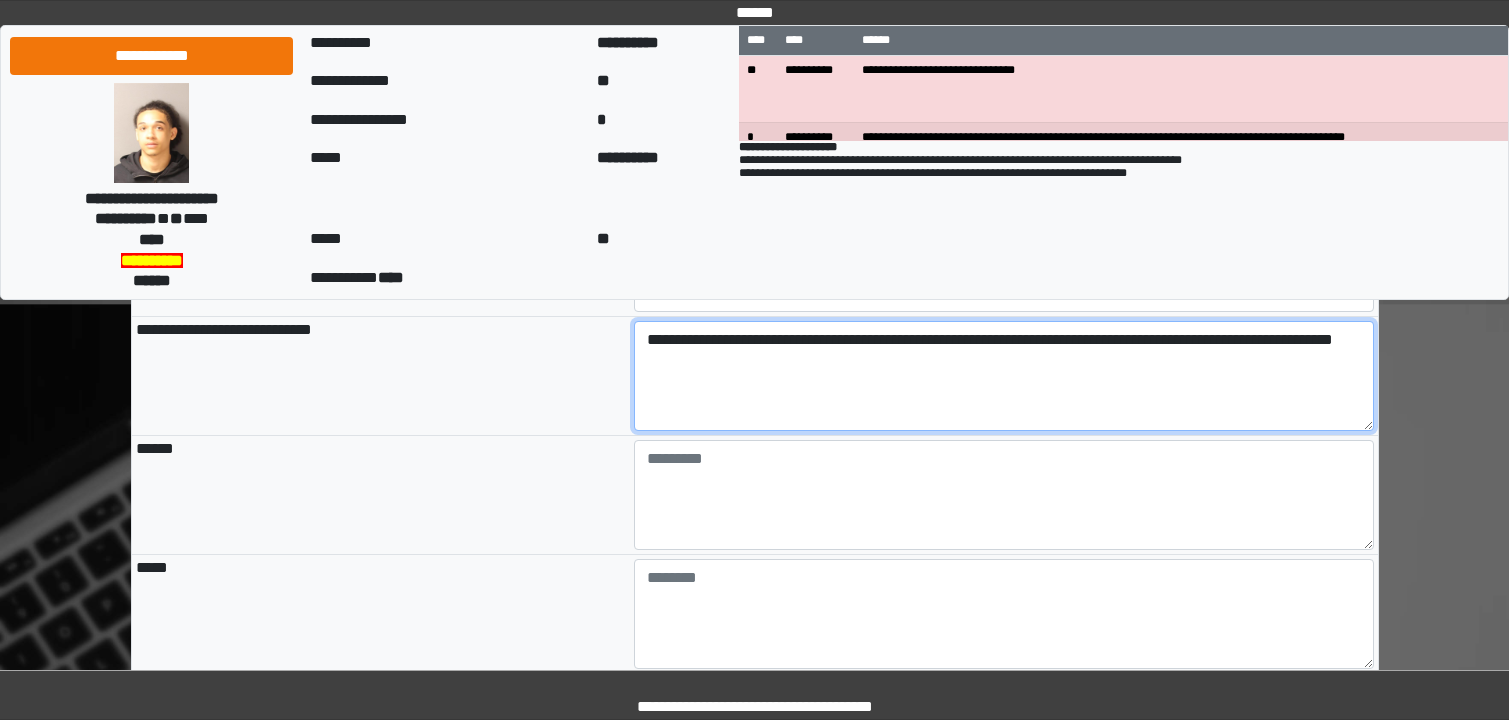 type on "**********" 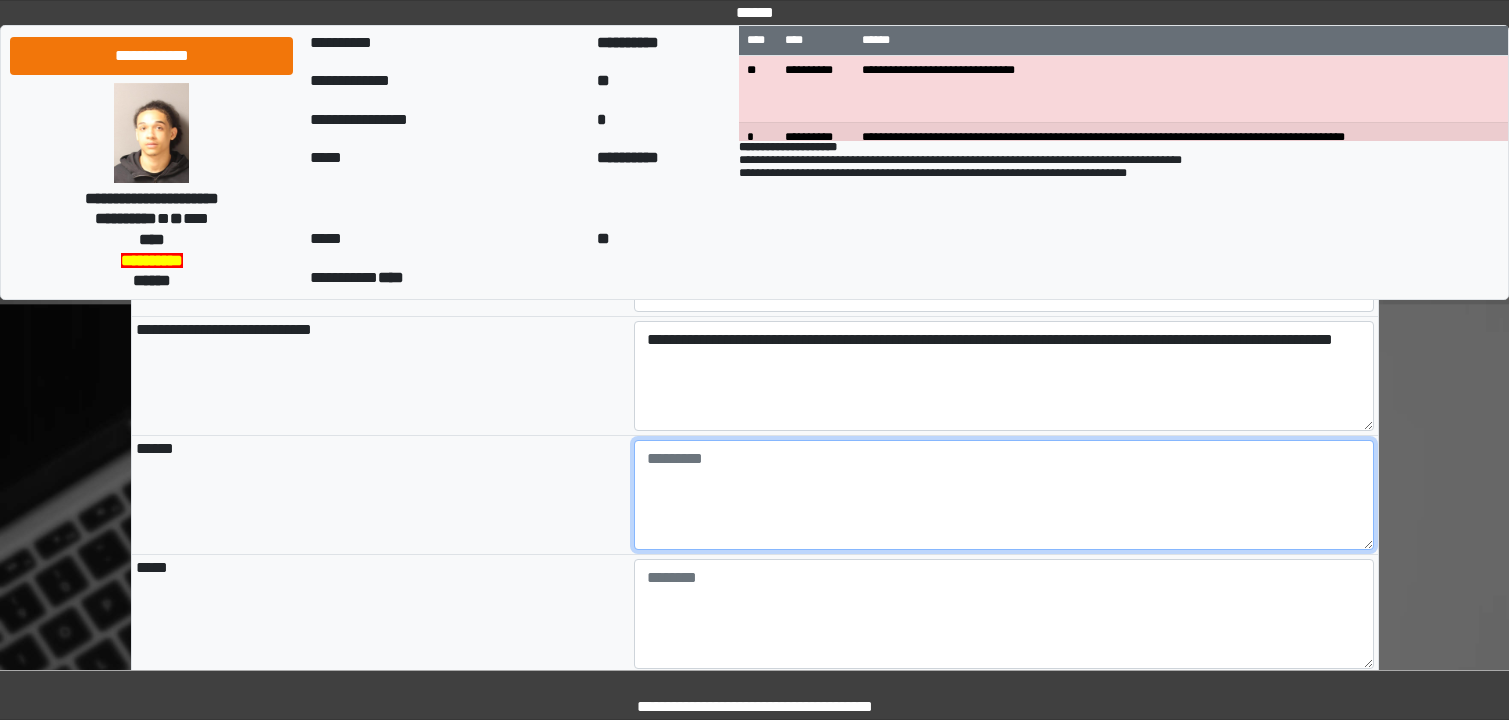 type on "**********" 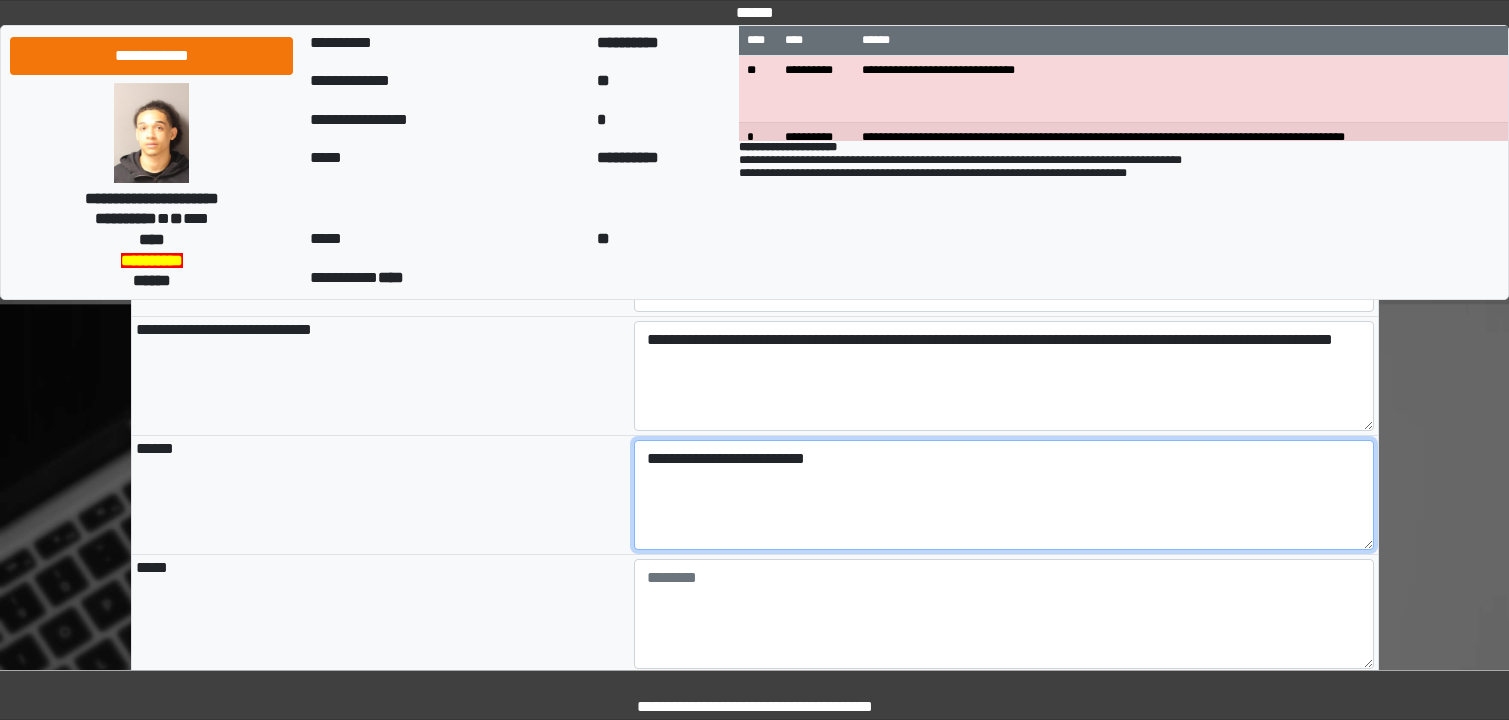 type on "**********" 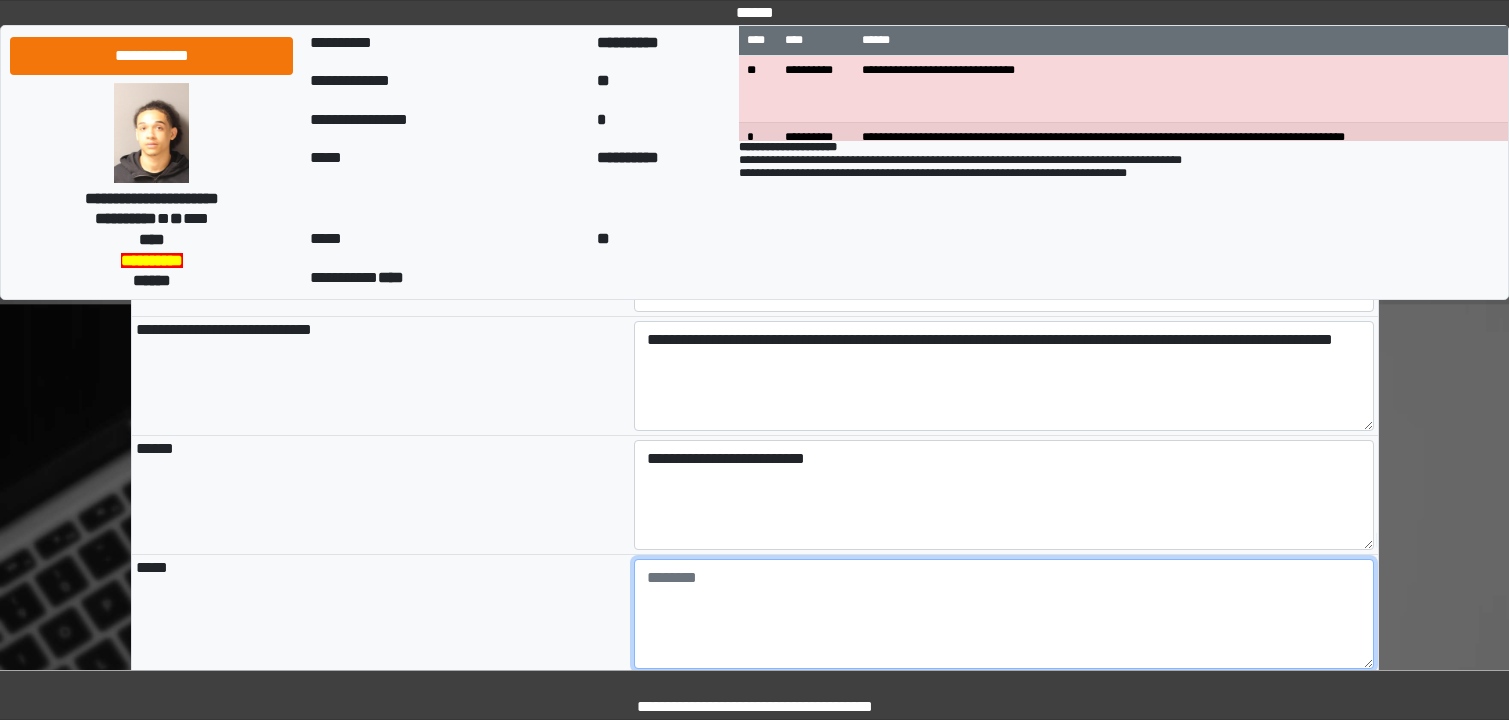 type on "**********" 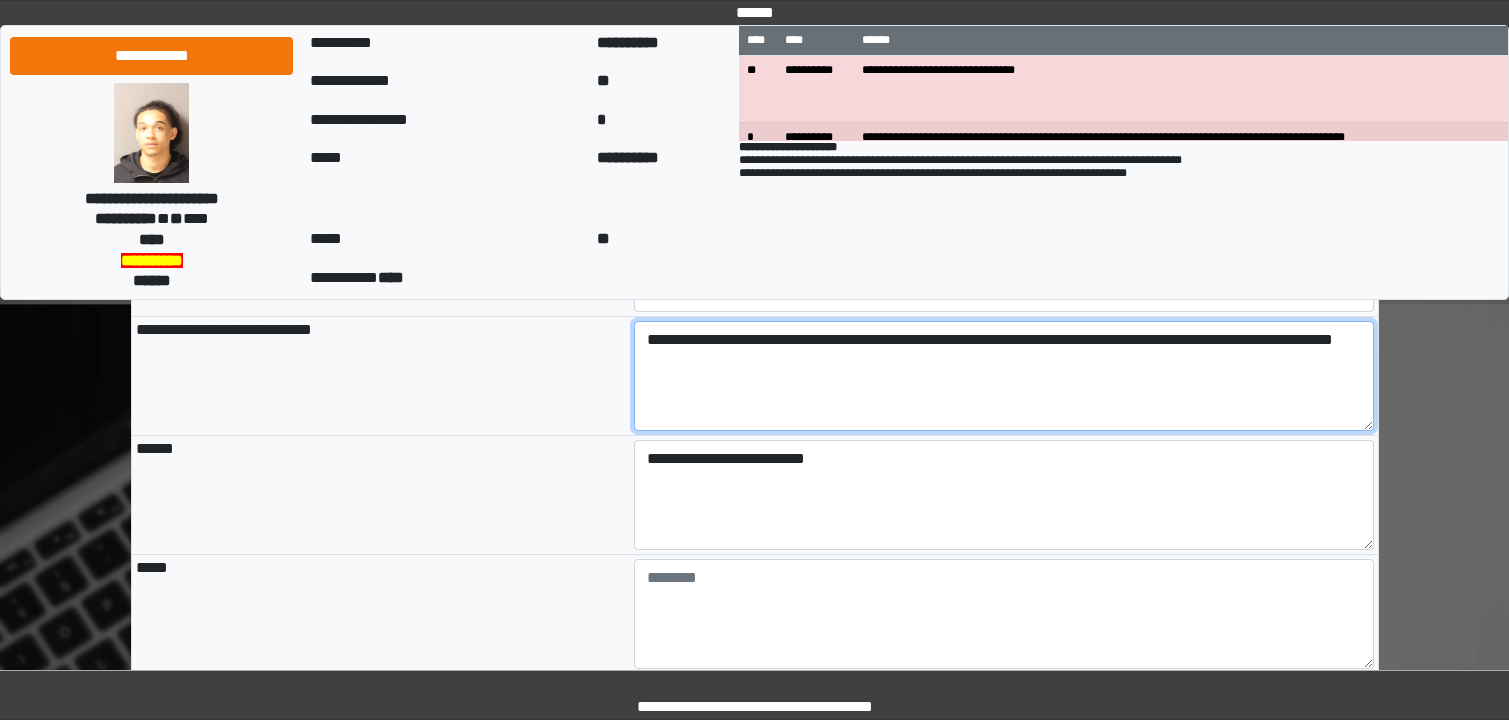 click on "**********" at bounding box center (1004, 376) 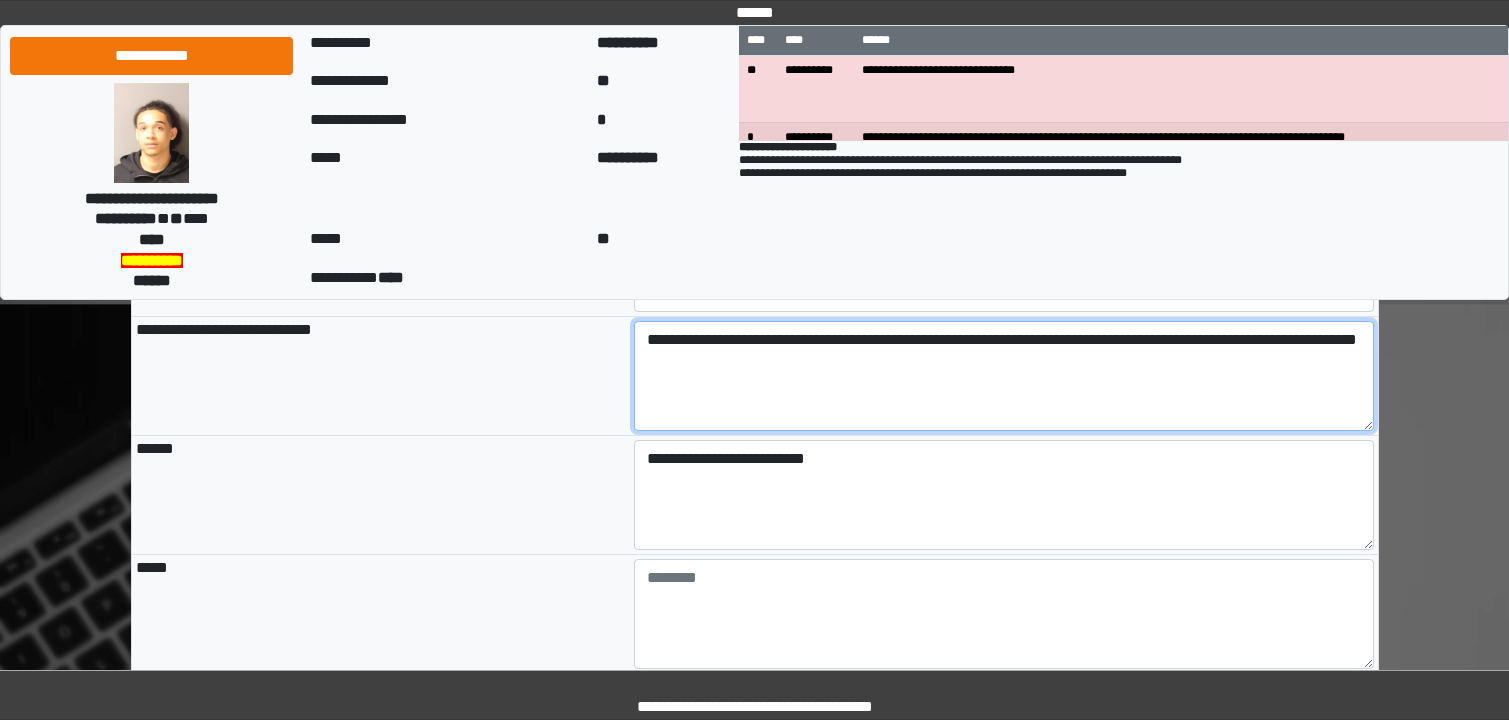 drag, startPoint x: 816, startPoint y: 368, endPoint x: 816, endPoint y: 338, distance: 30 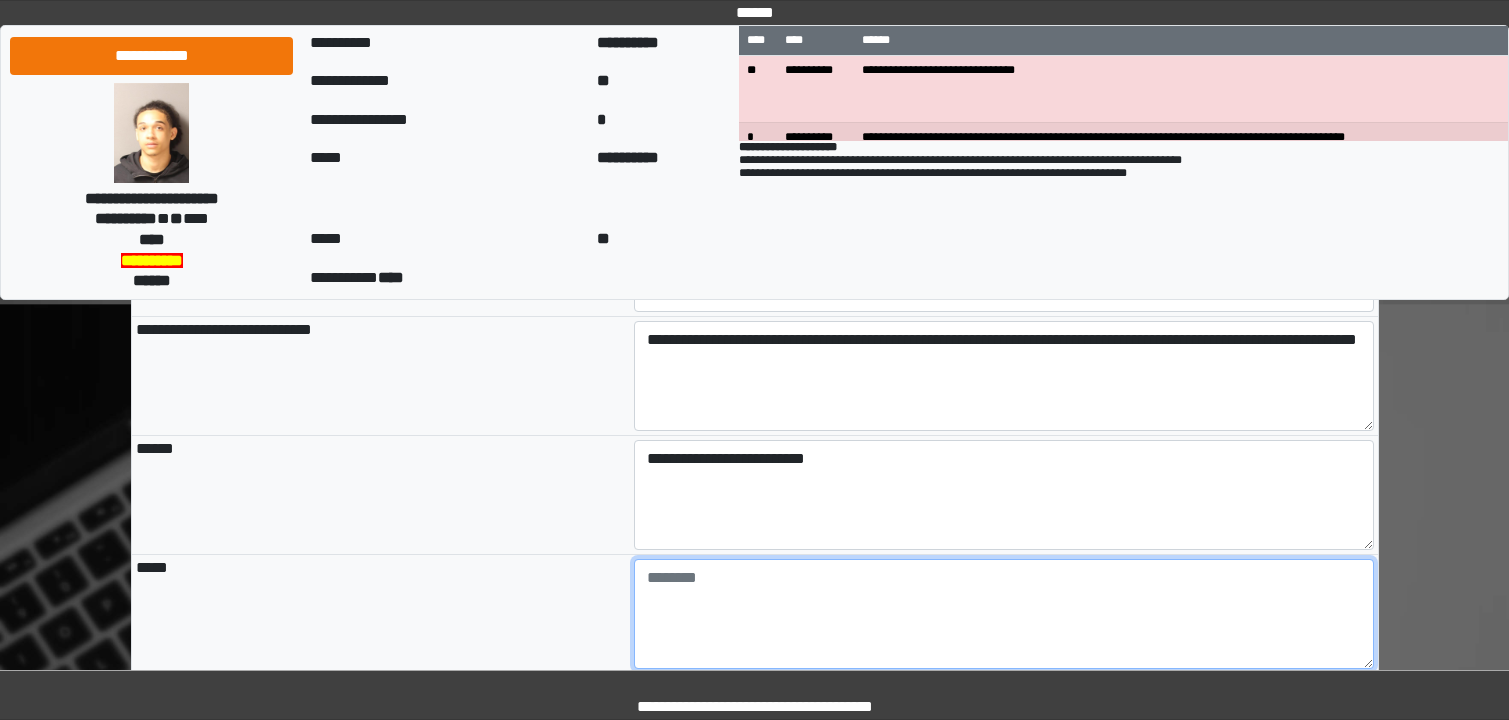 type on "**********" 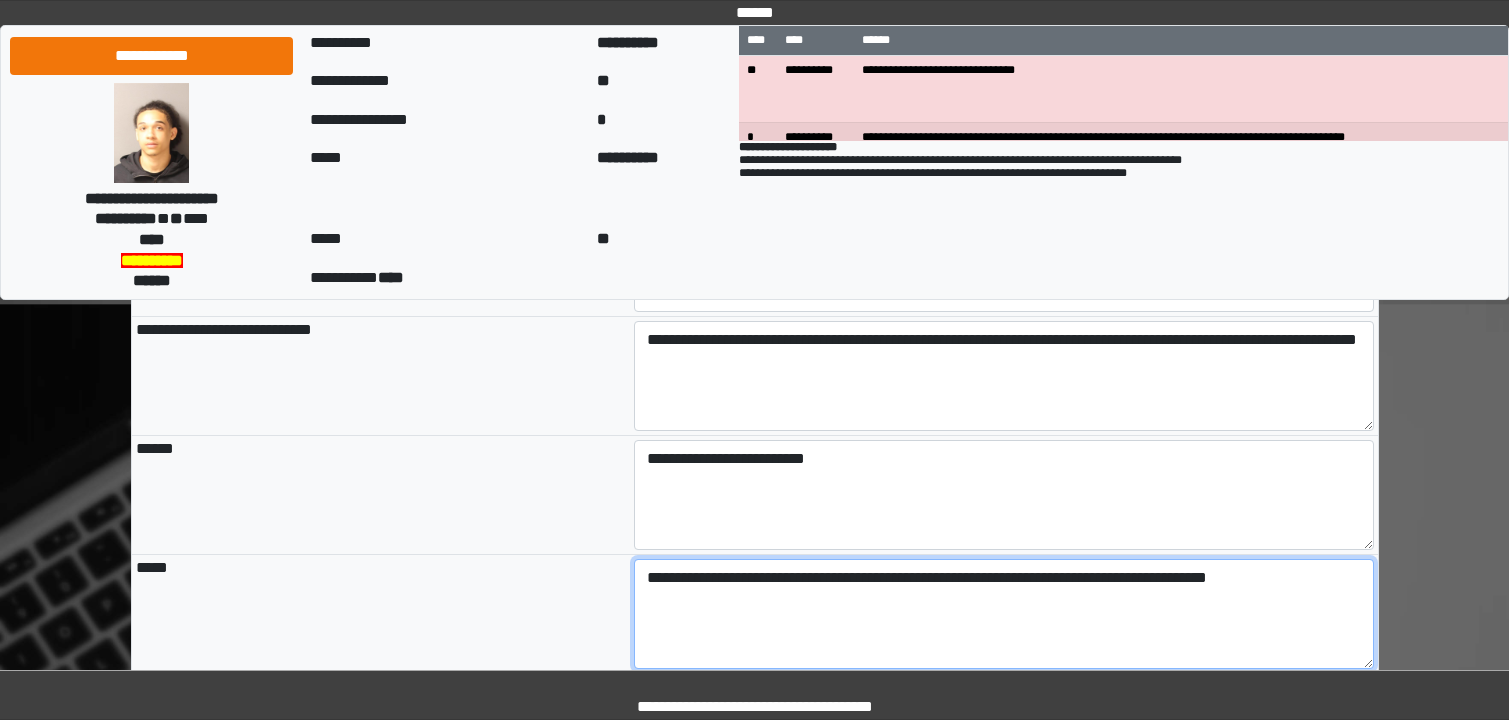 type on "**********" 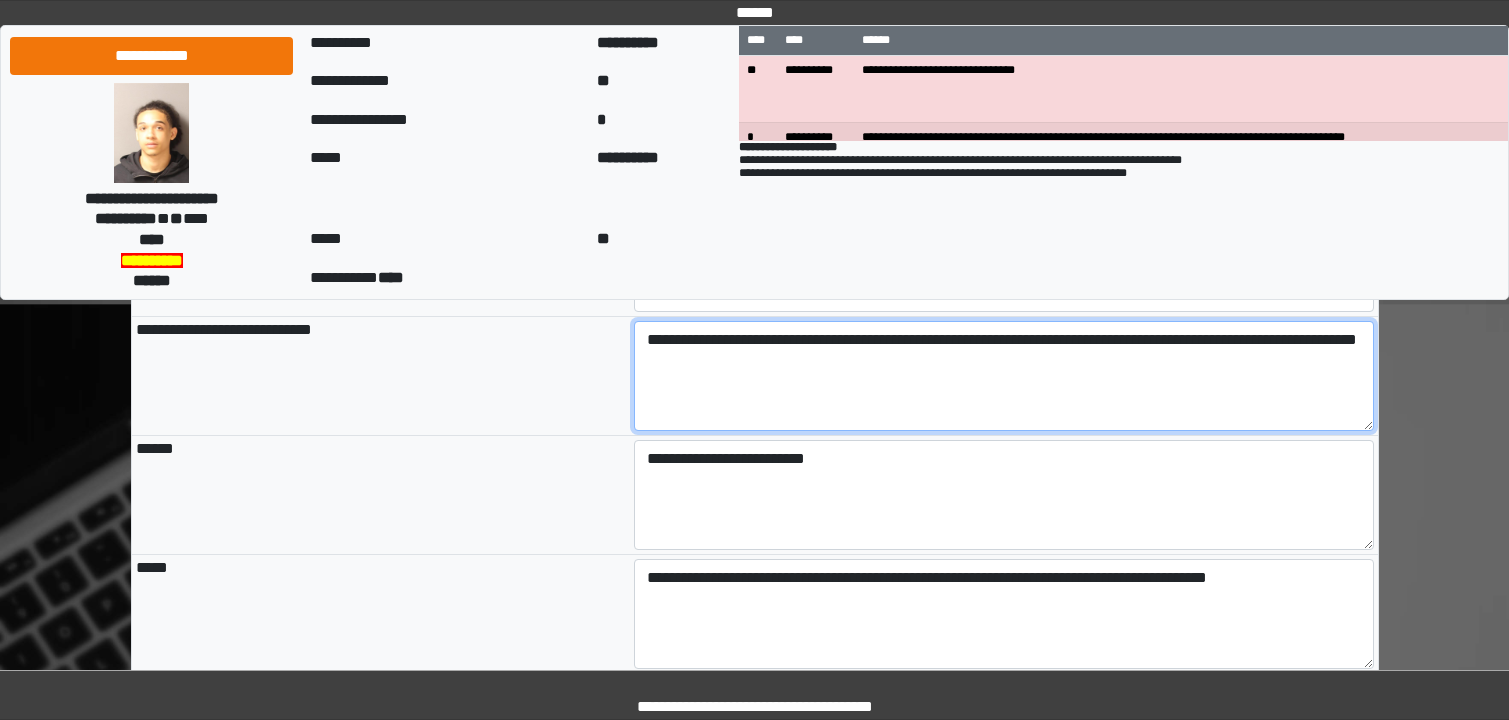 type on "**********" 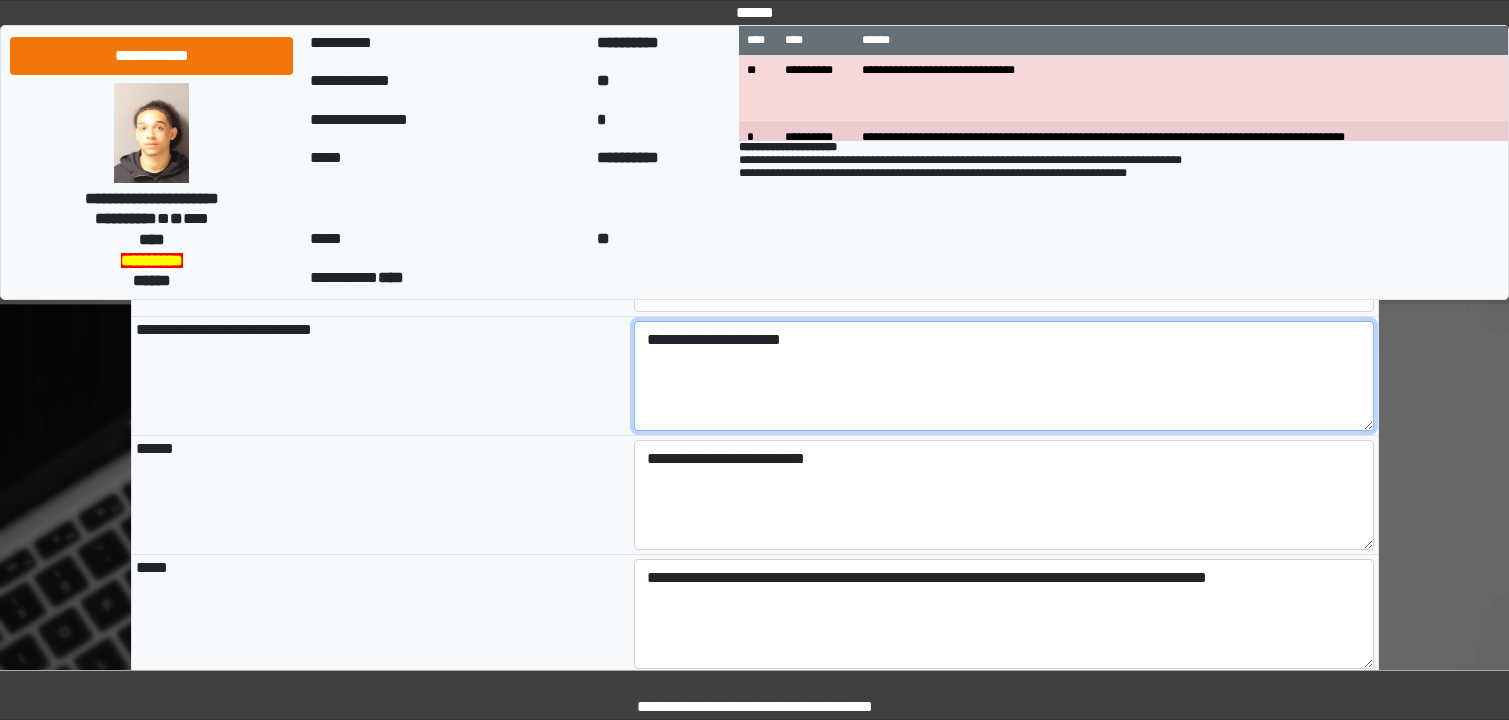 click on "**********" at bounding box center (1004, 376) 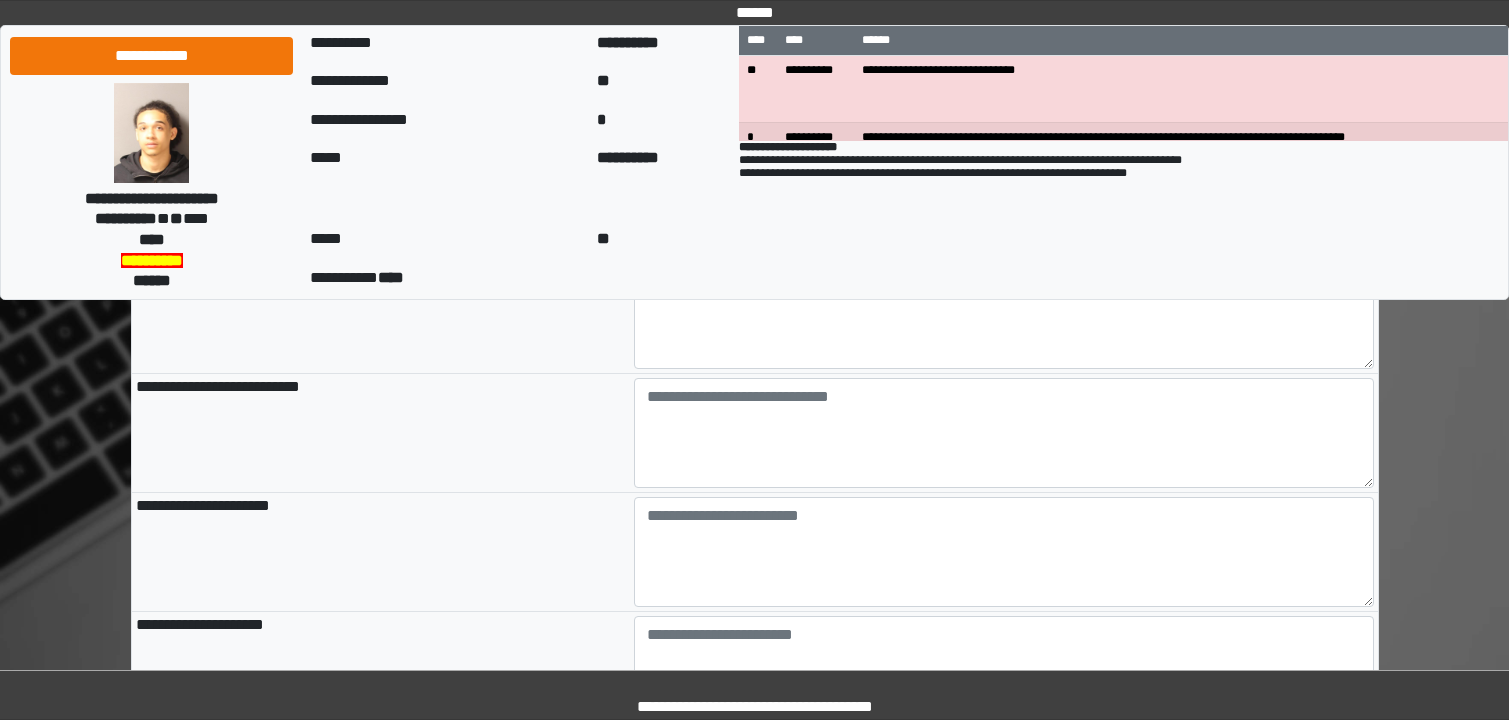 type on "**********" 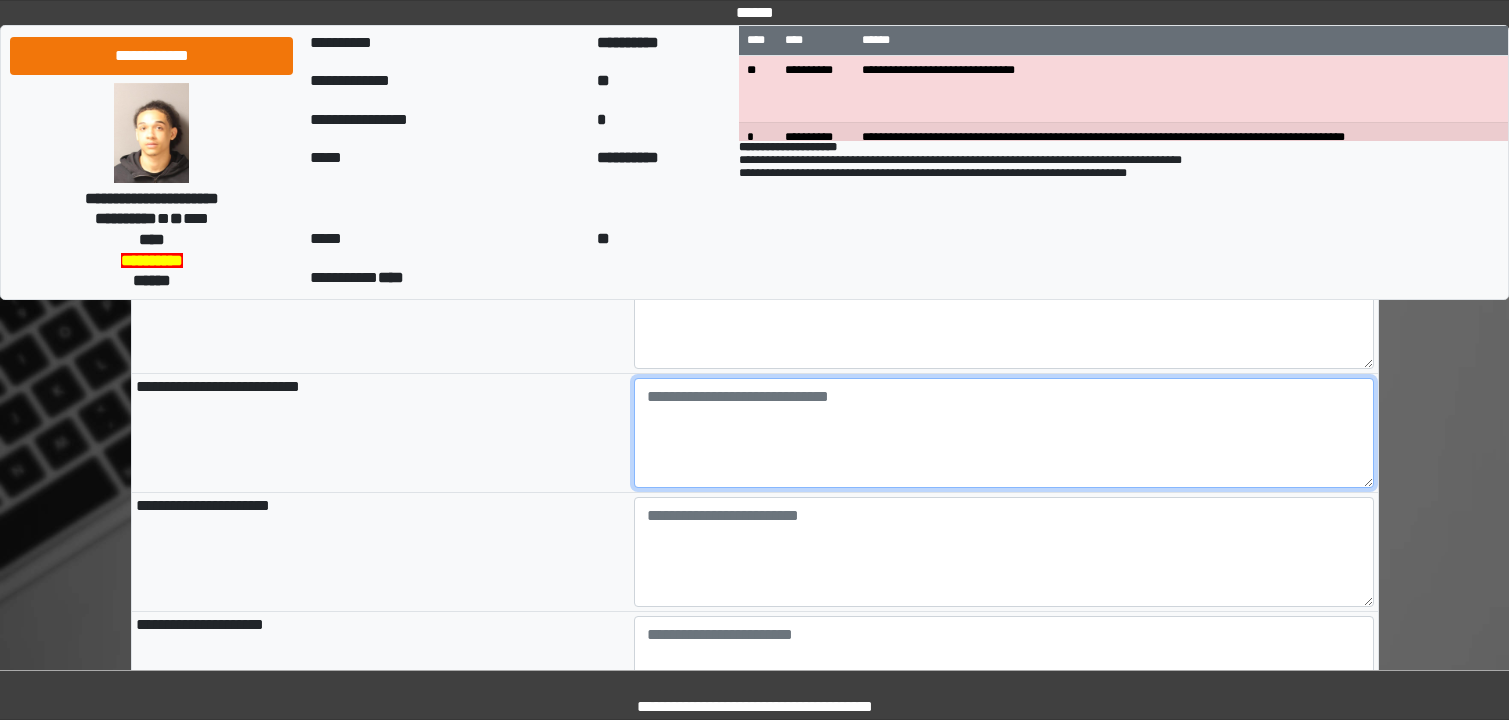 type on "**********" 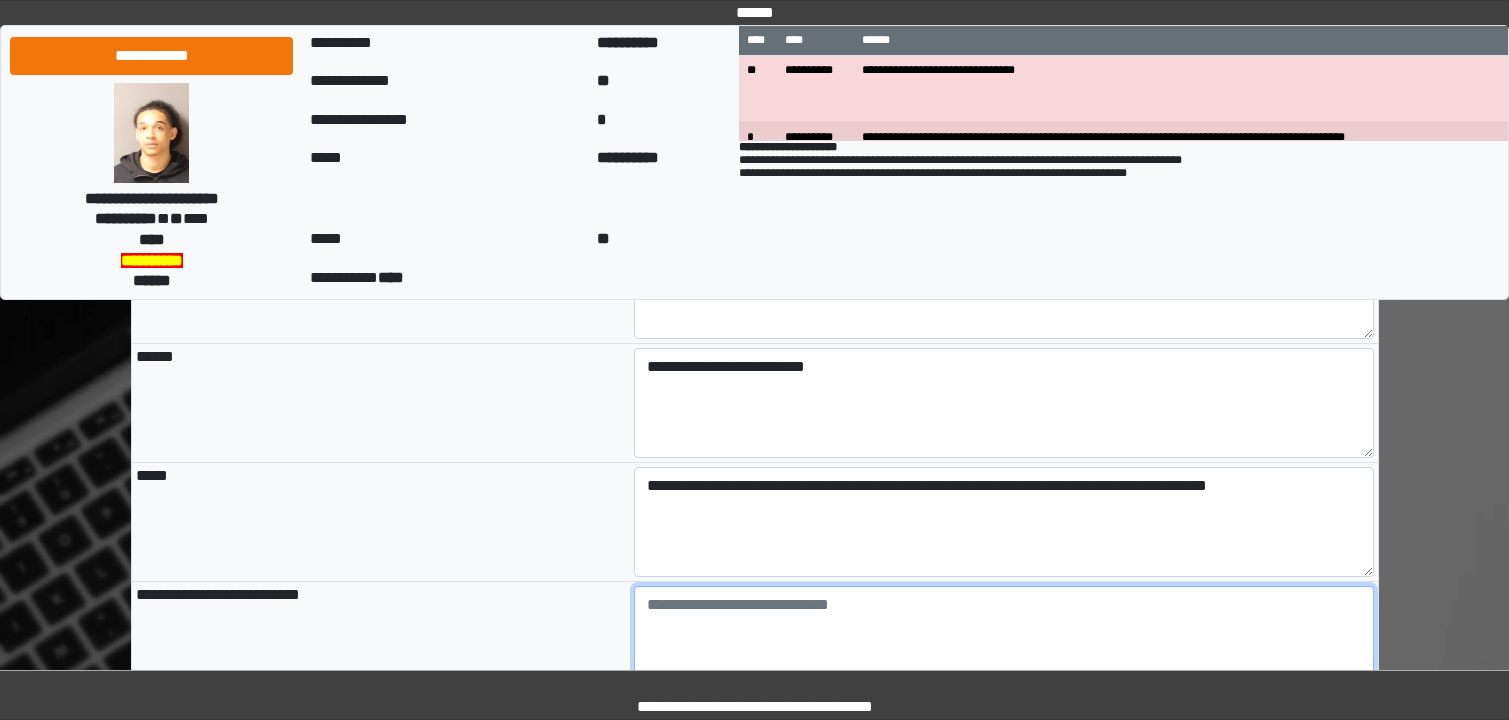 scroll, scrollTop: 1700, scrollLeft: 0, axis: vertical 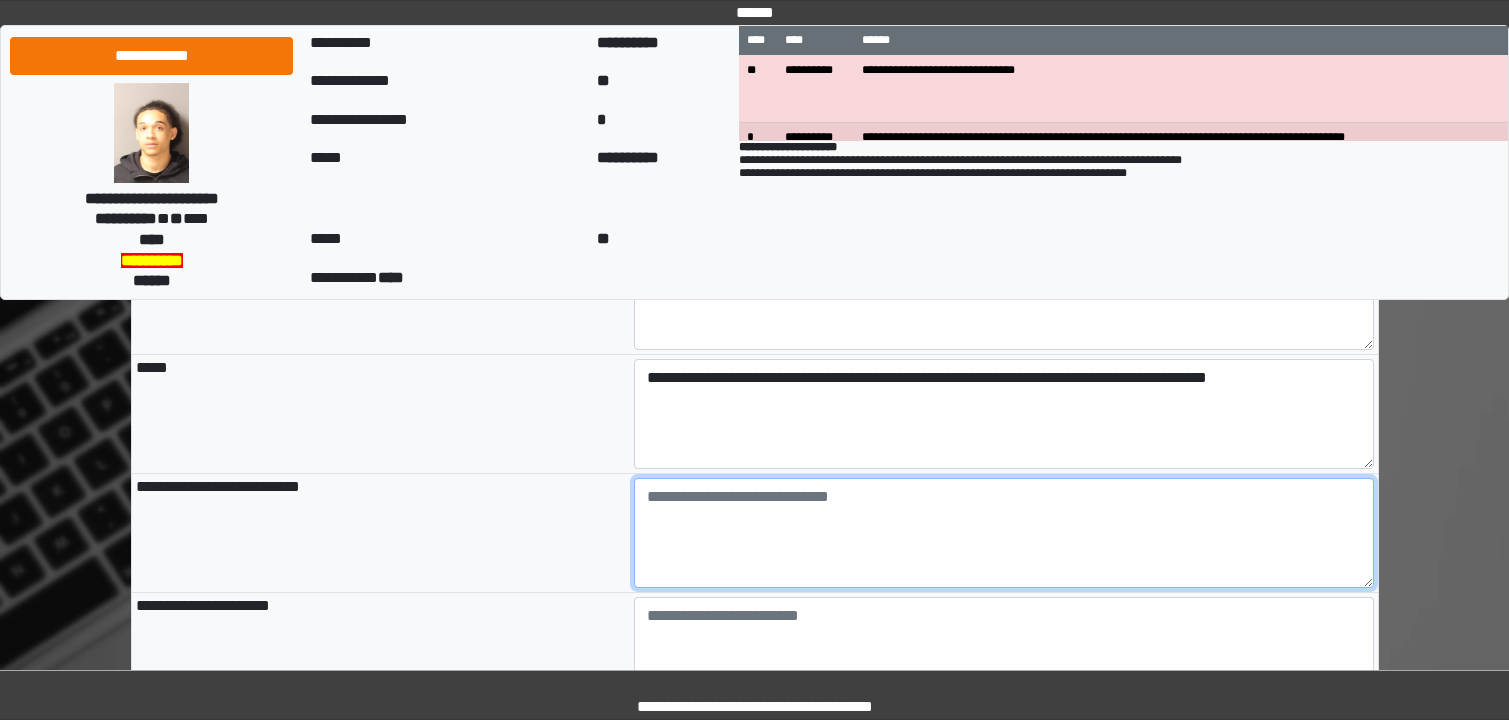 click at bounding box center (1004, 533) 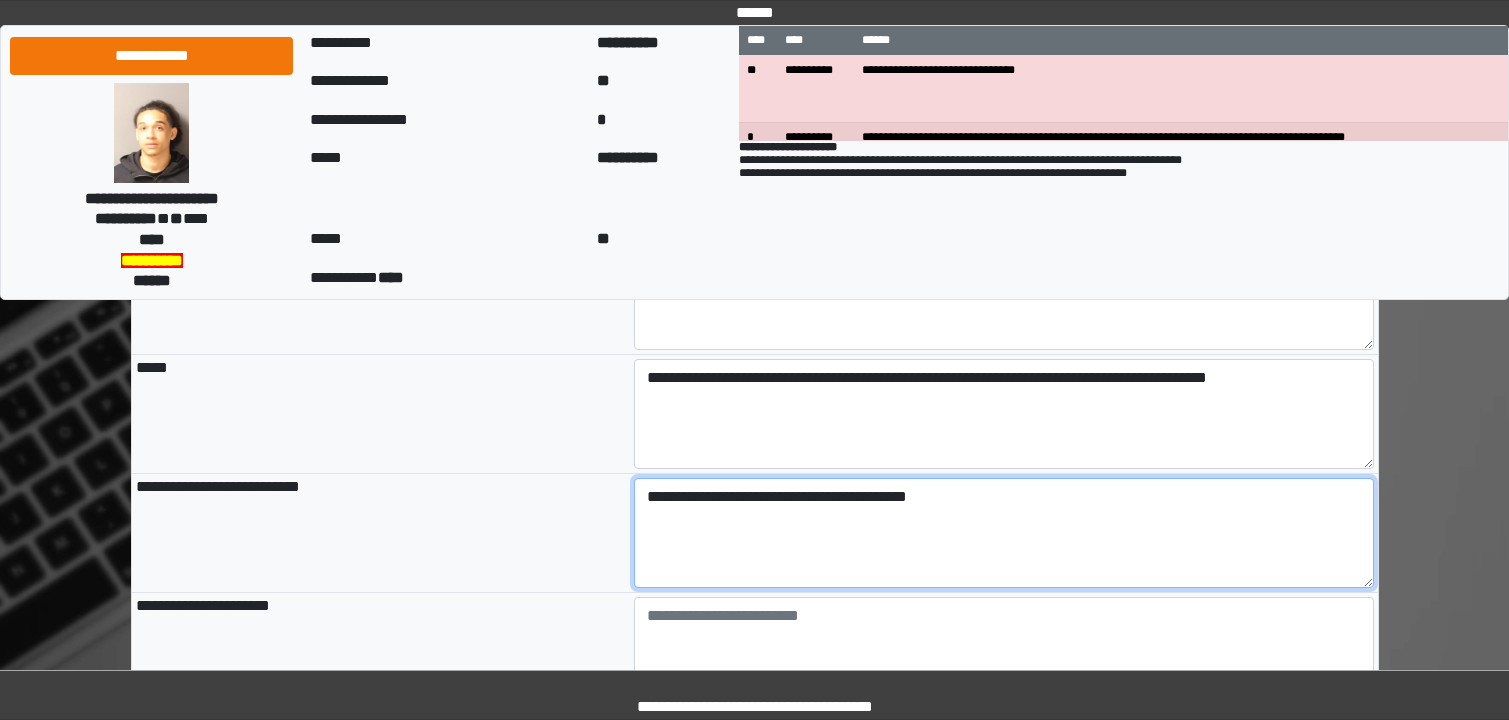 type on "**********" 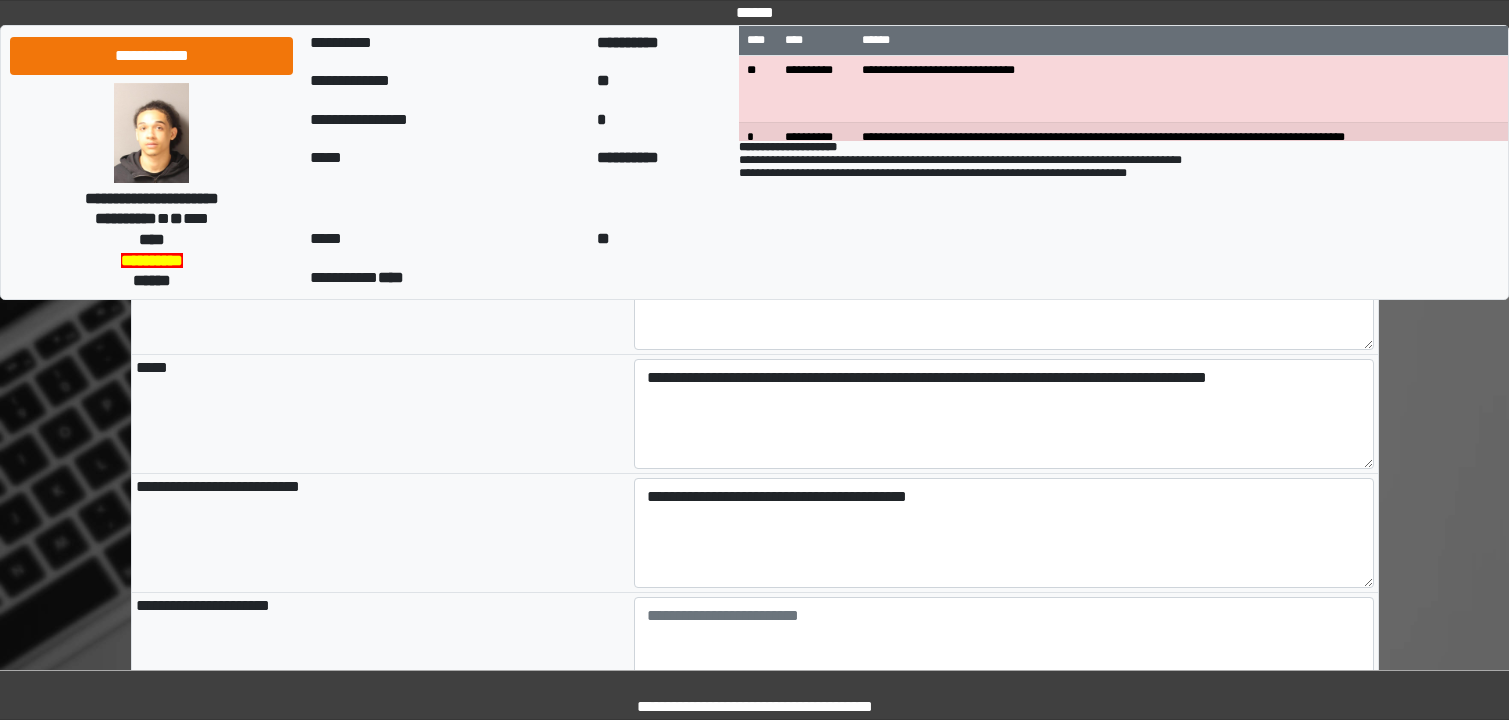 type on "**********" 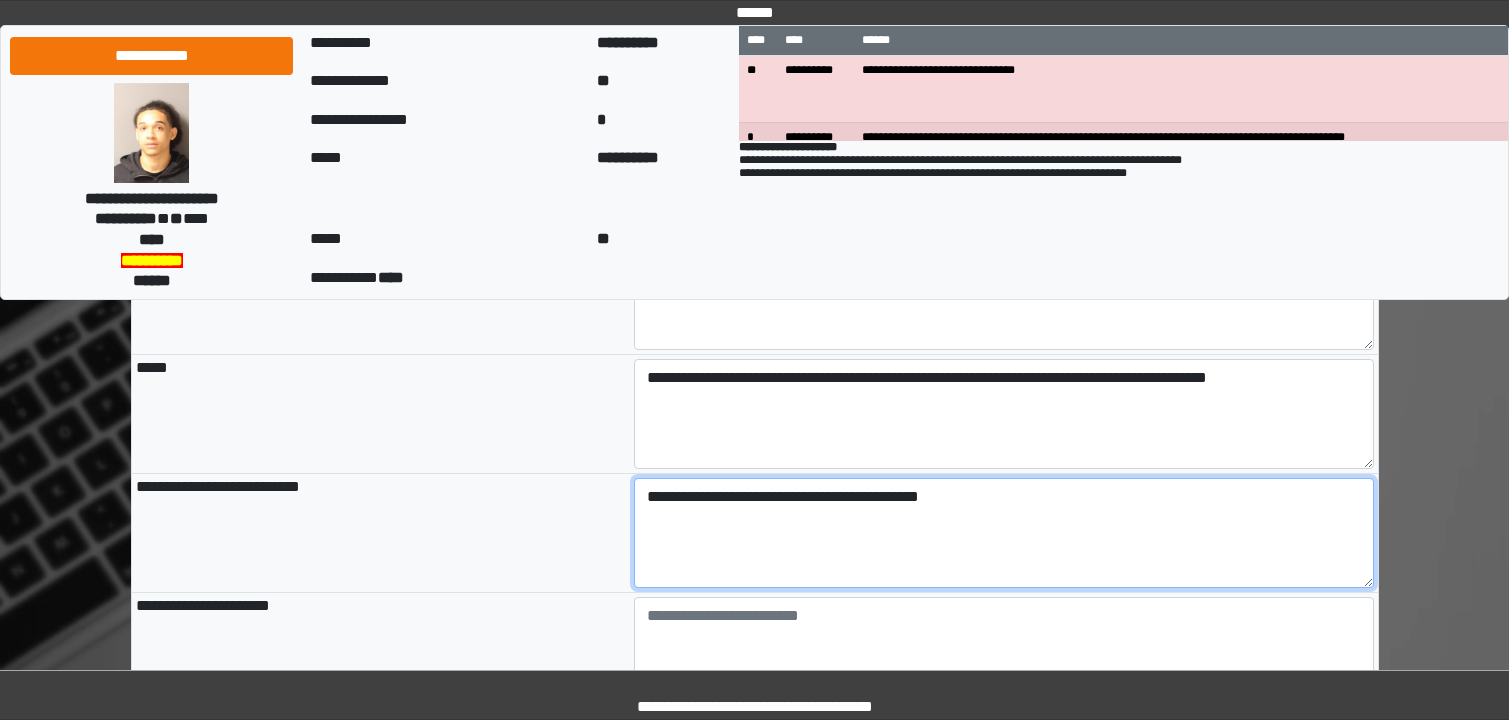 paste on "**********" 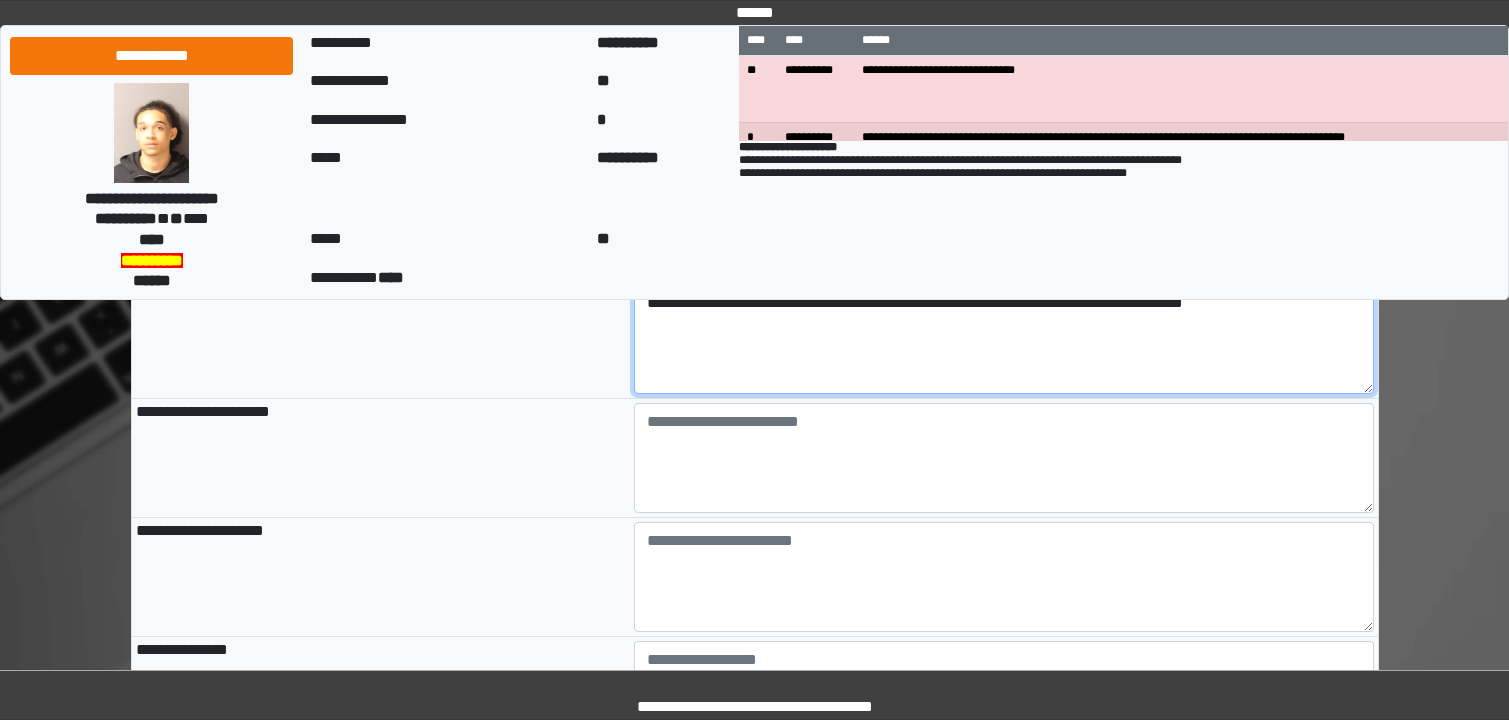 scroll, scrollTop: 1900, scrollLeft: 0, axis: vertical 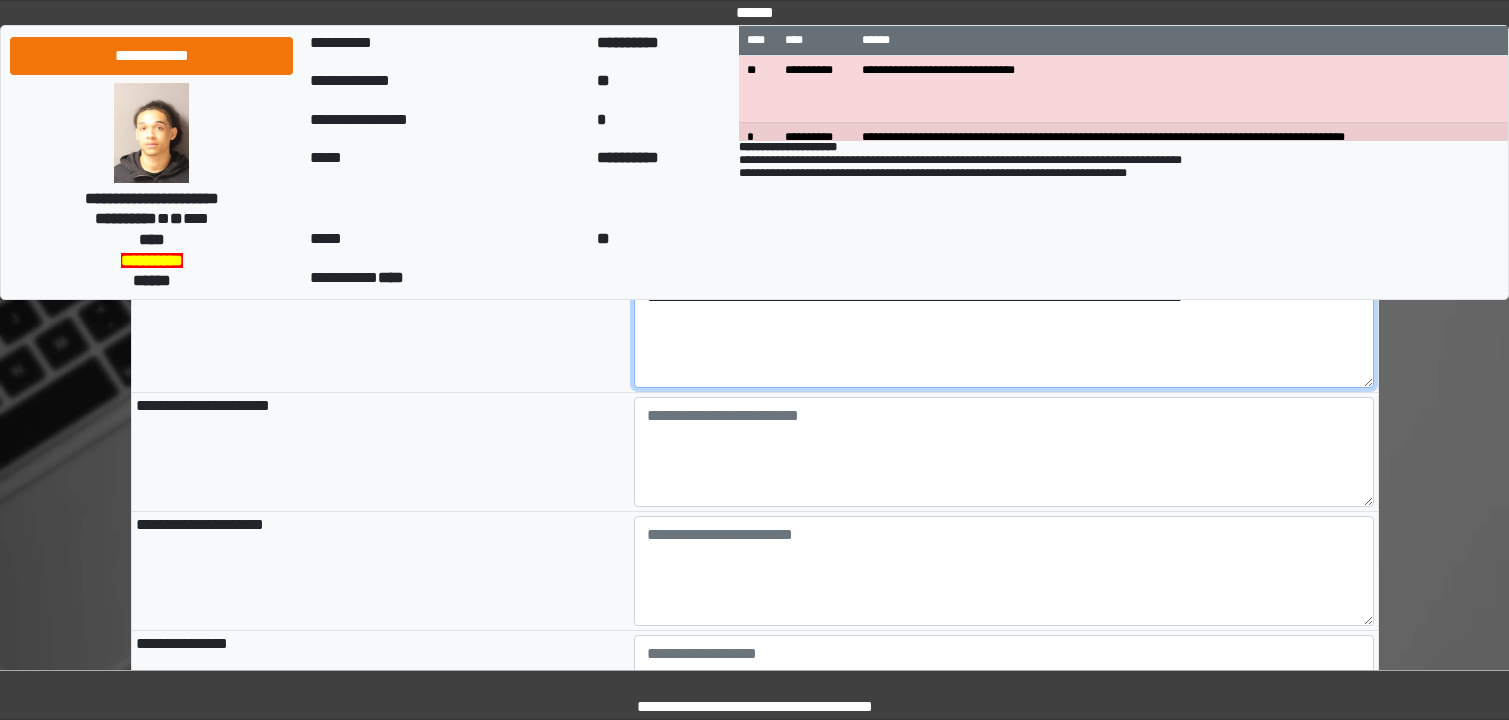 type on "**********" 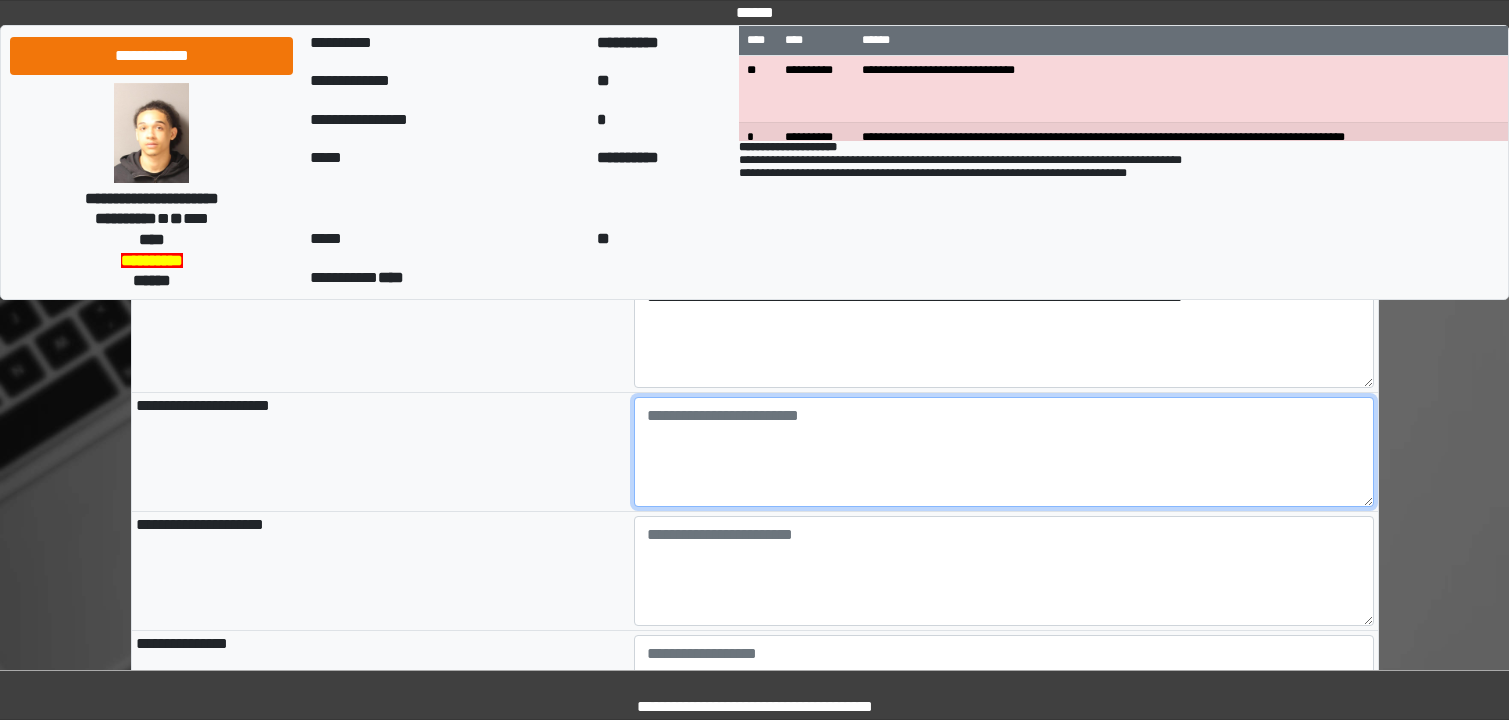 type on "**********" 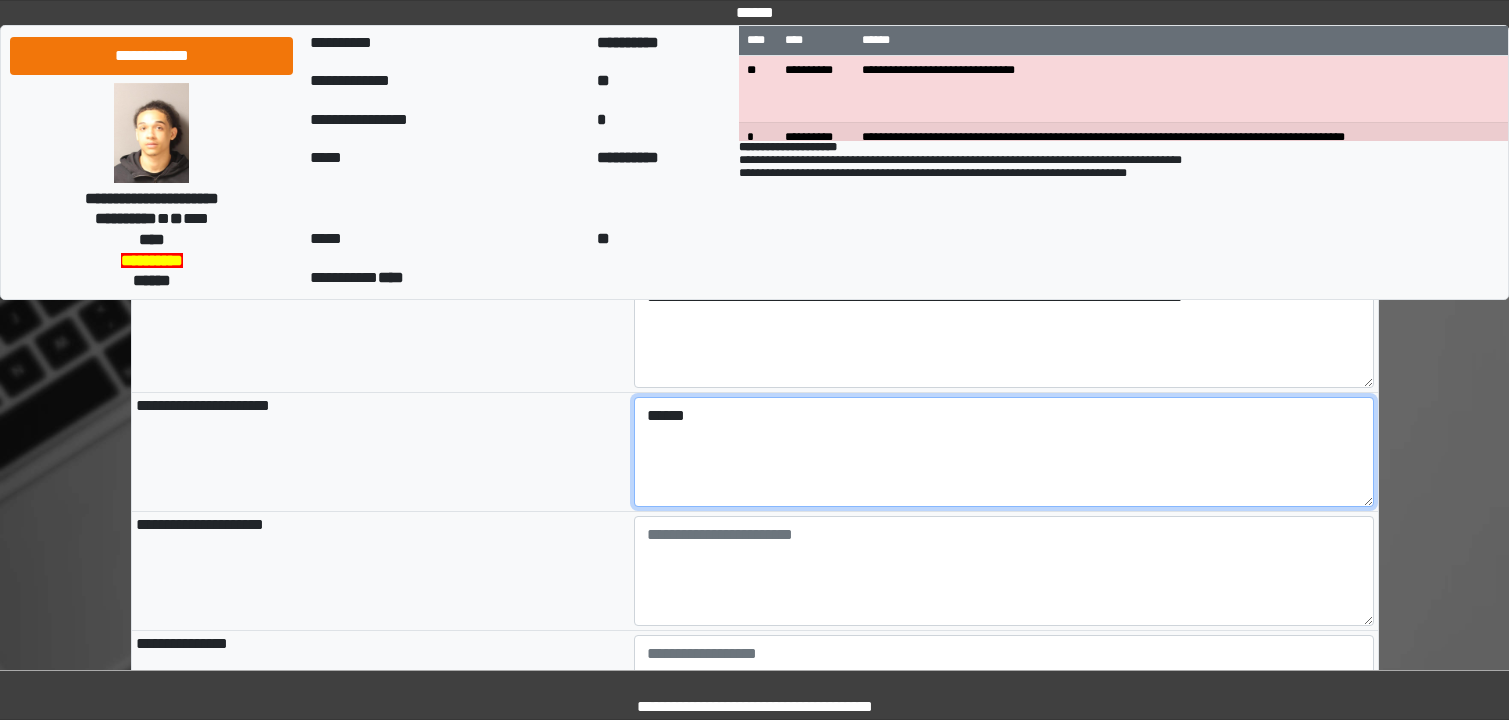 type on "******" 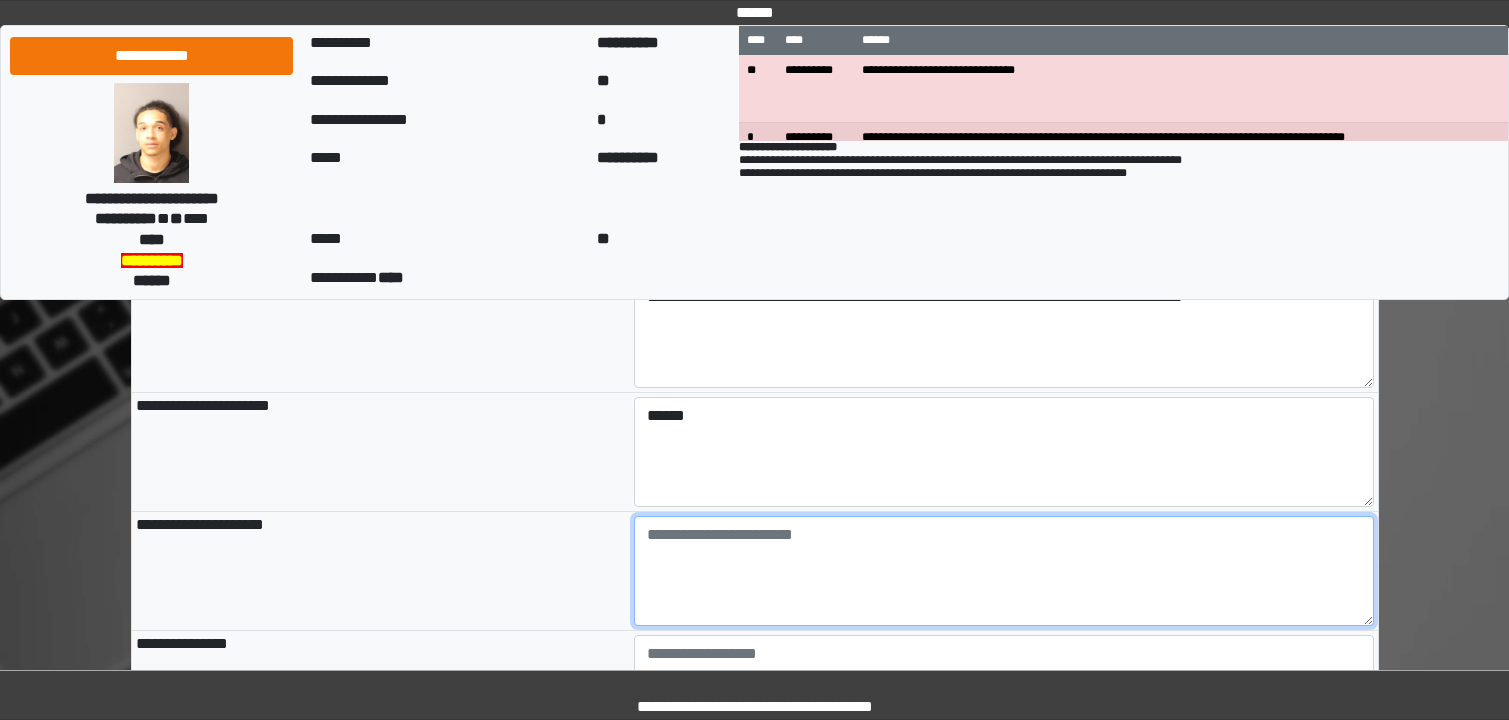 type on "**********" 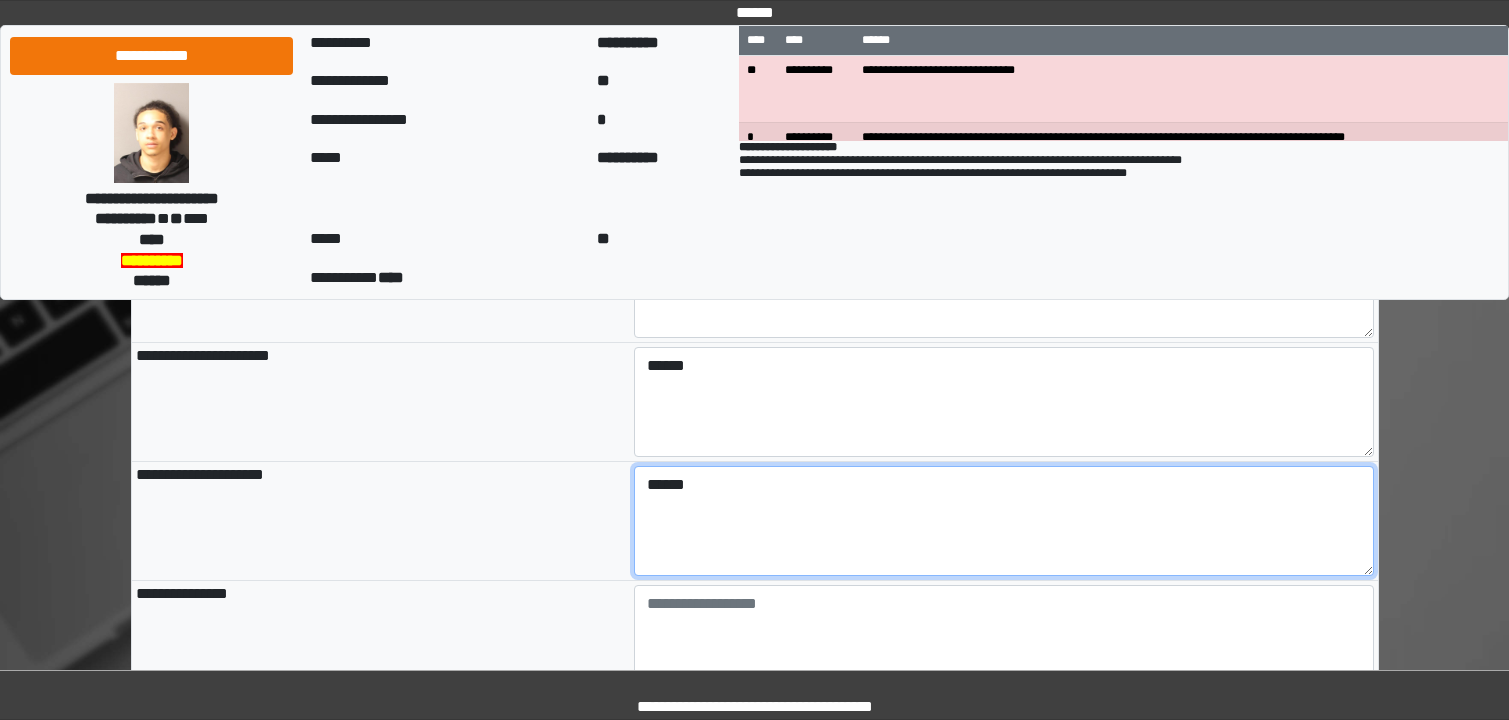 scroll, scrollTop: 2000, scrollLeft: 0, axis: vertical 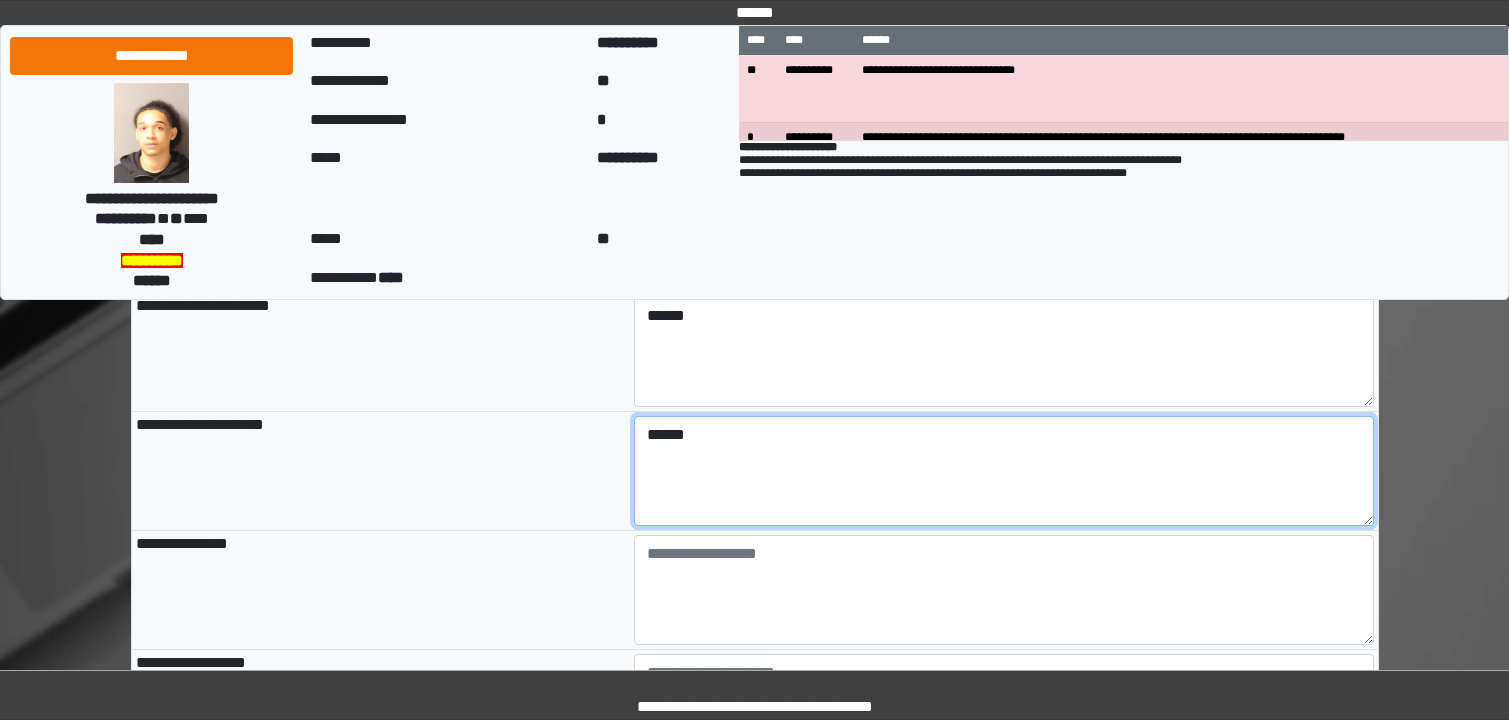 type on "******" 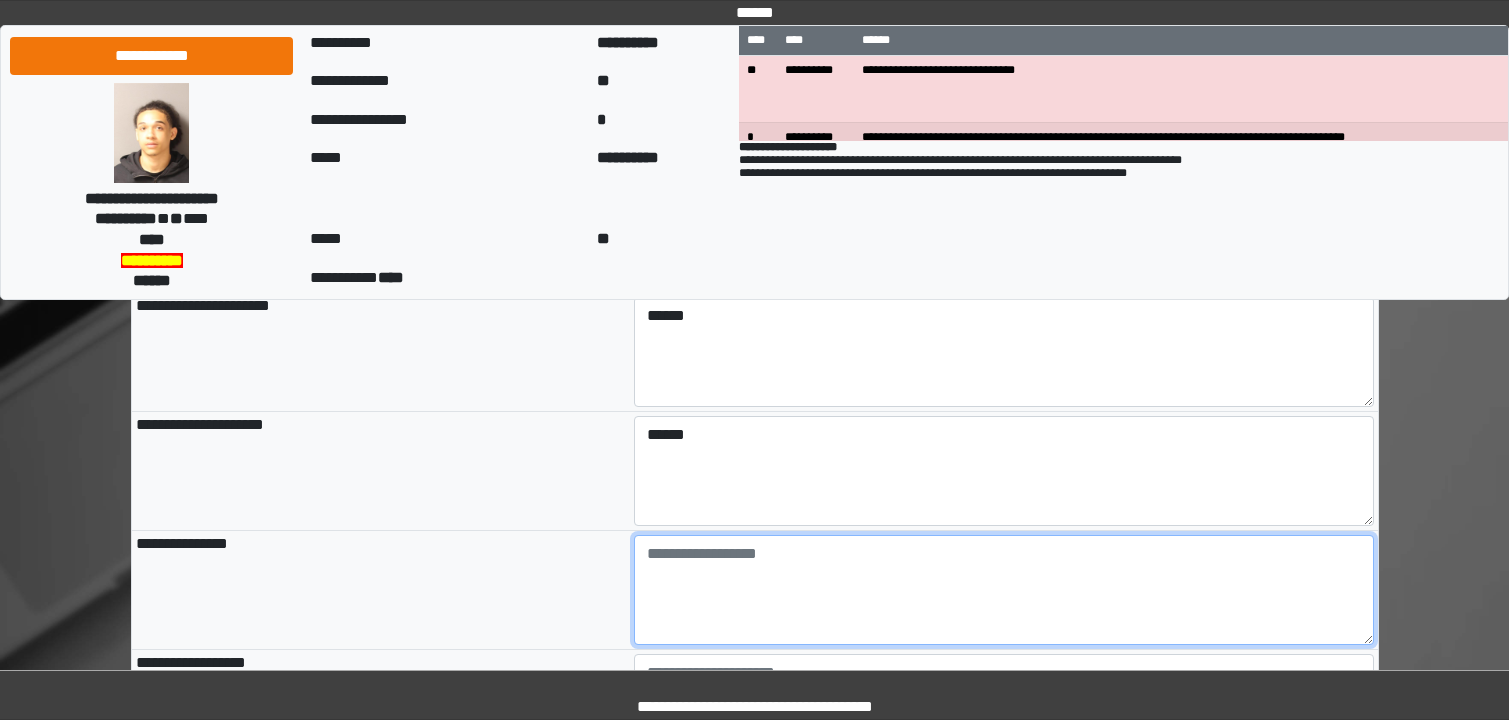 type on "**********" 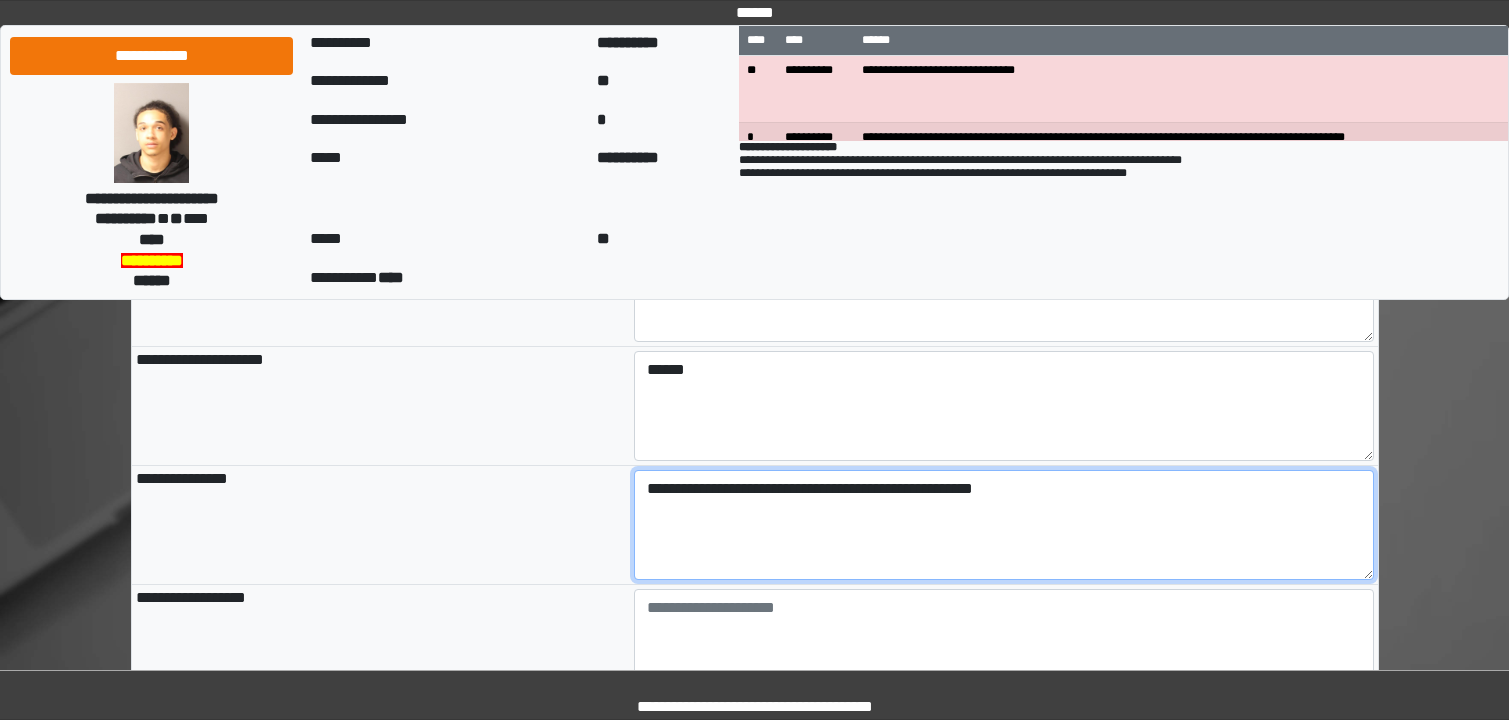scroll, scrollTop: 2100, scrollLeft: 0, axis: vertical 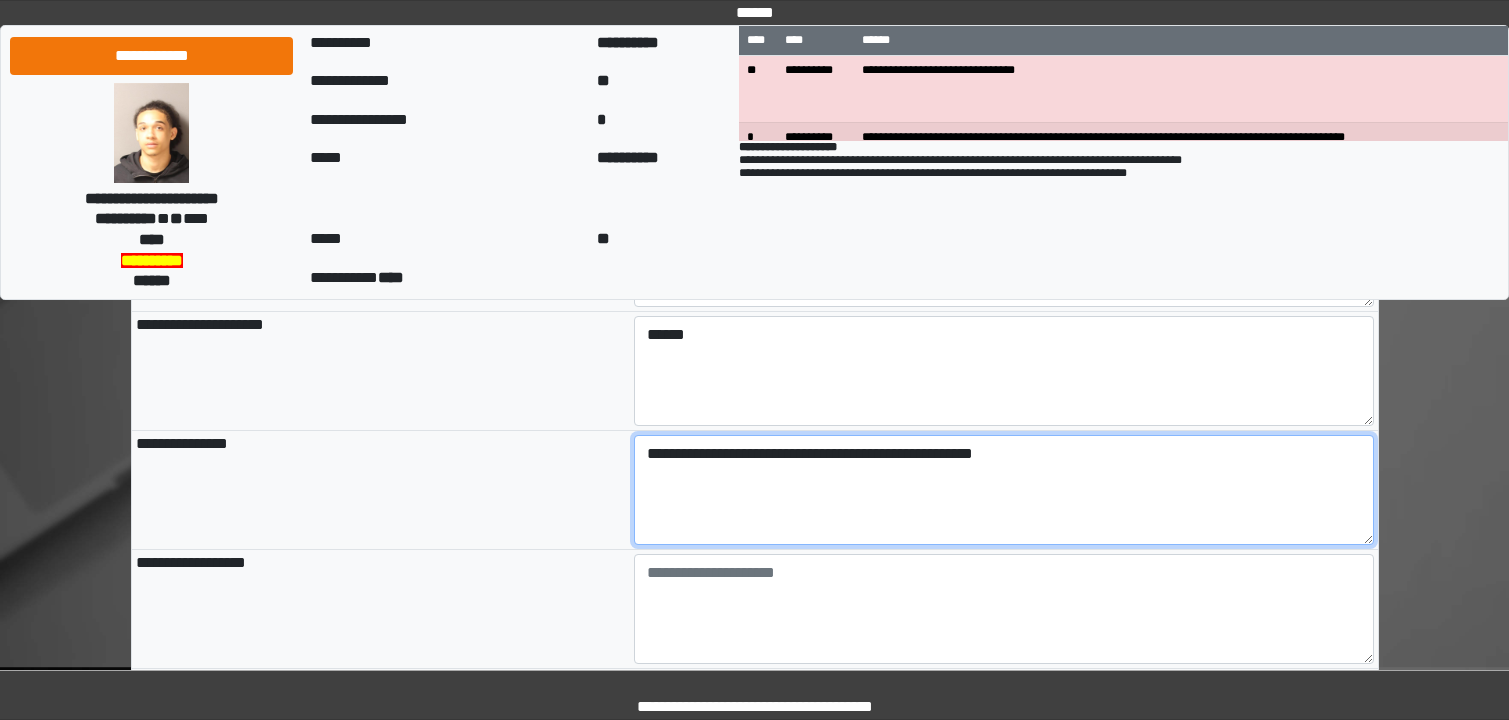 type on "**********" 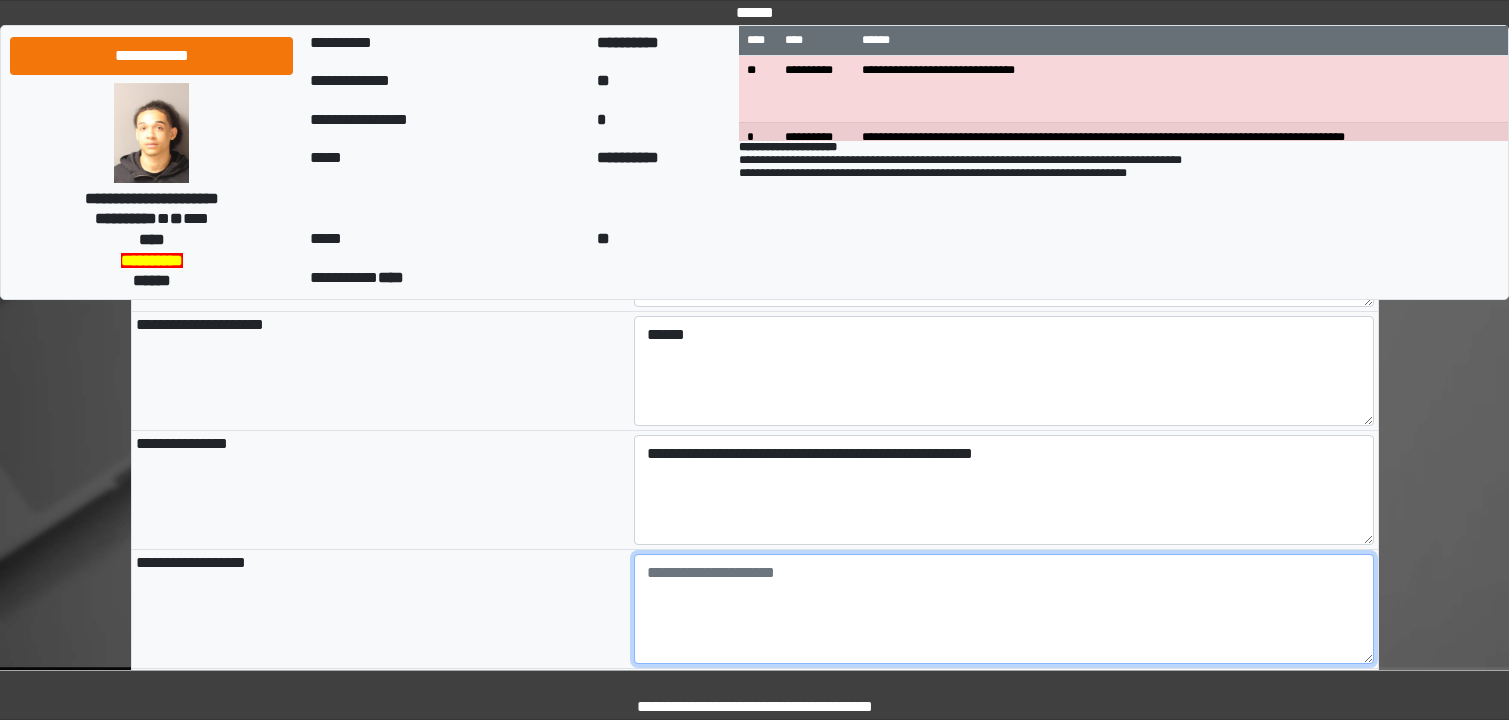type on "**********" 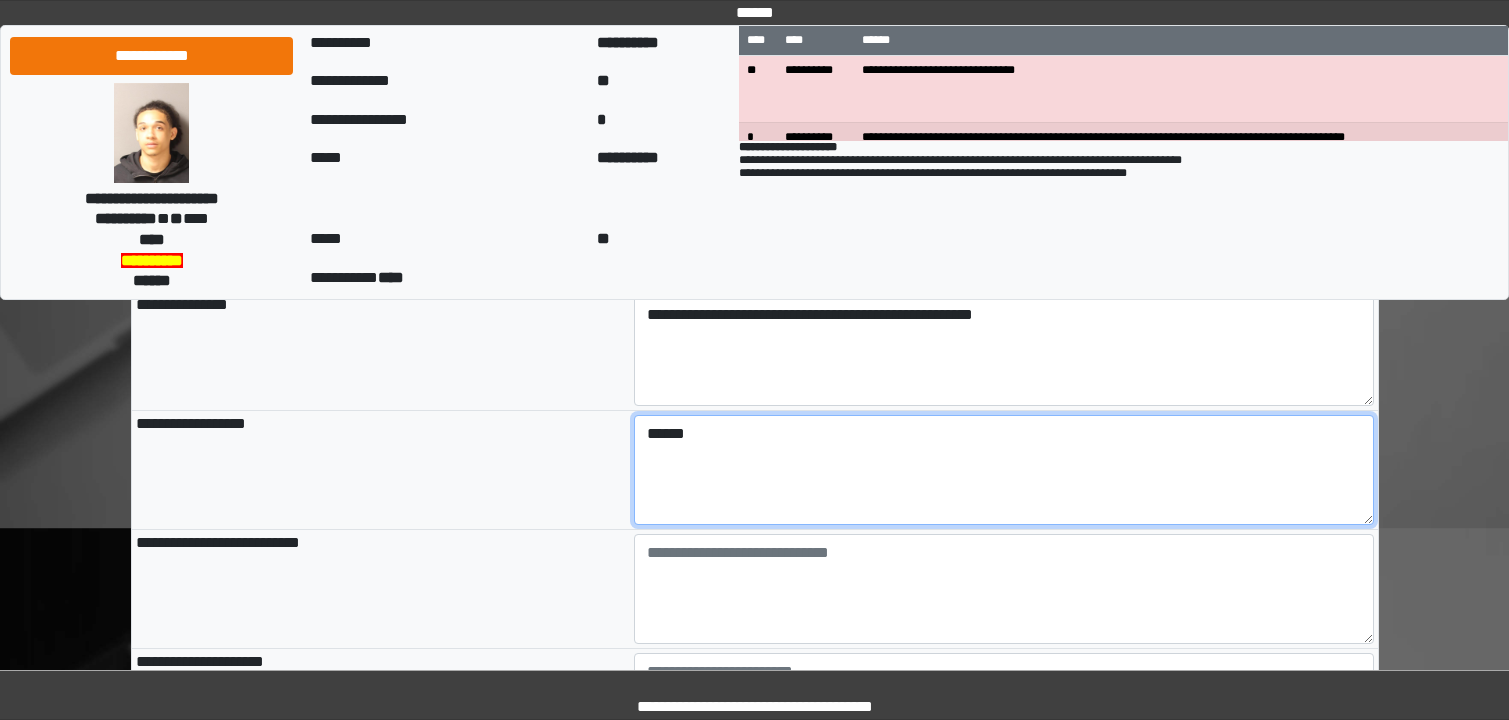 scroll, scrollTop: 2300, scrollLeft: 0, axis: vertical 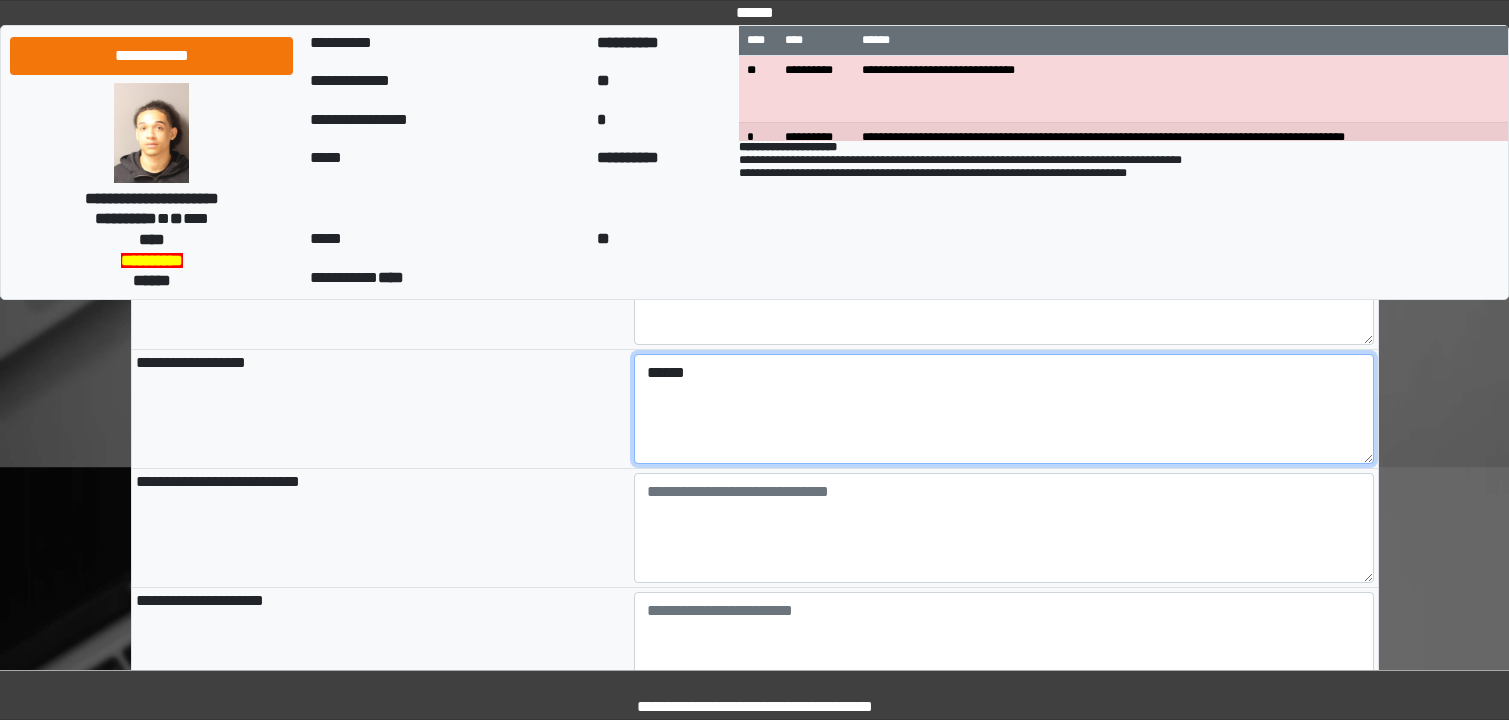 type on "******" 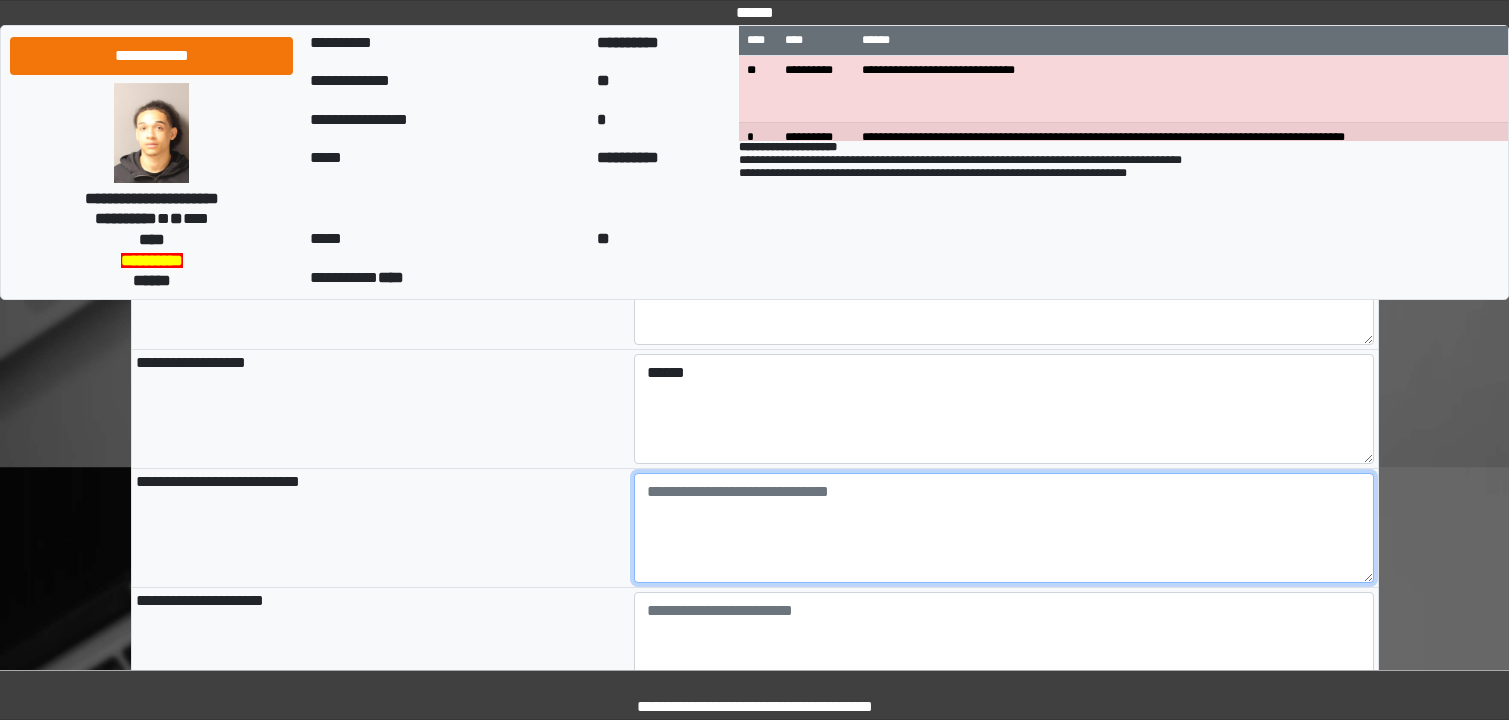 type on "**********" 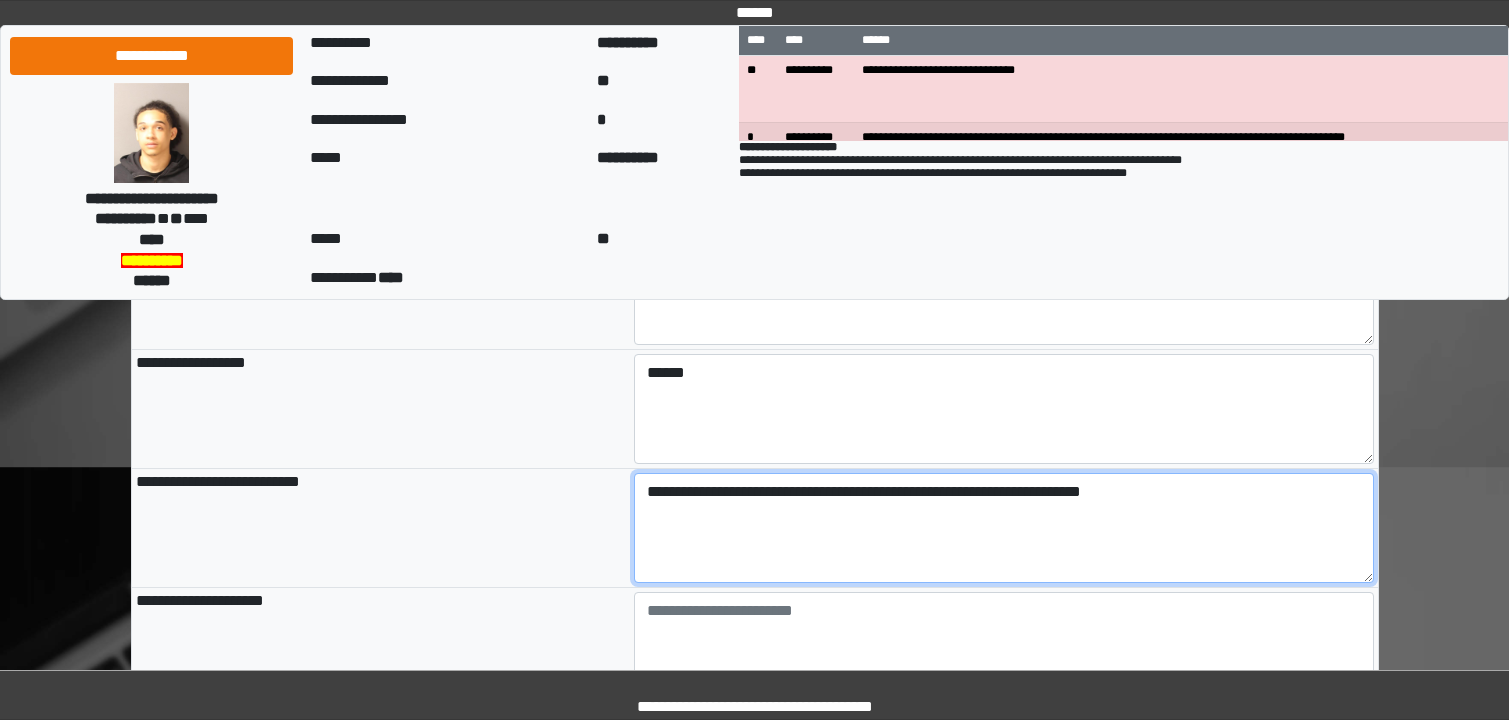 click on "**********" at bounding box center (1004, 528) 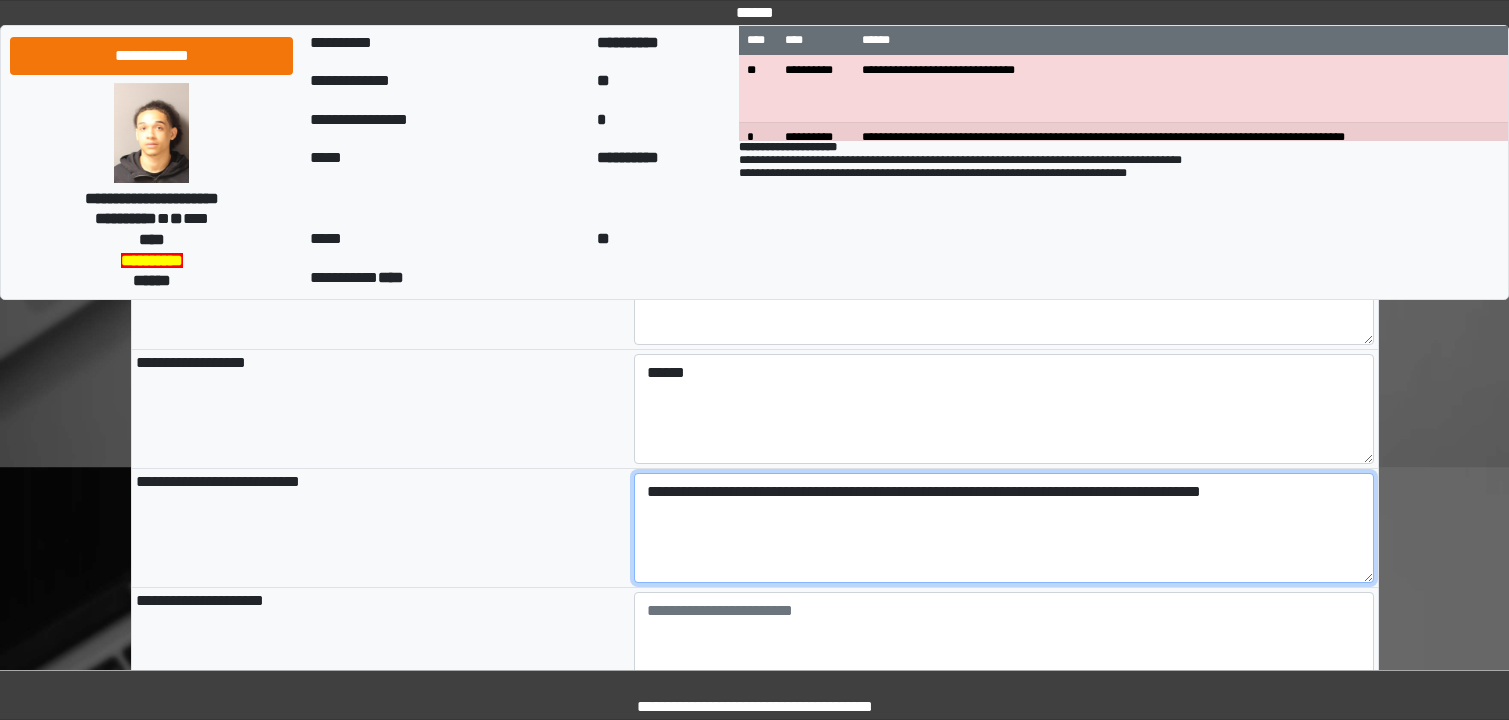 click on "**********" at bounding box center (1004, 528) 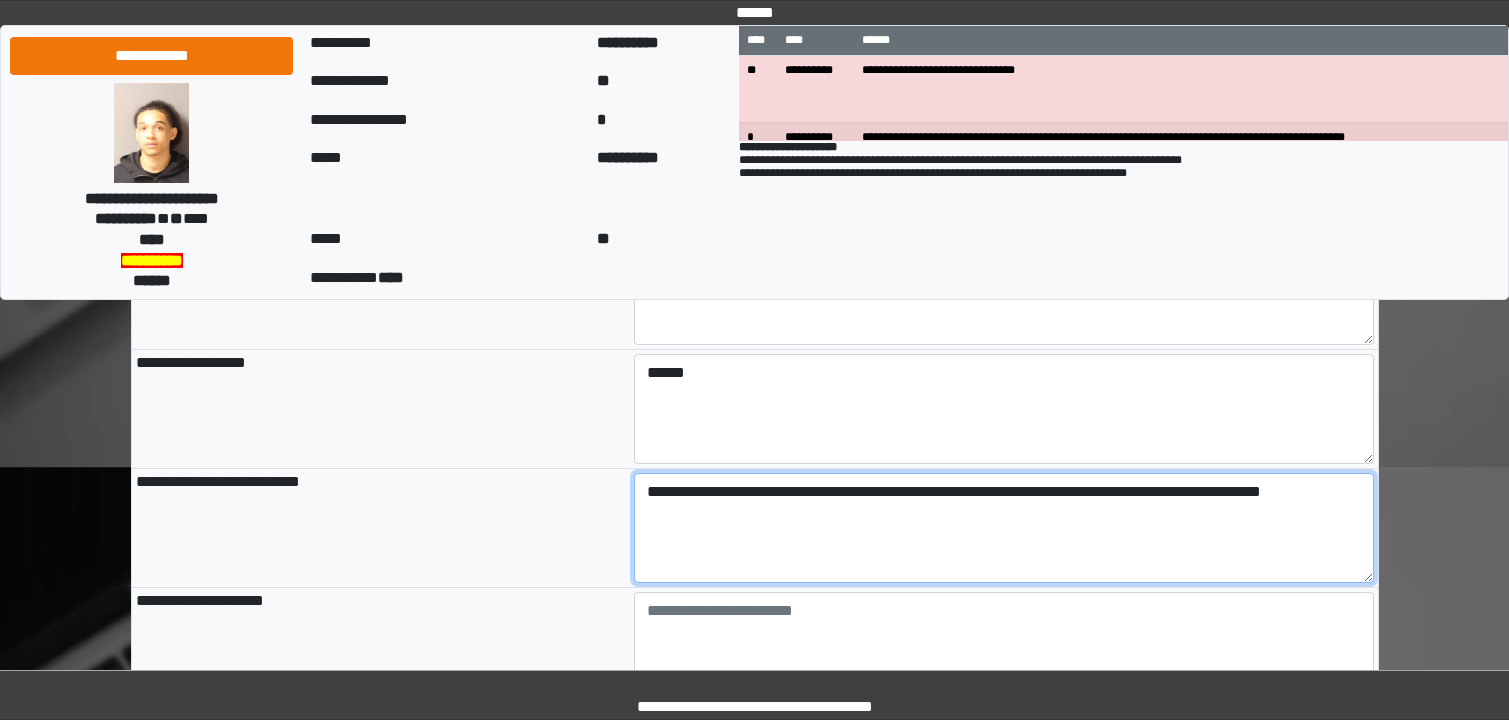 scroll, scrollTop: 2400, scrollLeft: 0, axis: vertical 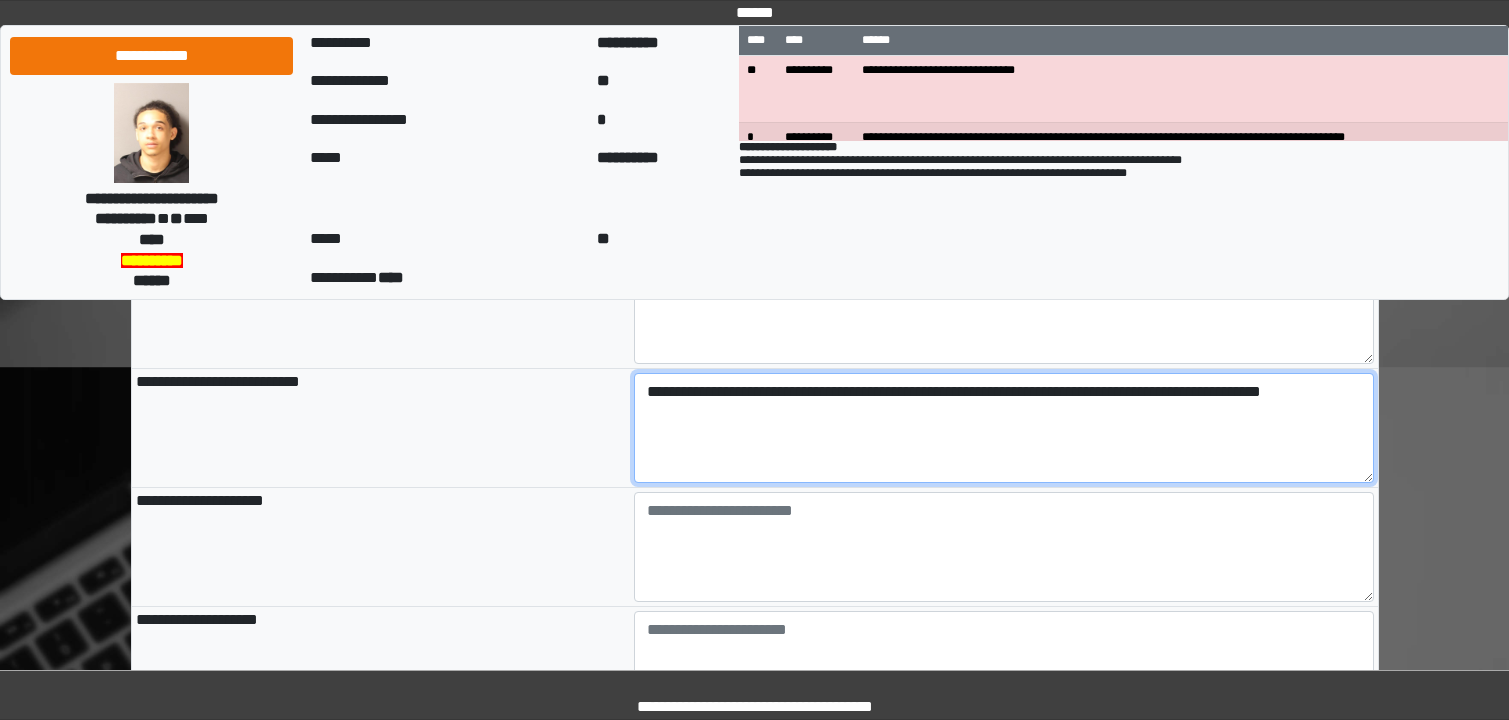 click on "**********" at bounding box center (1004, 428) 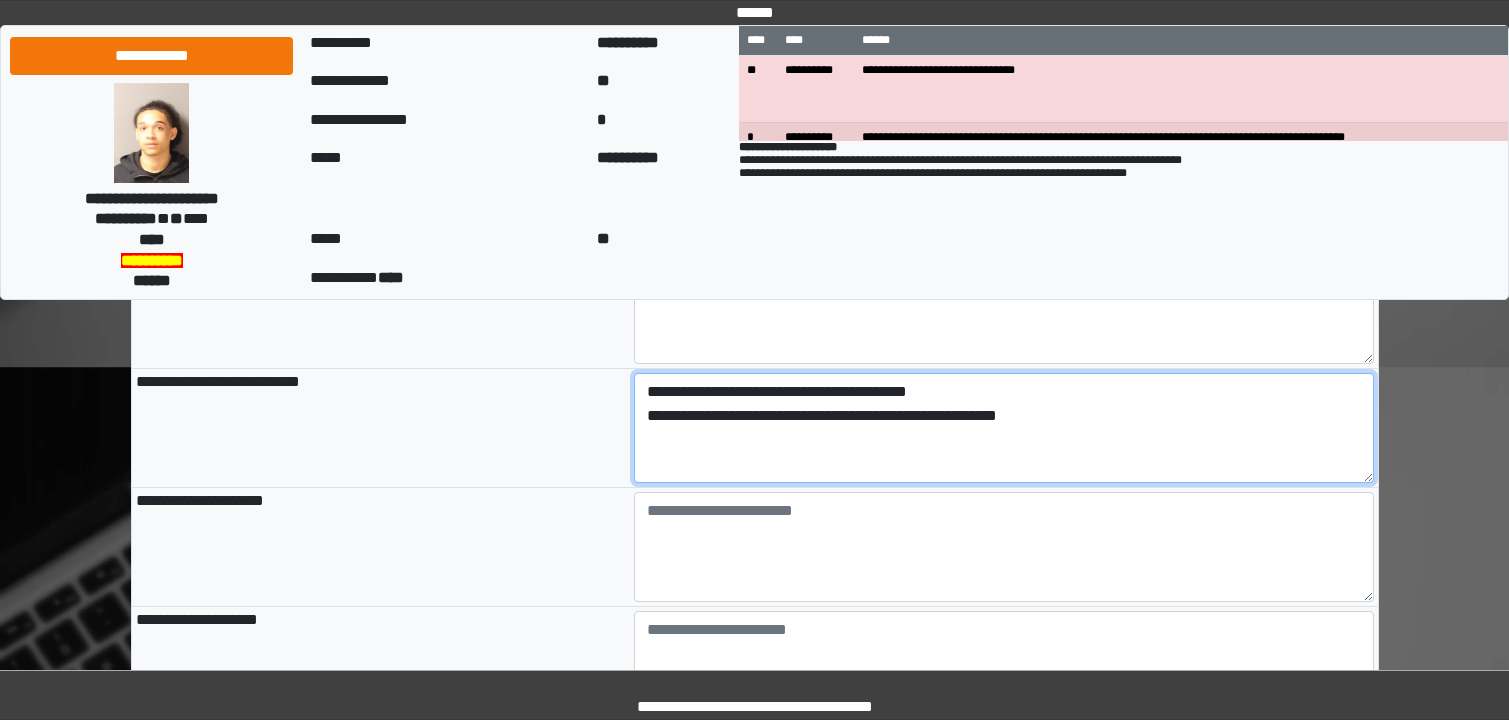 type on "**********" 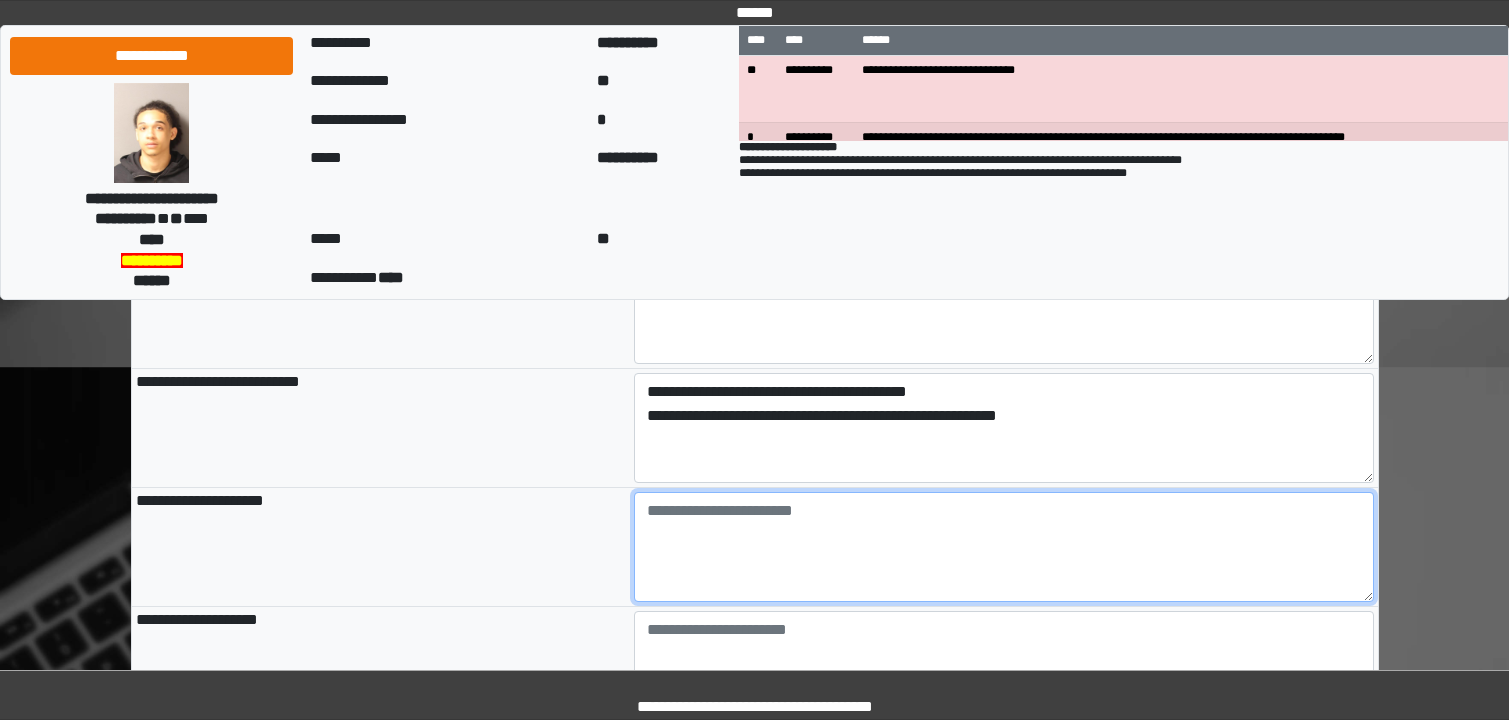 type on "**********" 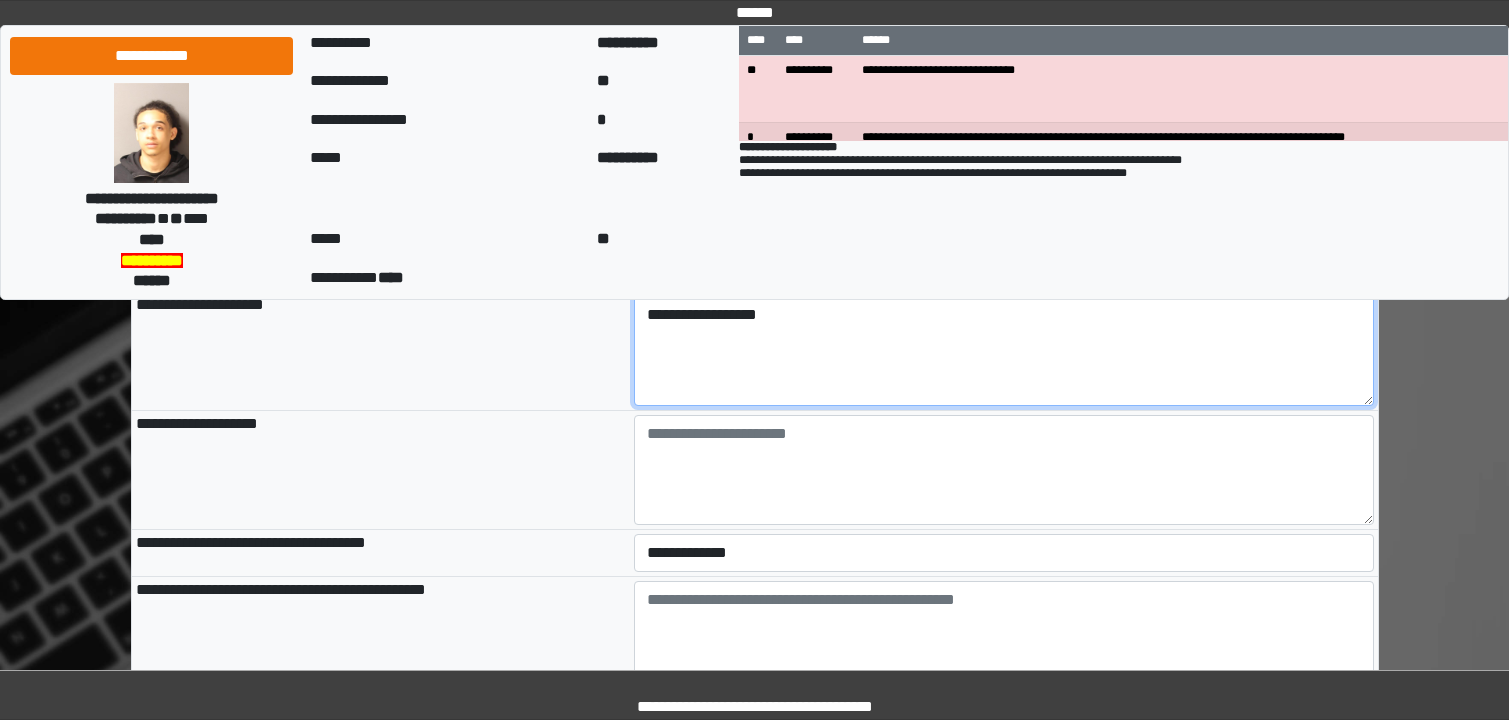 scroll, scrollTop: 2600, scrollLeft: 0, axis: vertical 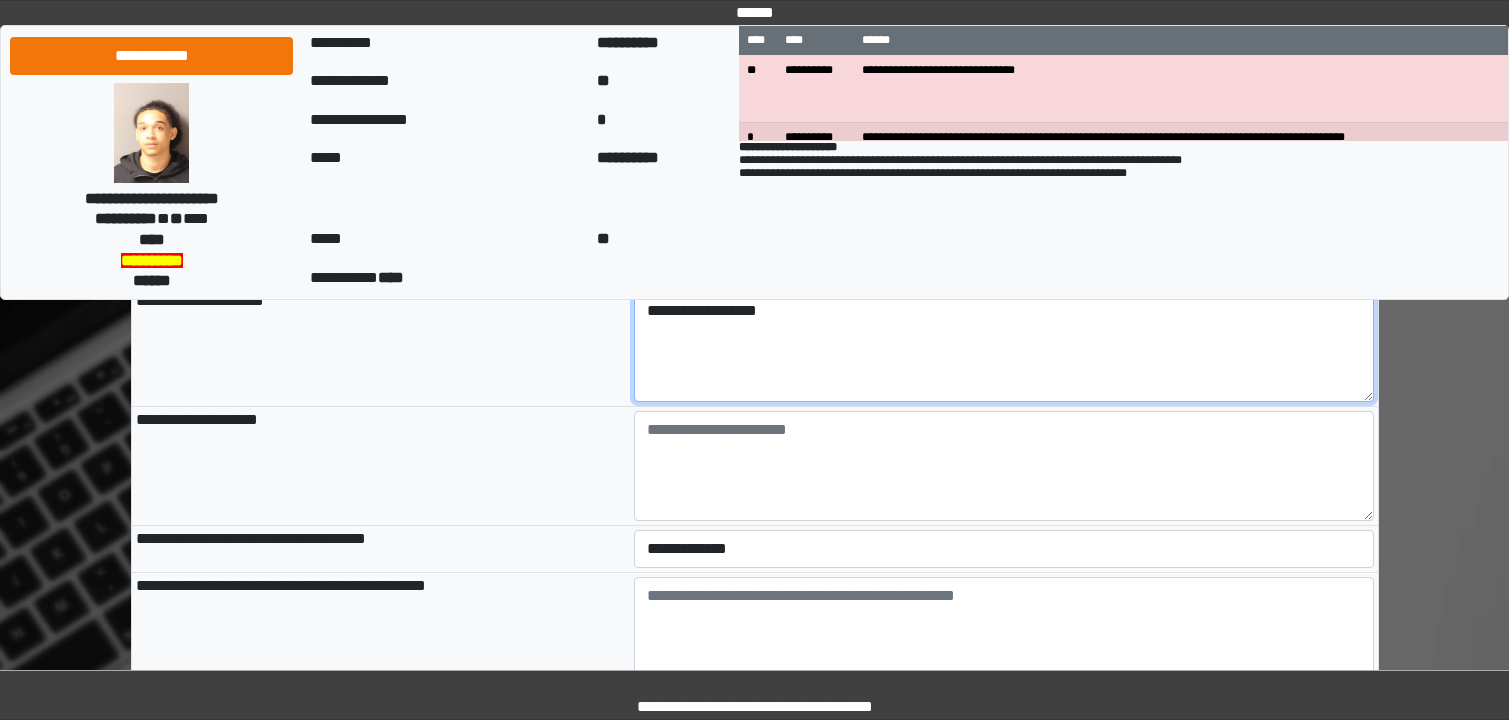 type on "**********" 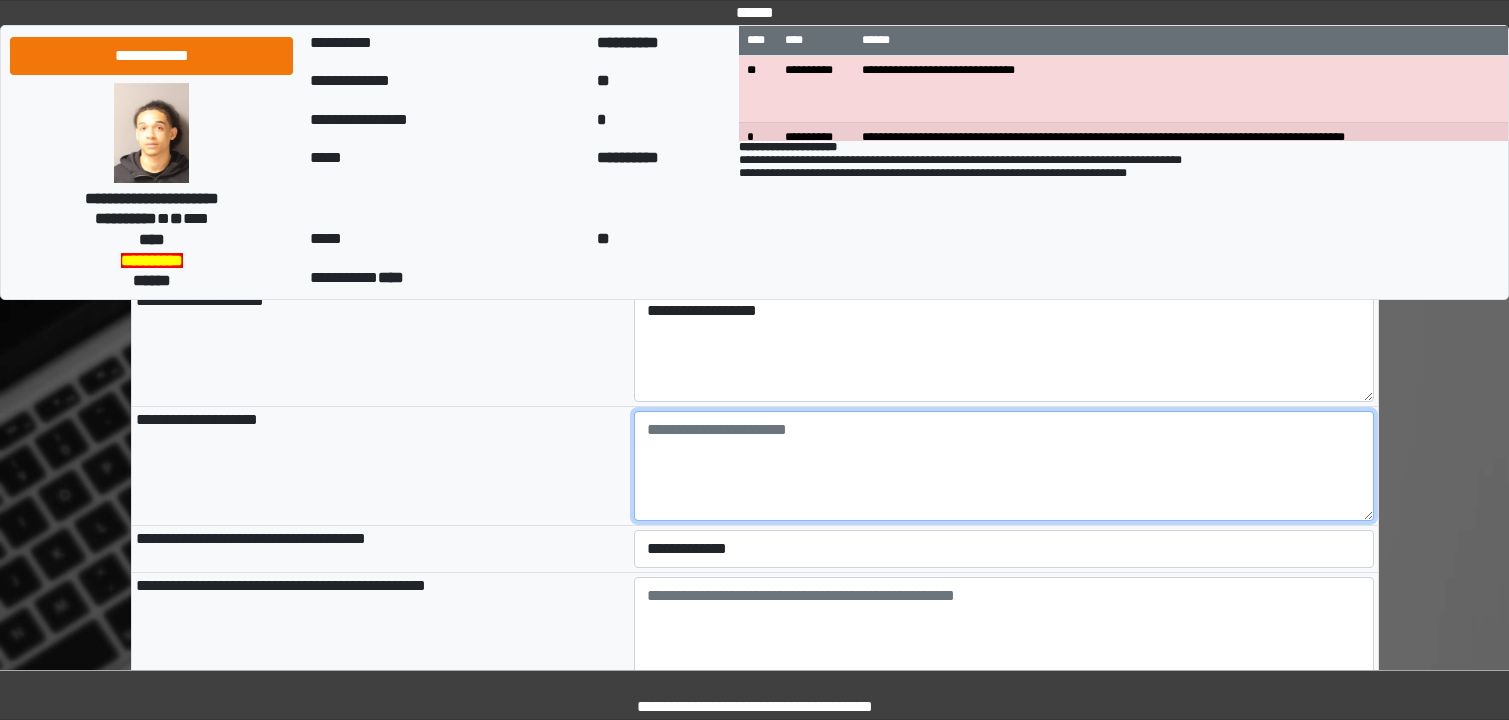 type on "**********" 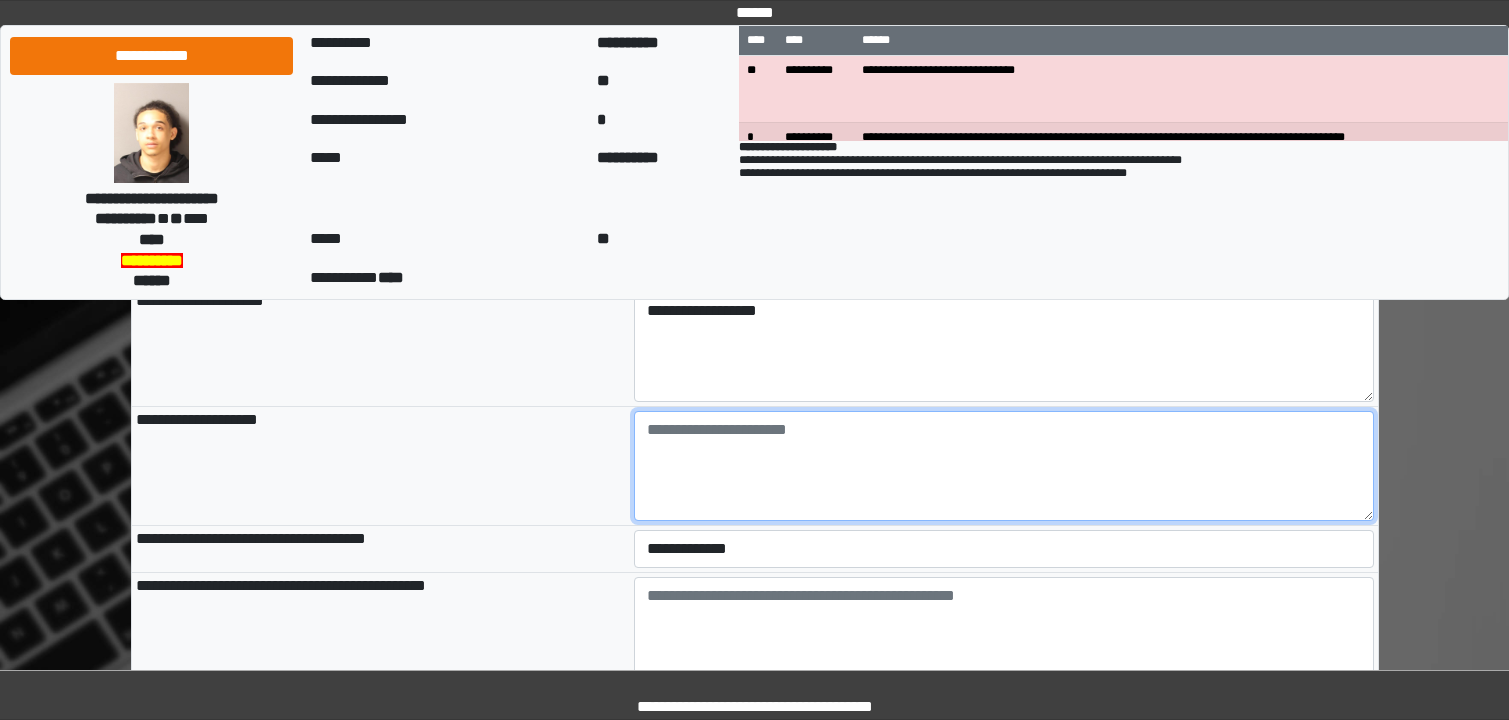 click at bounding box center (1004, 466) 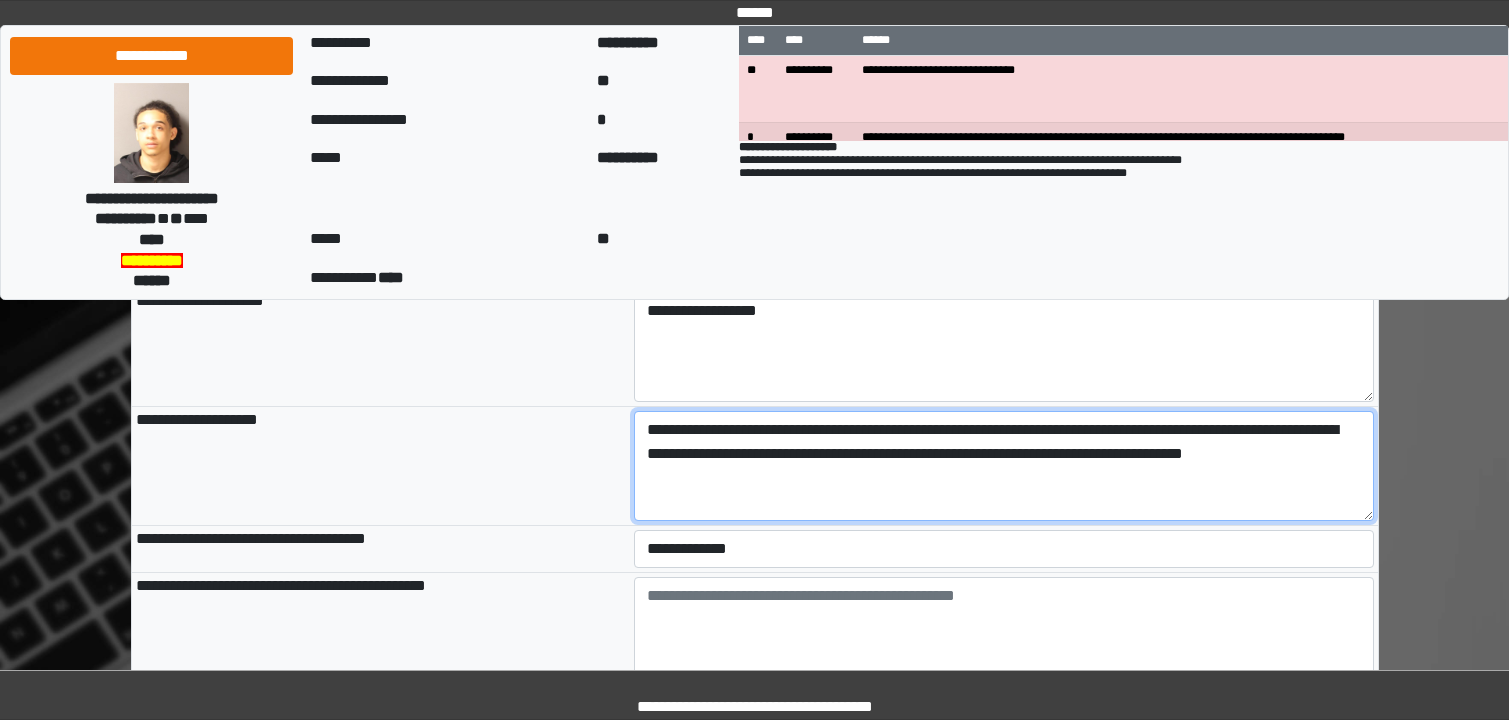 drag, startPoint x: 1107, startPoint y: 432, endPoint x: 1000, endPoint y: 431, distance: 107.00467 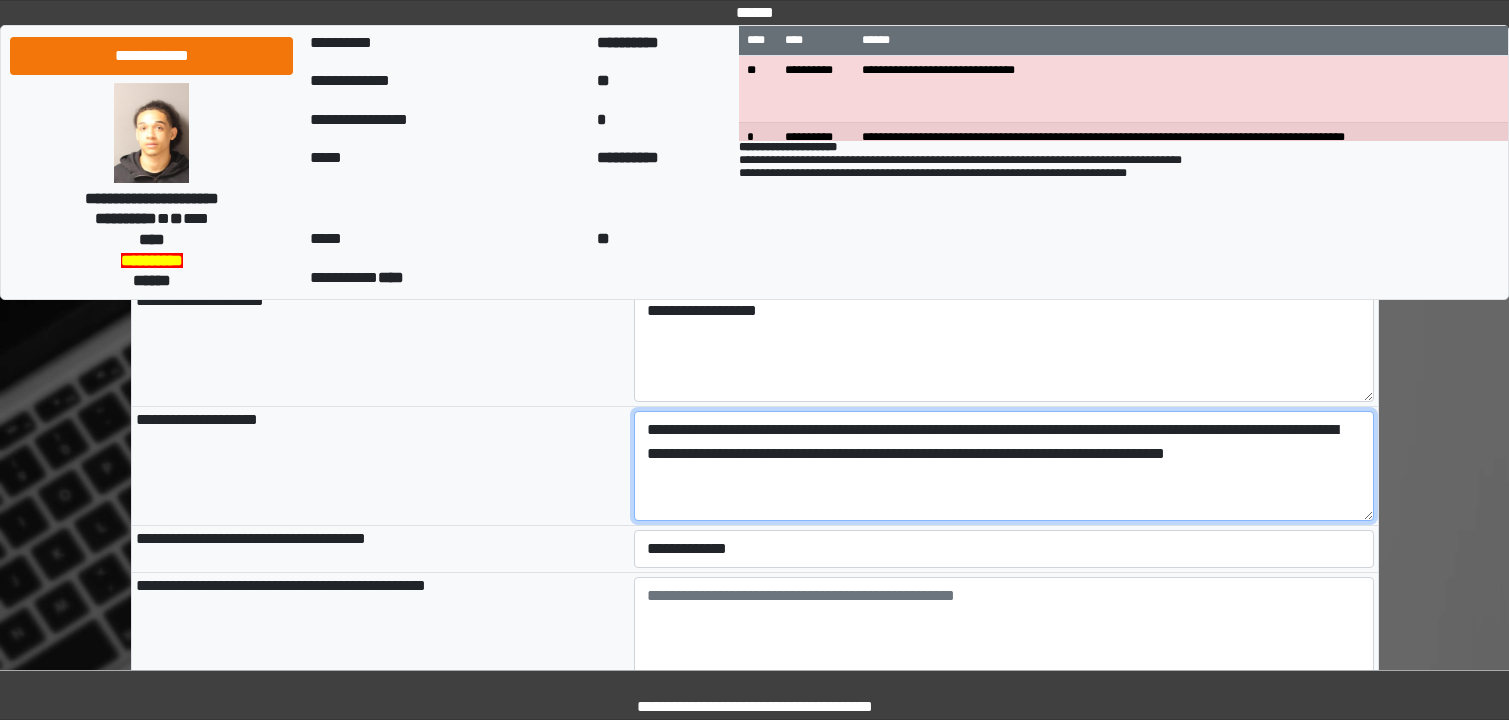type on "**********" 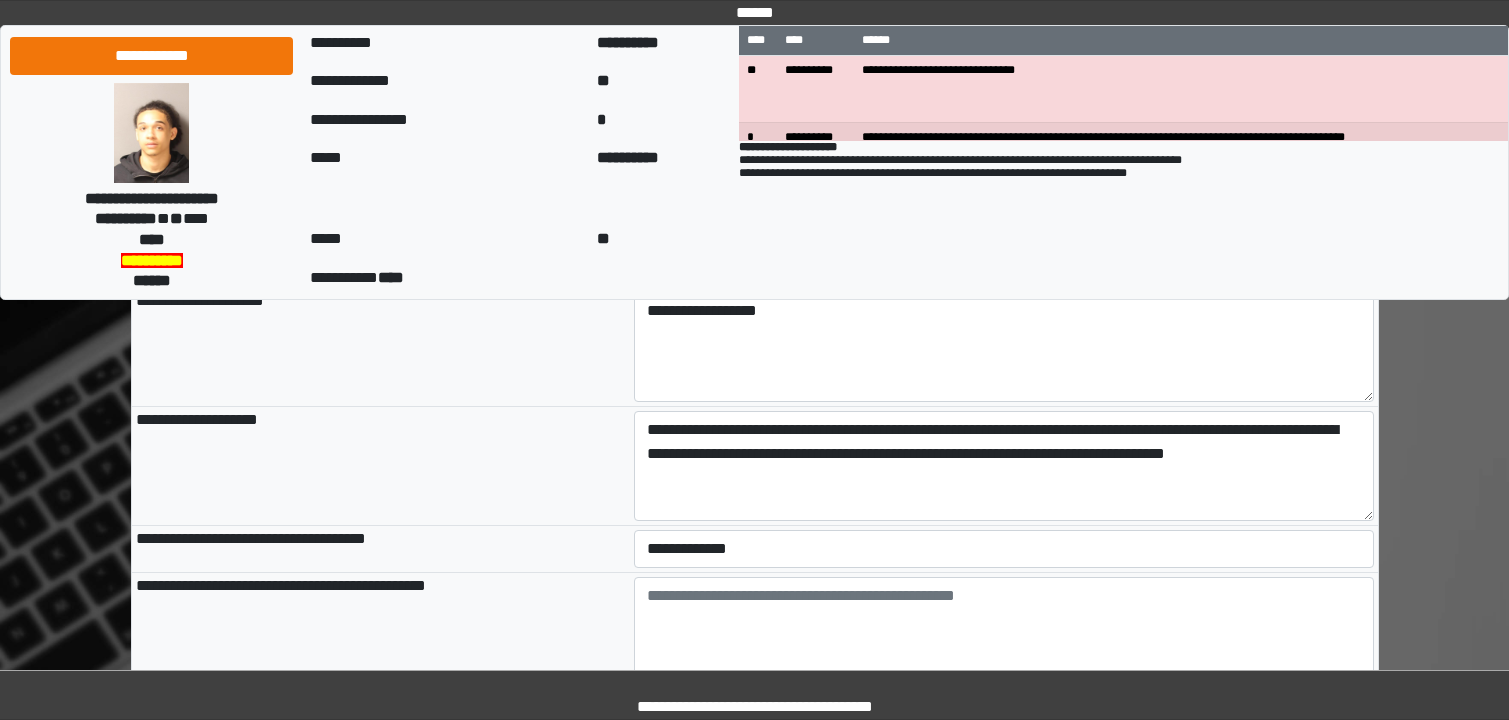 type on "**********" 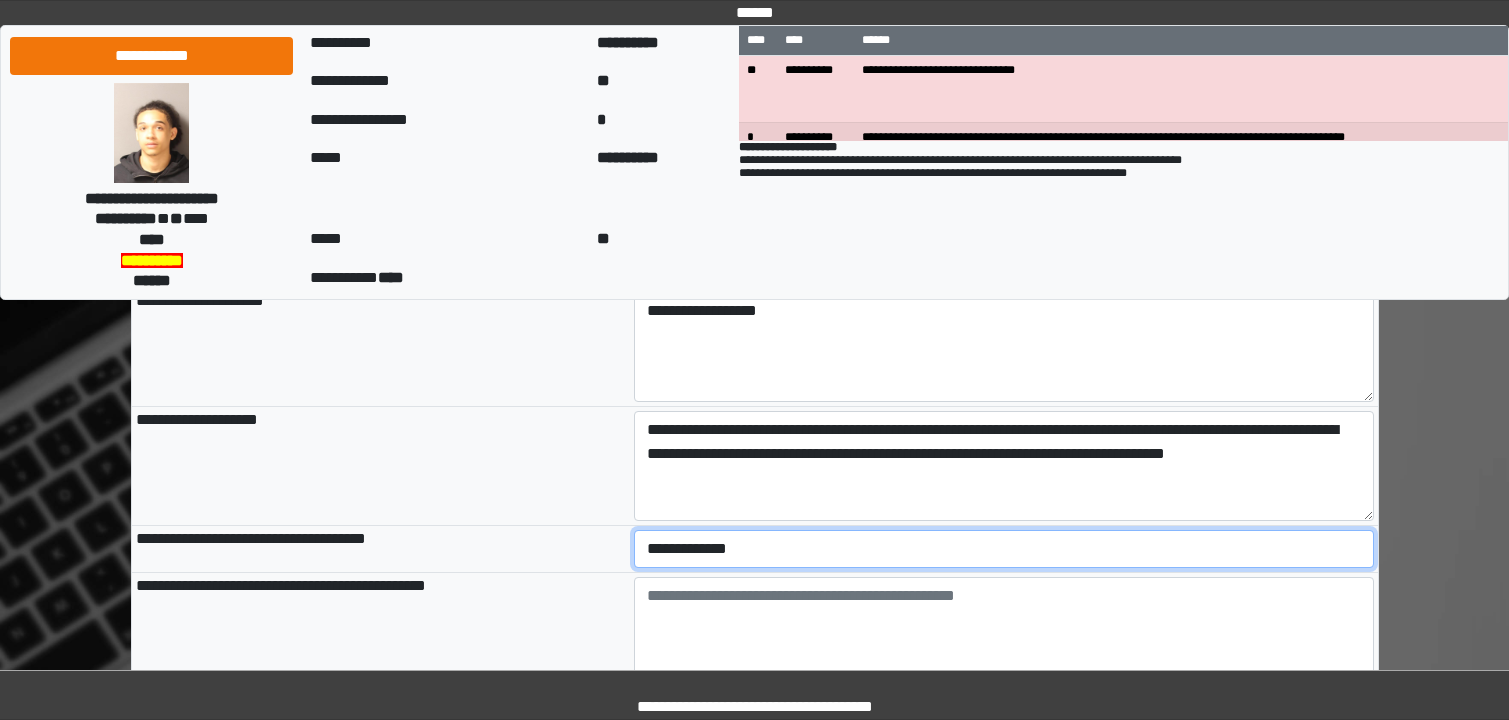 click on "**********" at bounding box center [1004, 549] 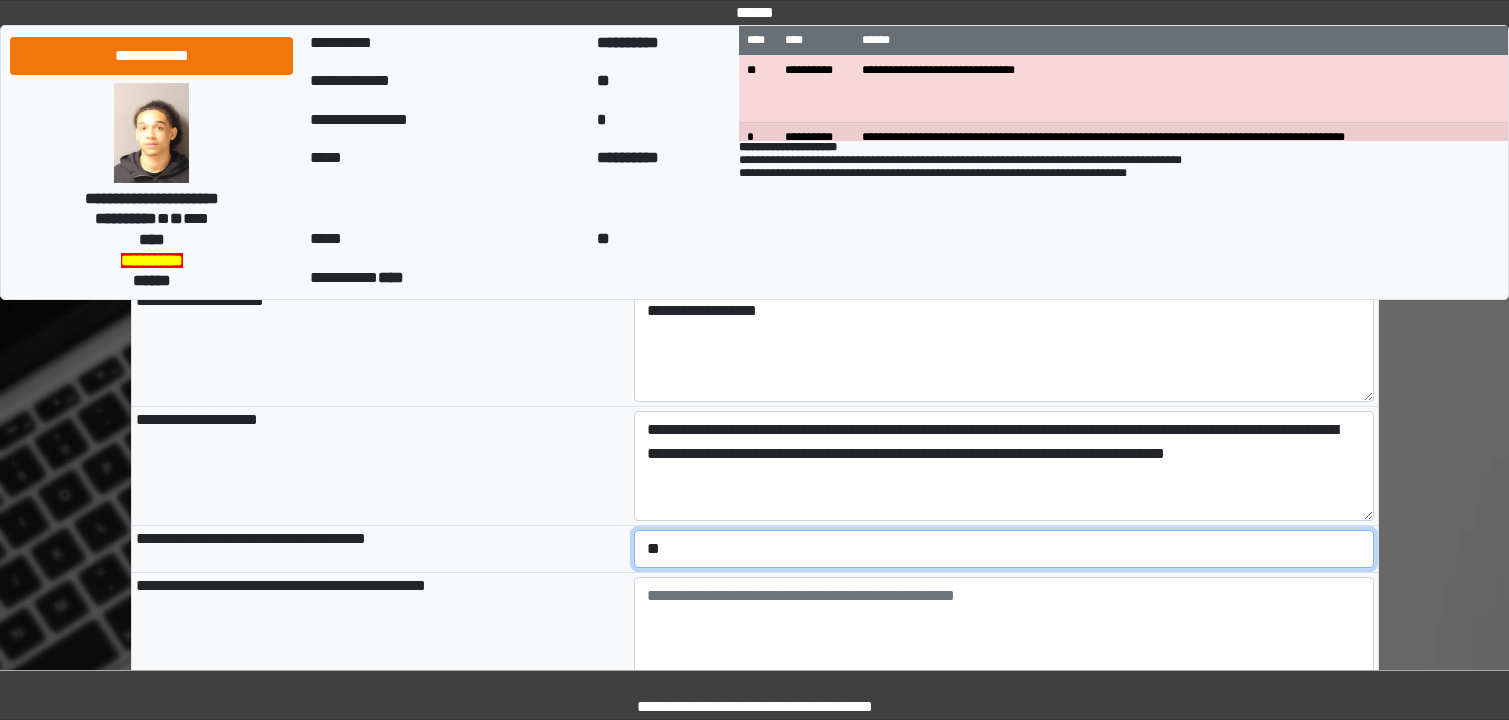 click on "**********" at bounding box center (1004, 549) 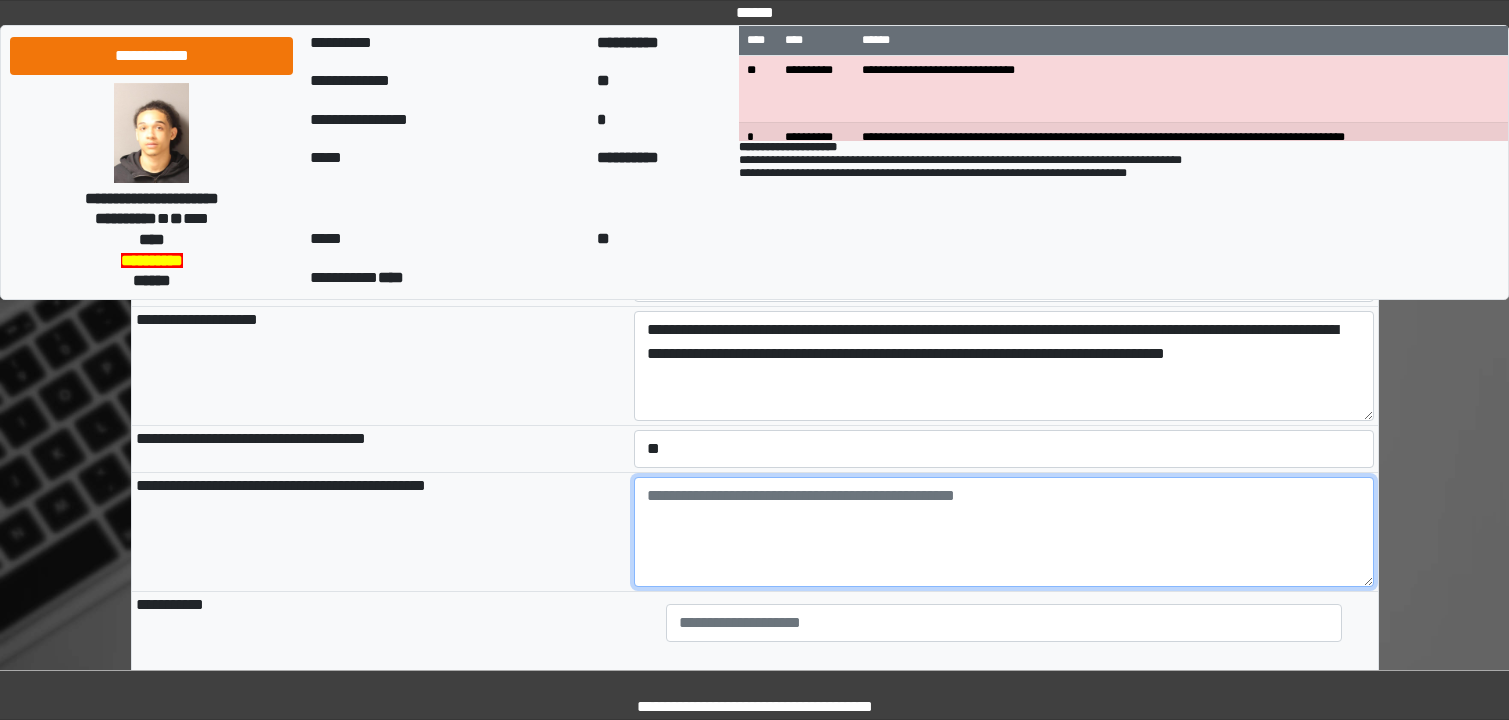 click at bounding box center [1004, 532] 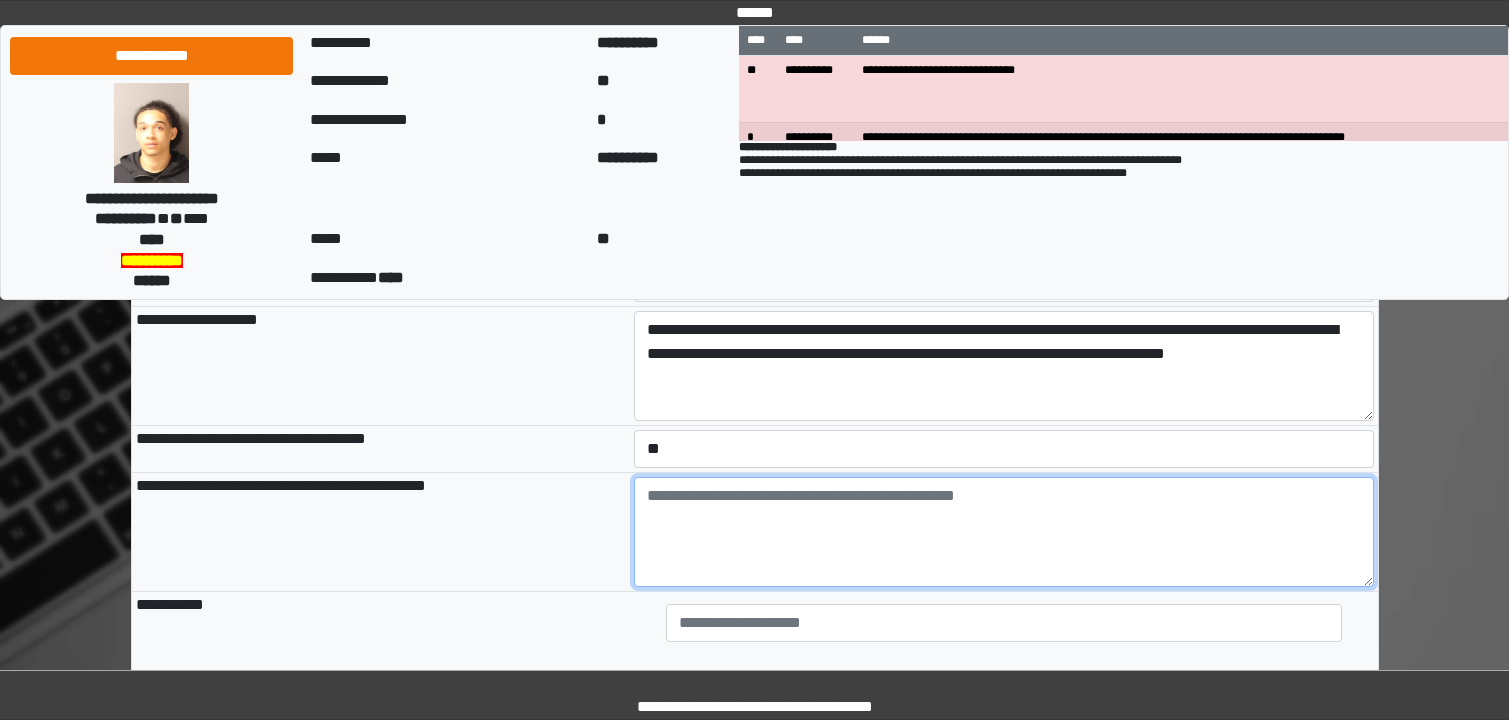 click at bounding box center [1004, 532] 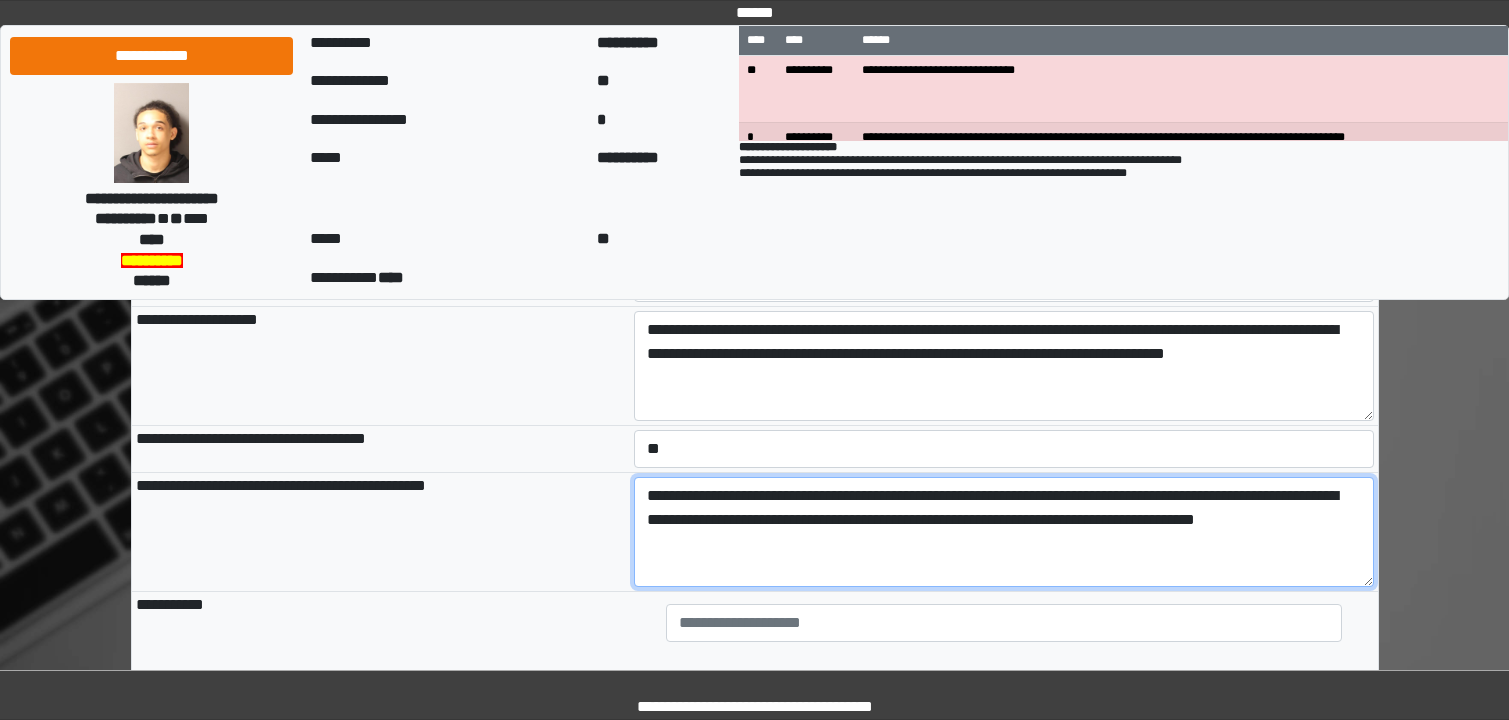 click on "**********" at bounding box center (1004, 532) 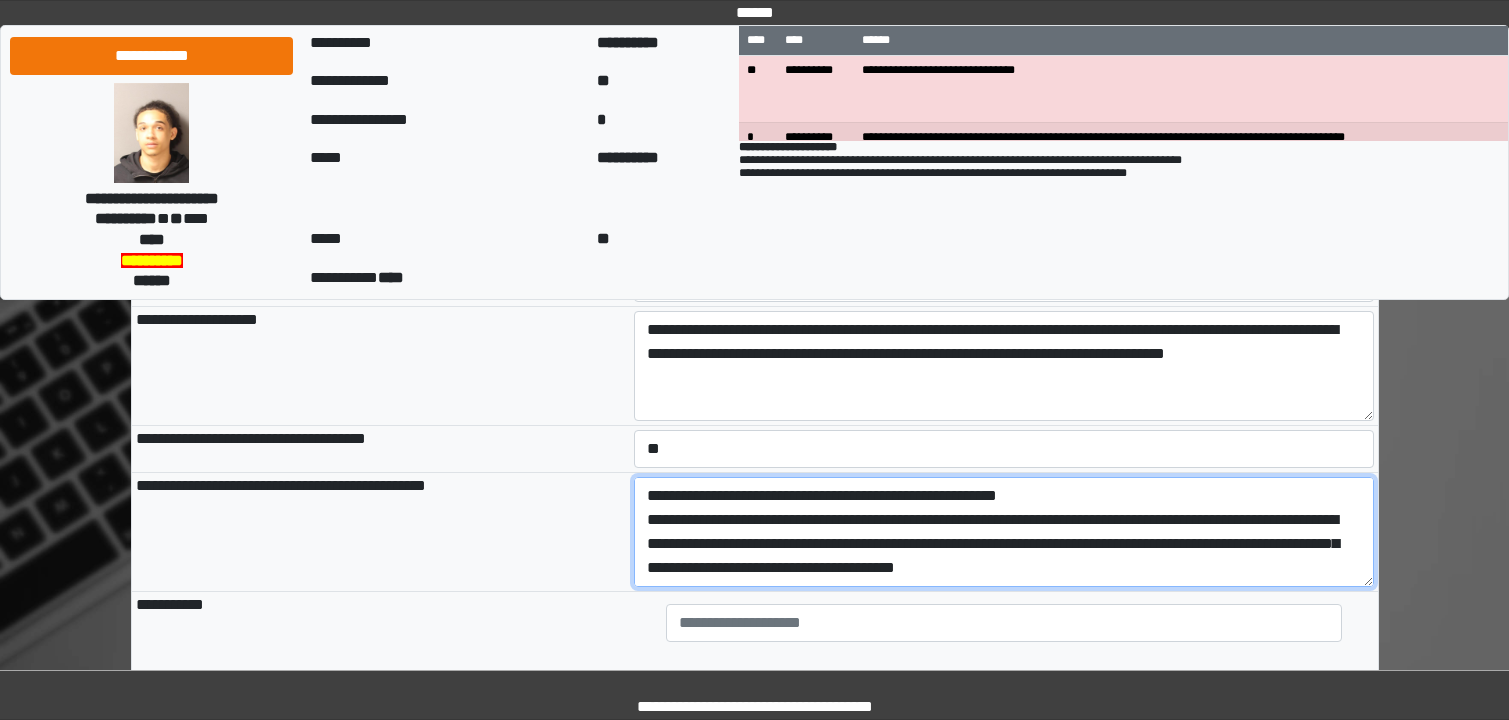 scroll, scrollTop: 17, scrollLeft: 0, axis: vertical 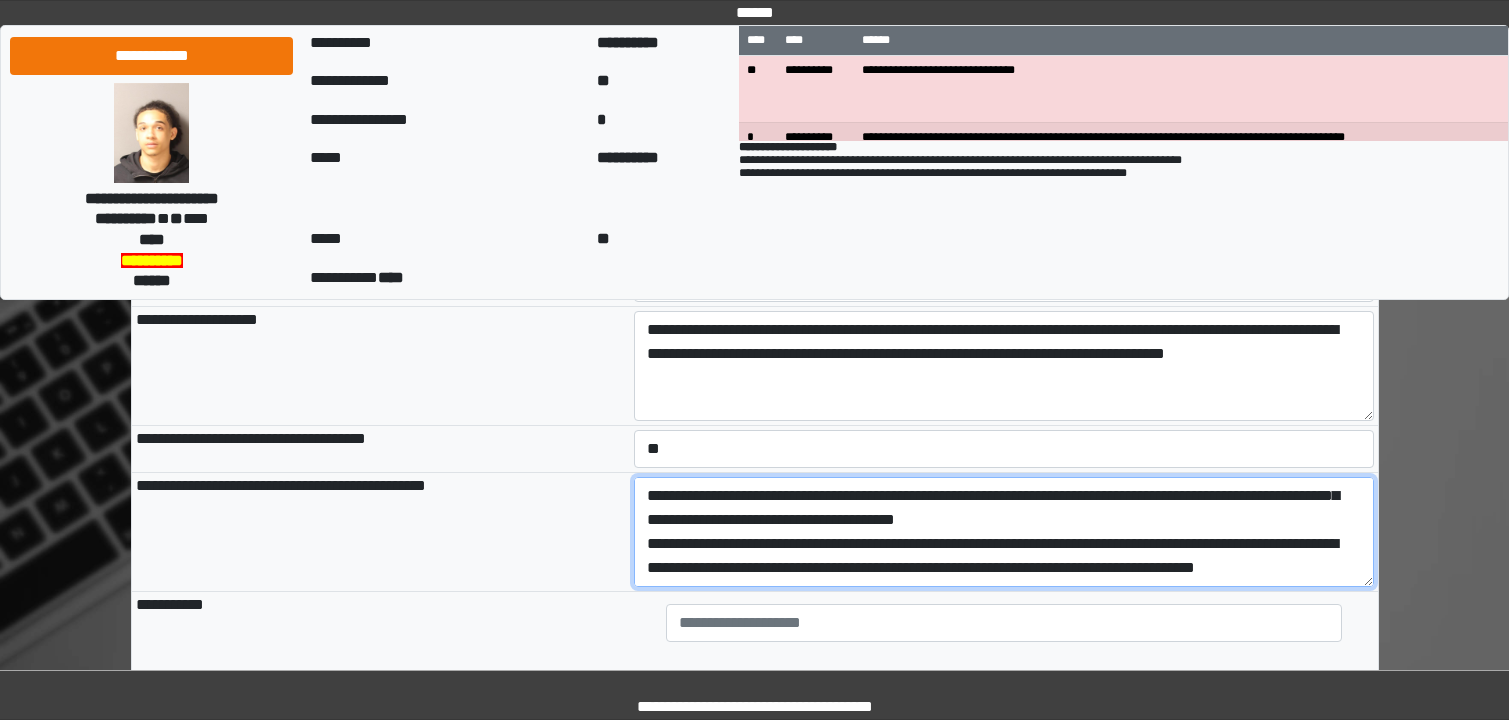 click on "**********" at bounding box center [1004, 532] 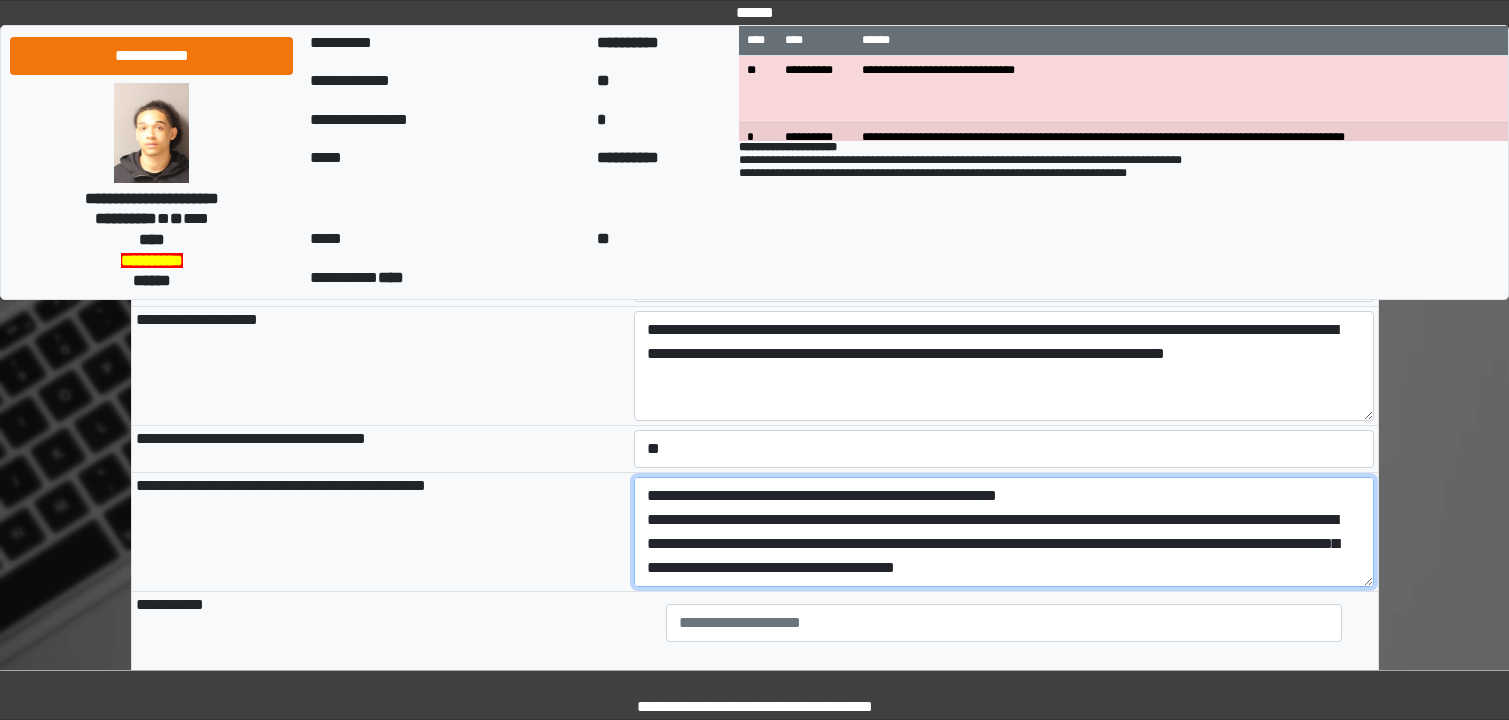 scroll, scrollTop: 72, scrollLeft: 0, axis: vertical 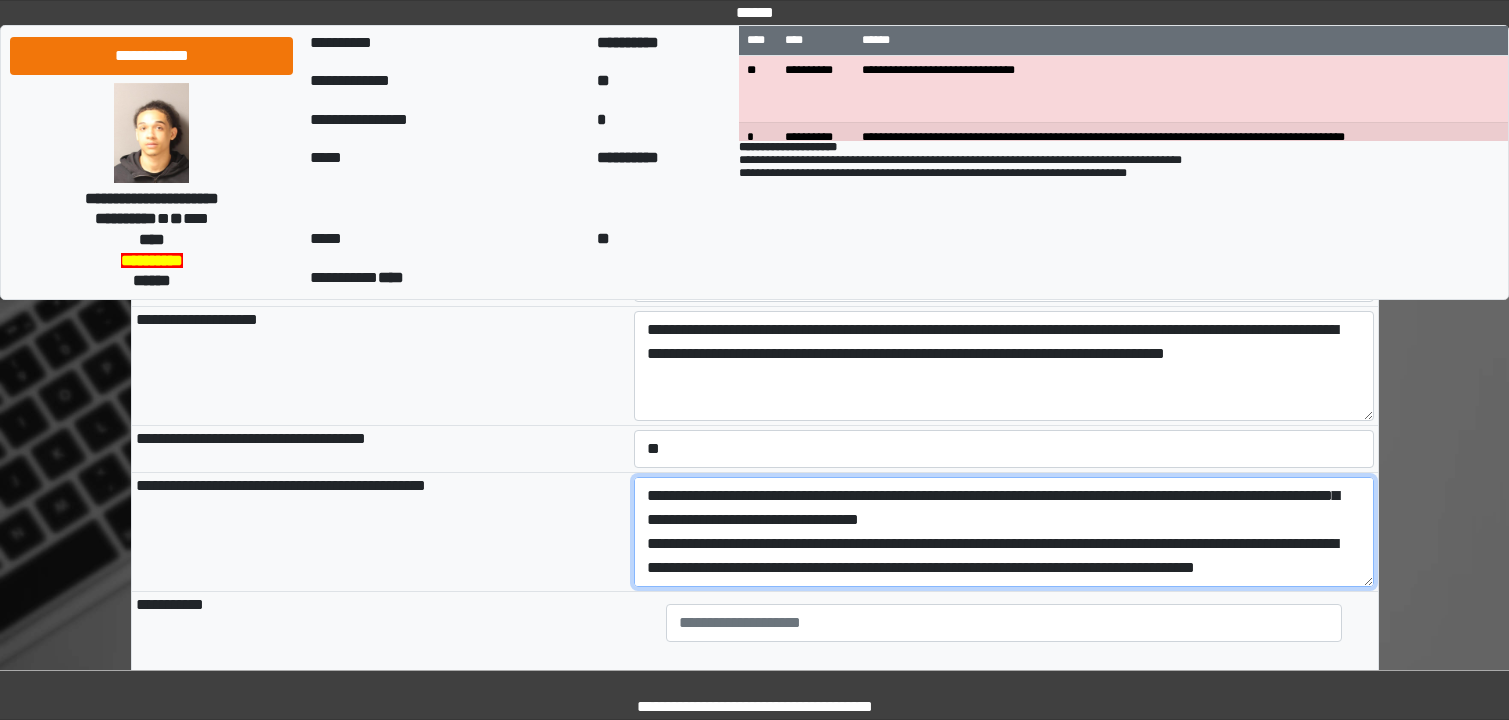 click on "**********" at bounding box center (1004, 532) 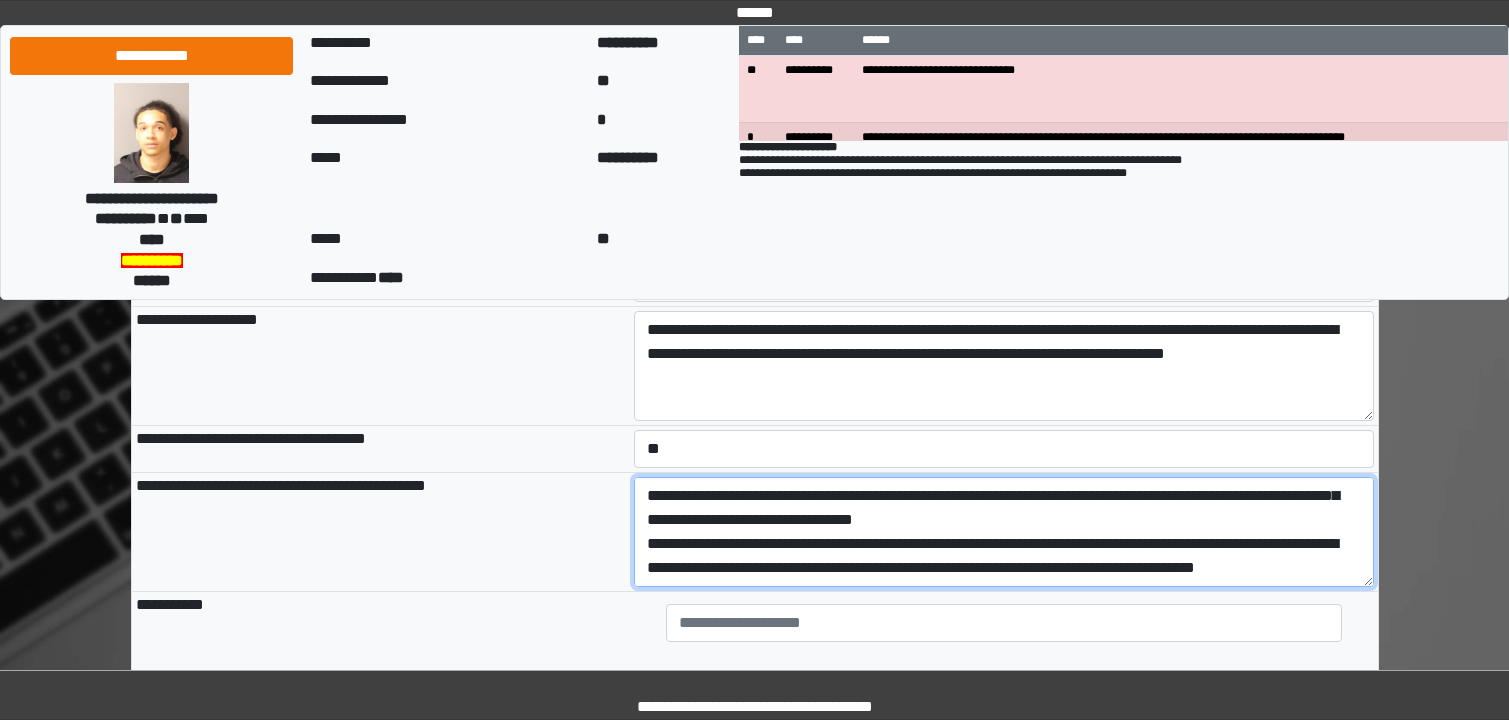 click on "**********" at bounding box center [1004, 532] 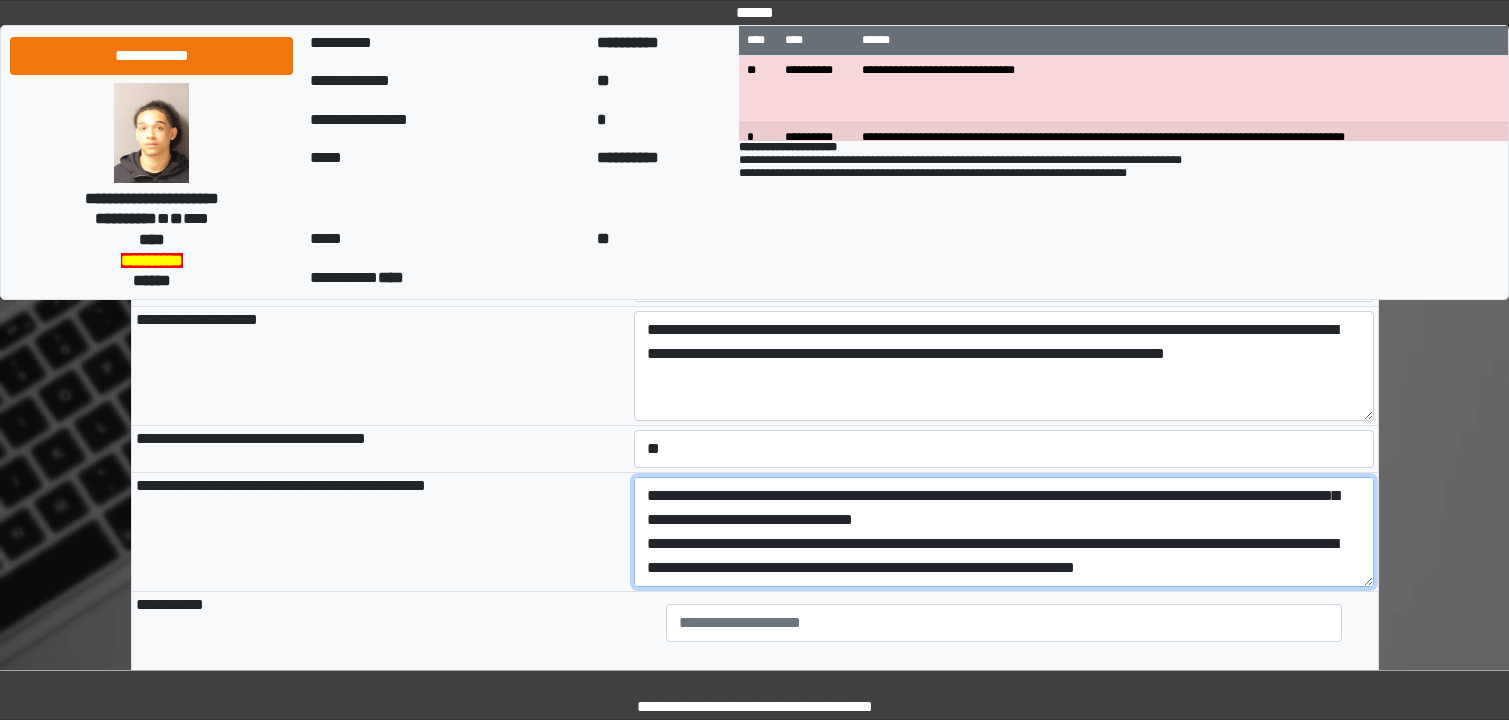 drag, startPoint x: 835, startPoint y: 570, endPoint x: 1200, endPoint y: 542, distance: 366.0724 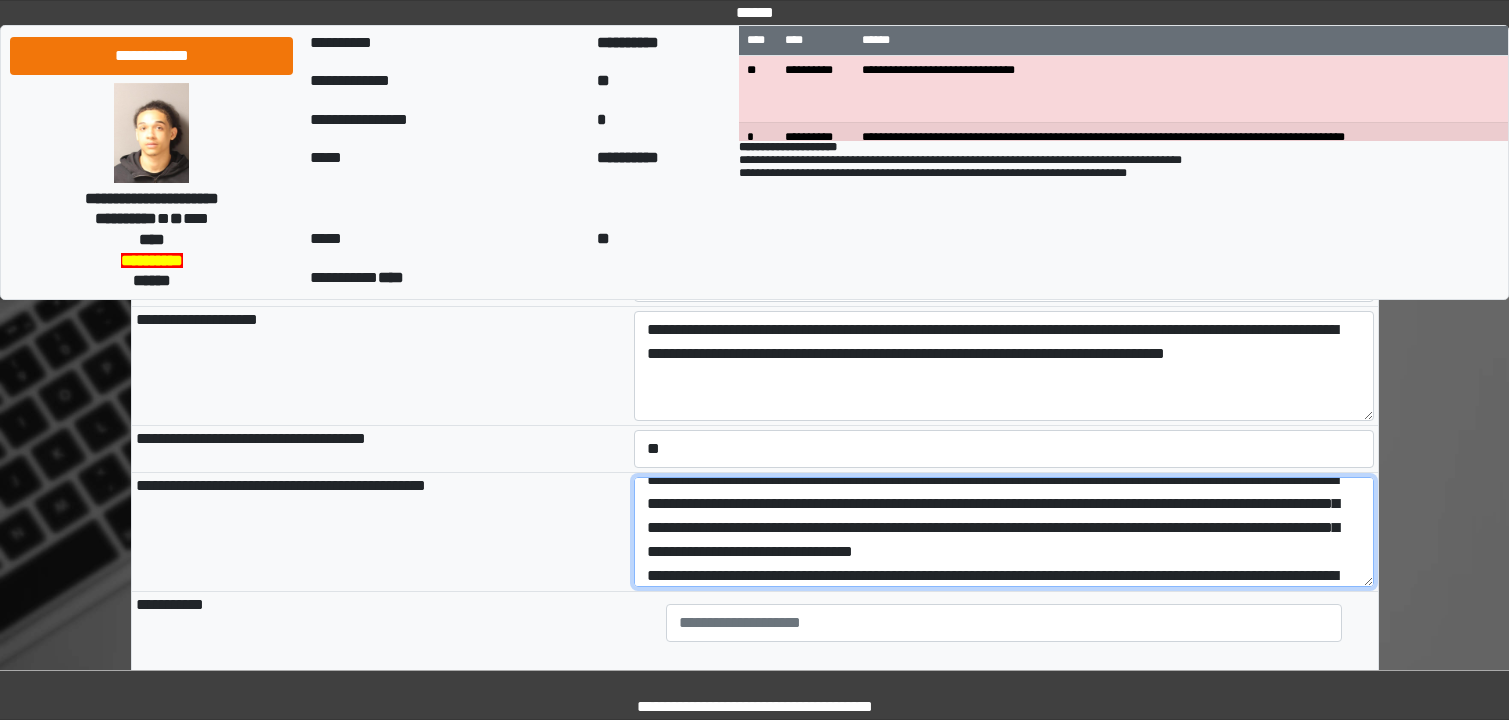 click on "**********" at bounding box center [1004, 532] 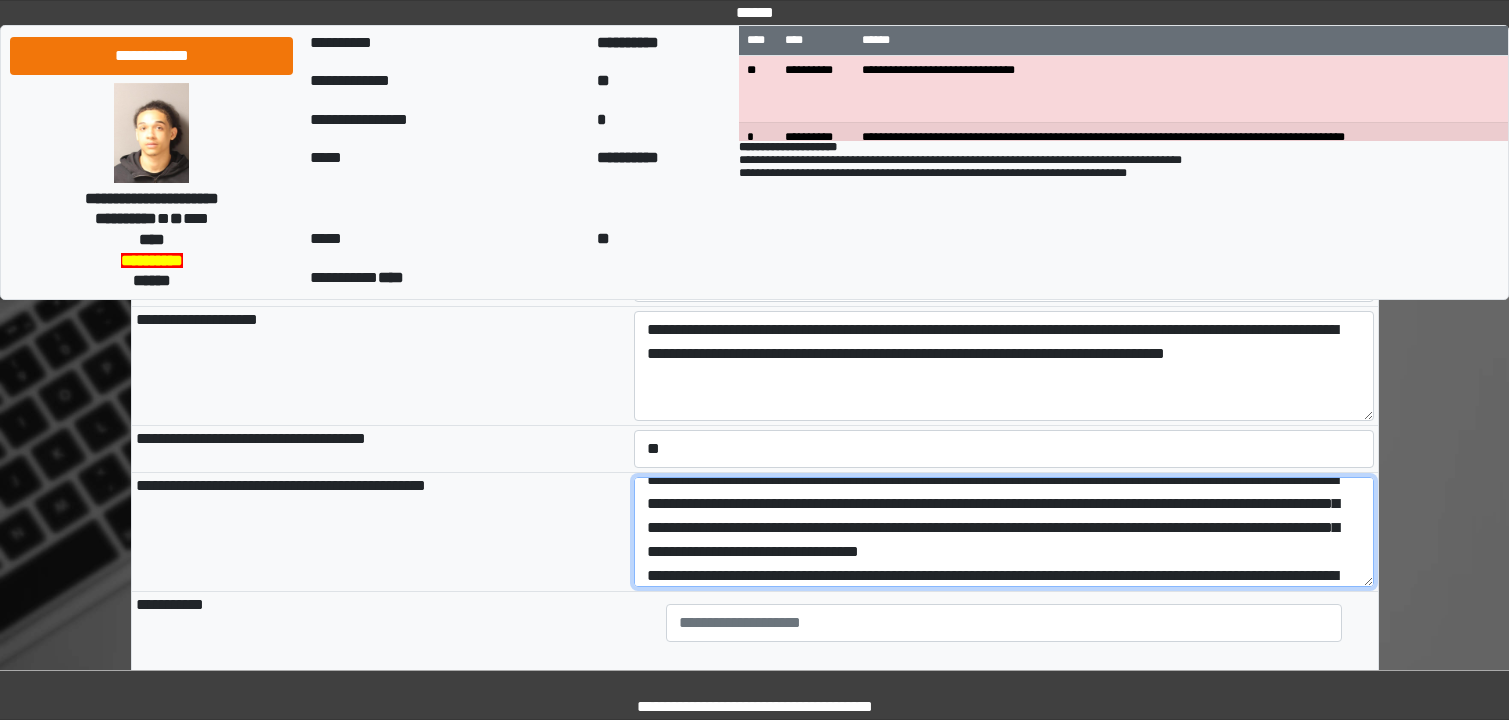 paste on "**********" 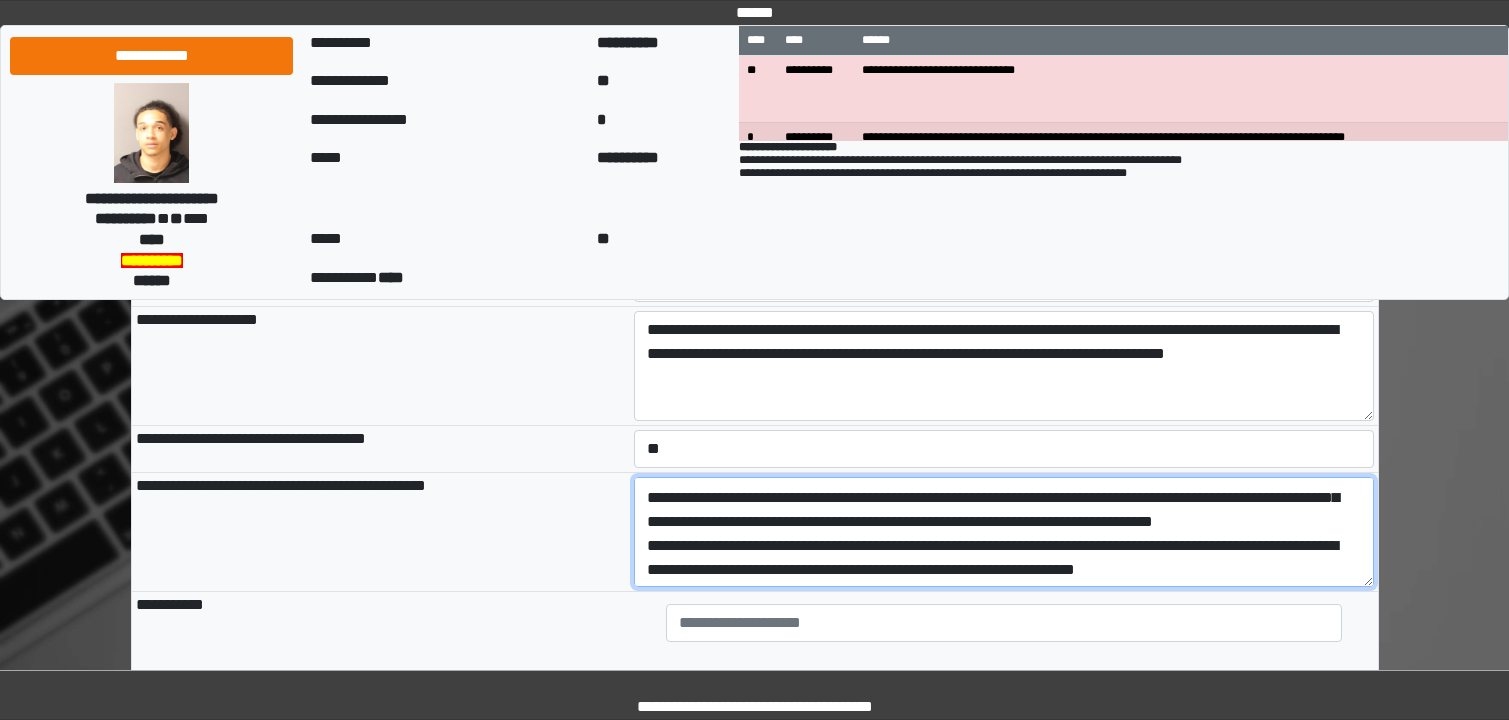 scroll, scrollTop: 96, scrollLeft: 0, axis: vertical 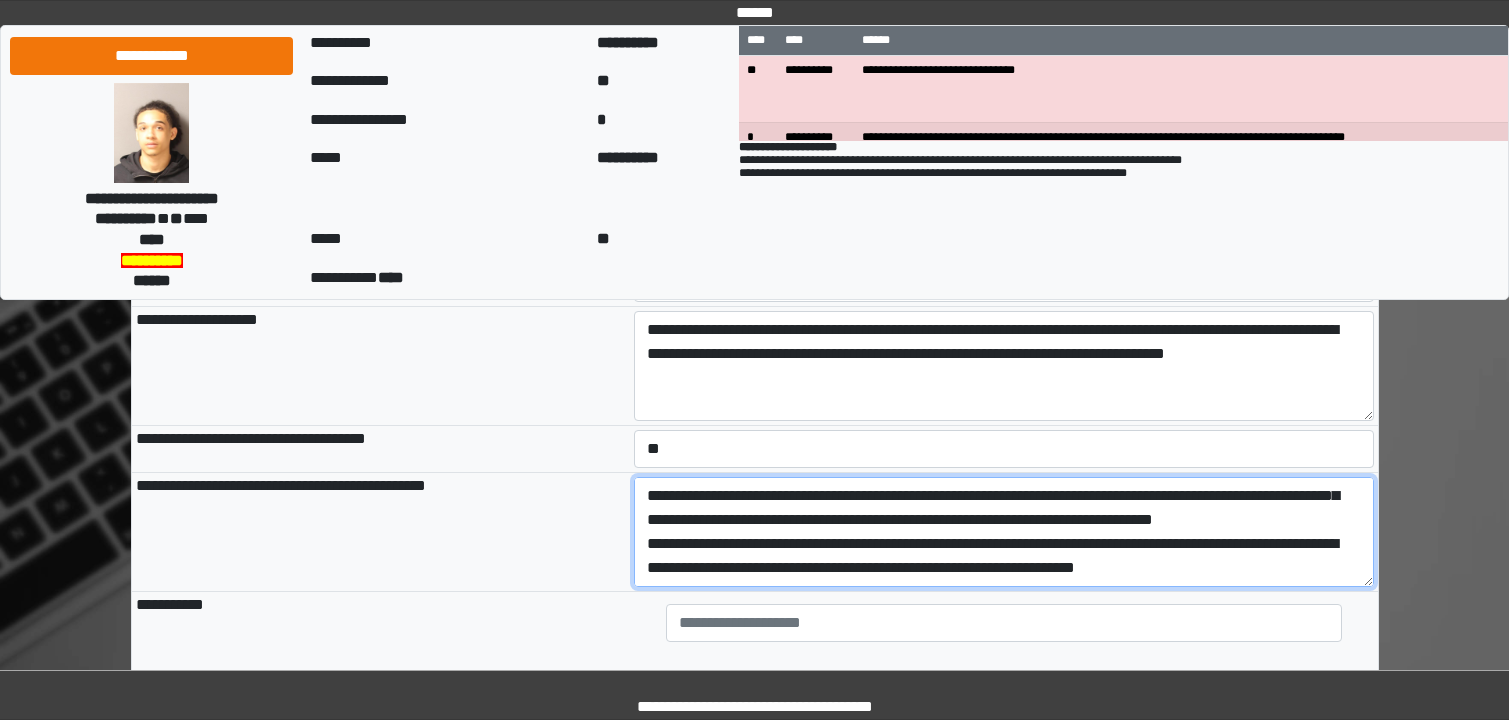 click on "**********" at bounding box center (1004, 532) 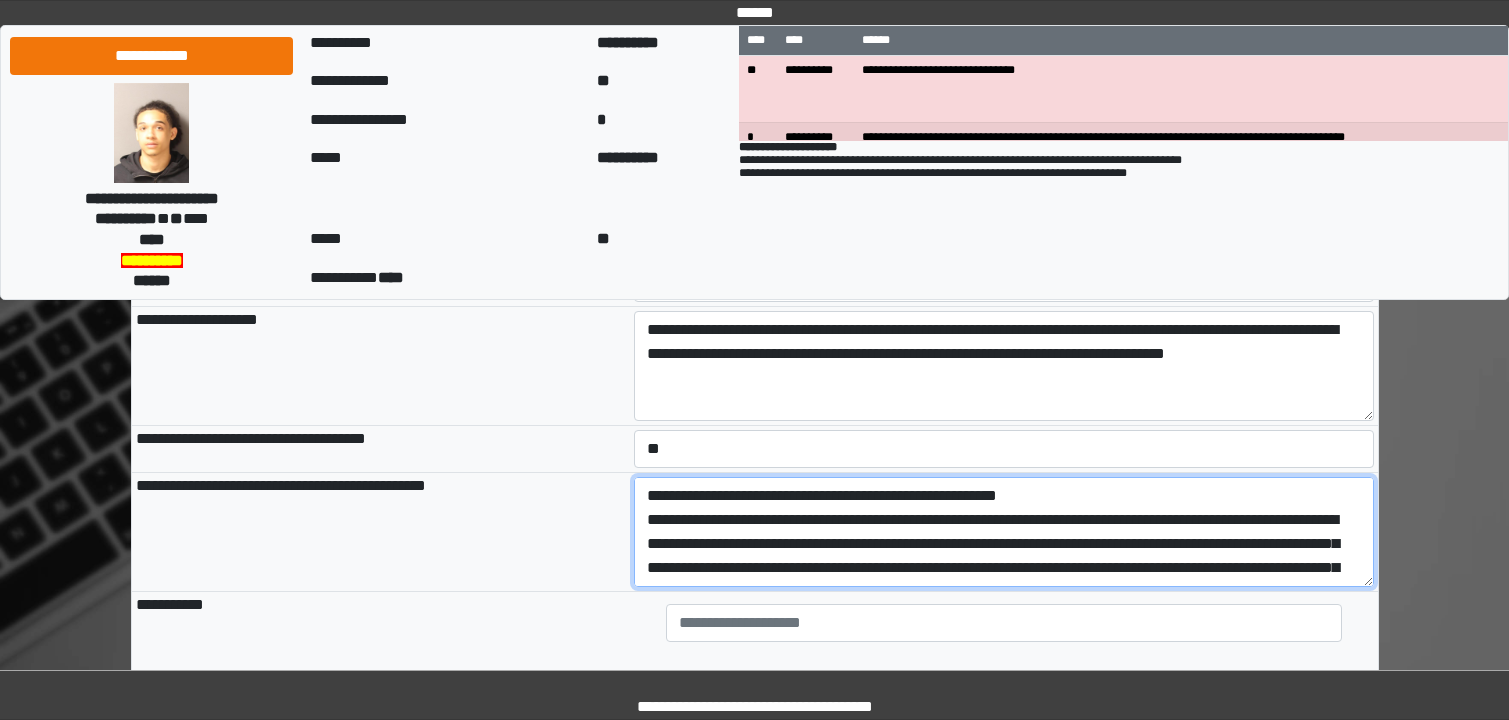scroll, scrollTop: 96, scrollLeft: 0, axis: vertical 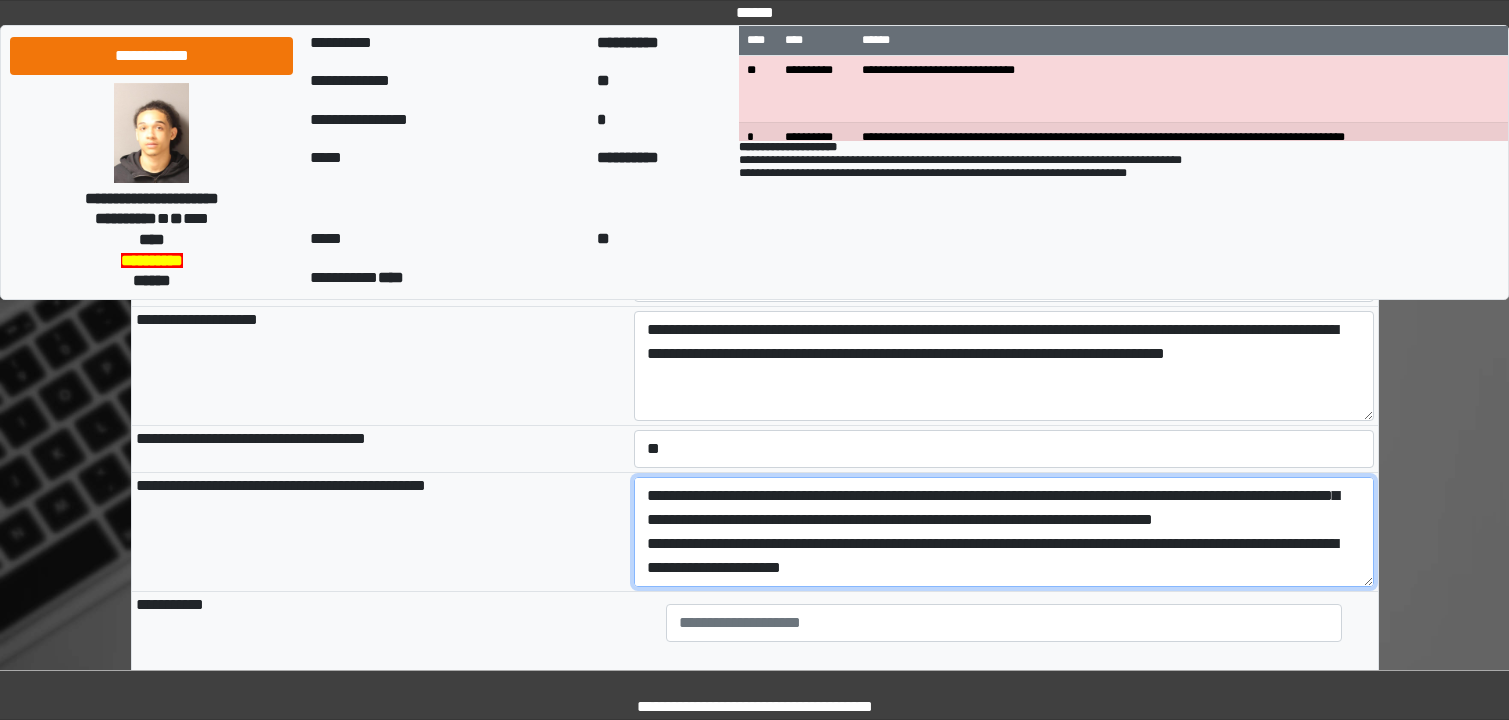 drag, startPoint x: 1306, startPoint y: 544, endPoint x: 1196, endPoint y: 546, distance: 110.01818 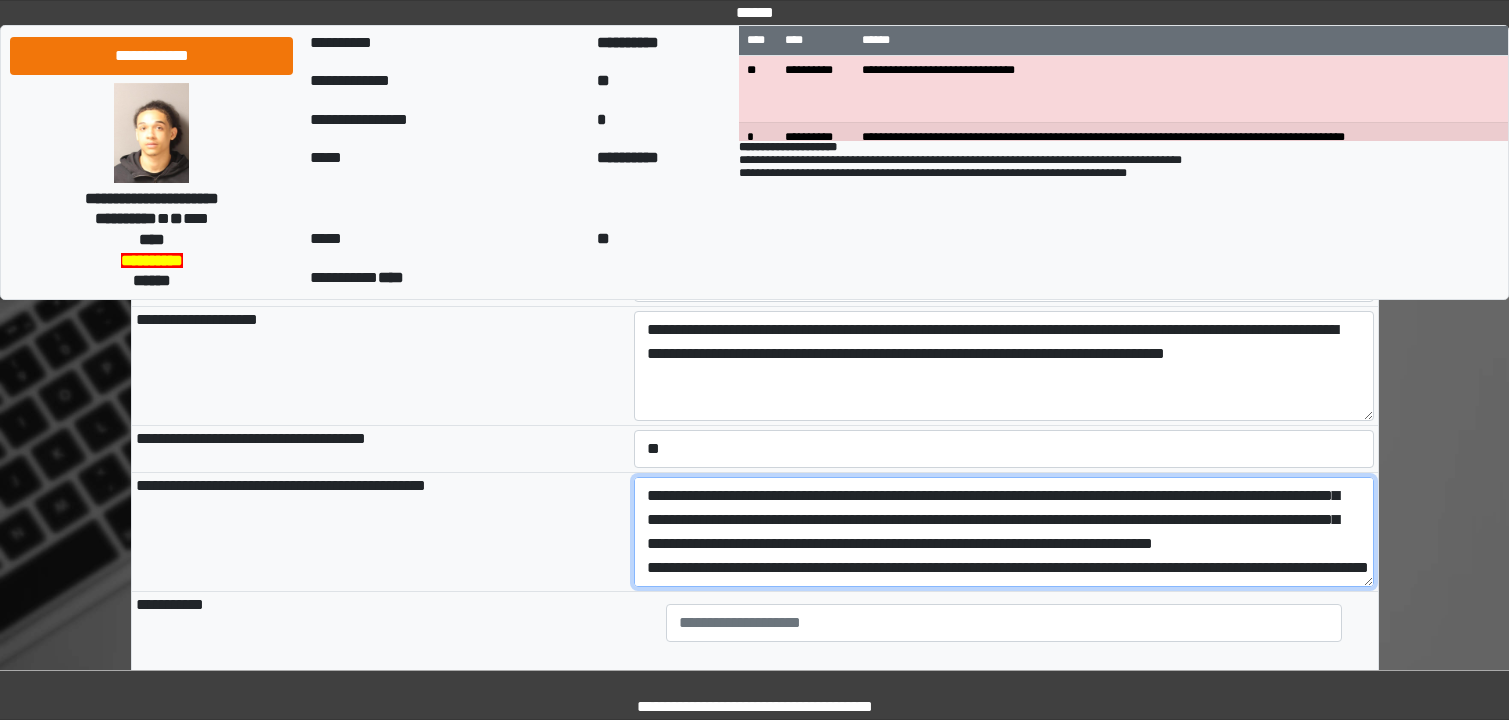drag, startPoint x: 1327, startPoint y: 542, endPoint x: 1201, endPoint y: 556, distance: 126.77539 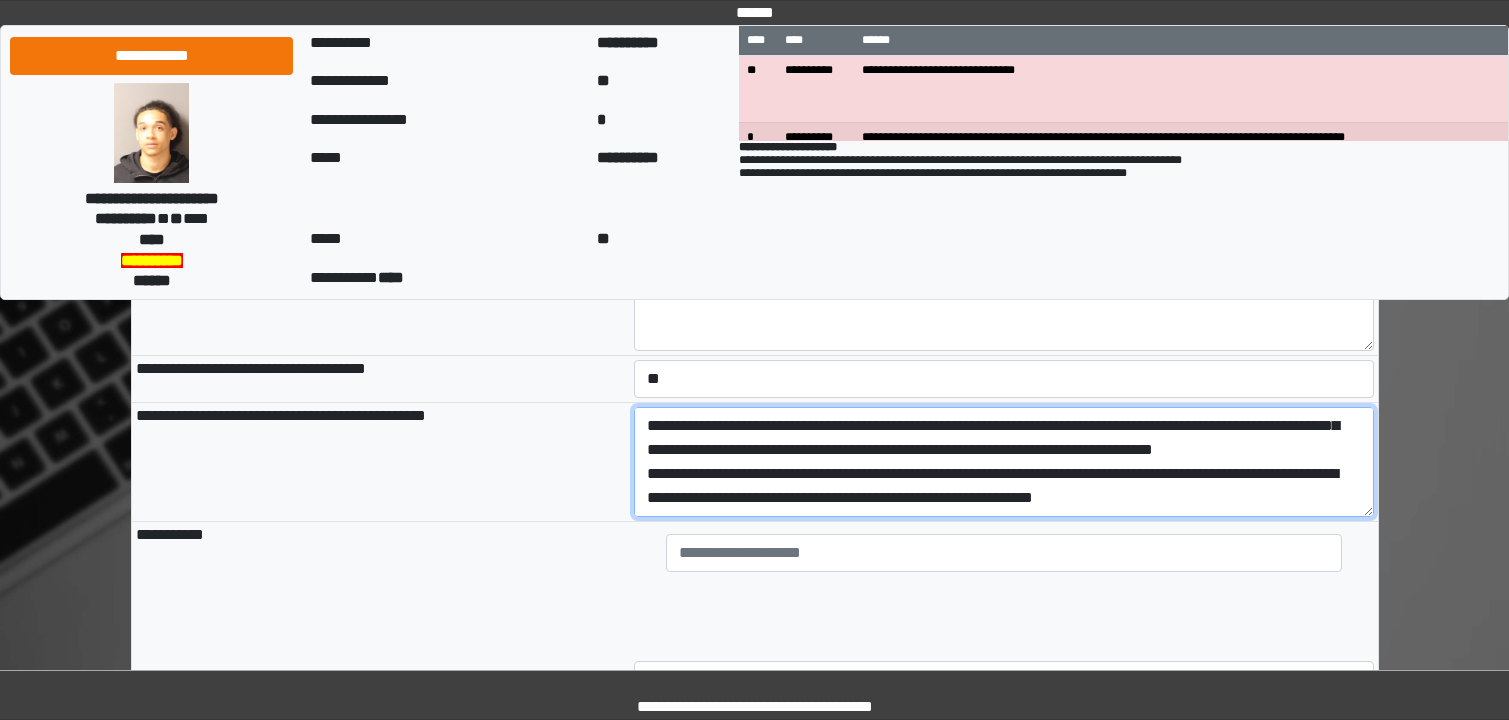 scroll, scrollTop: 2800, scrollLeft: 0, axis: vertical 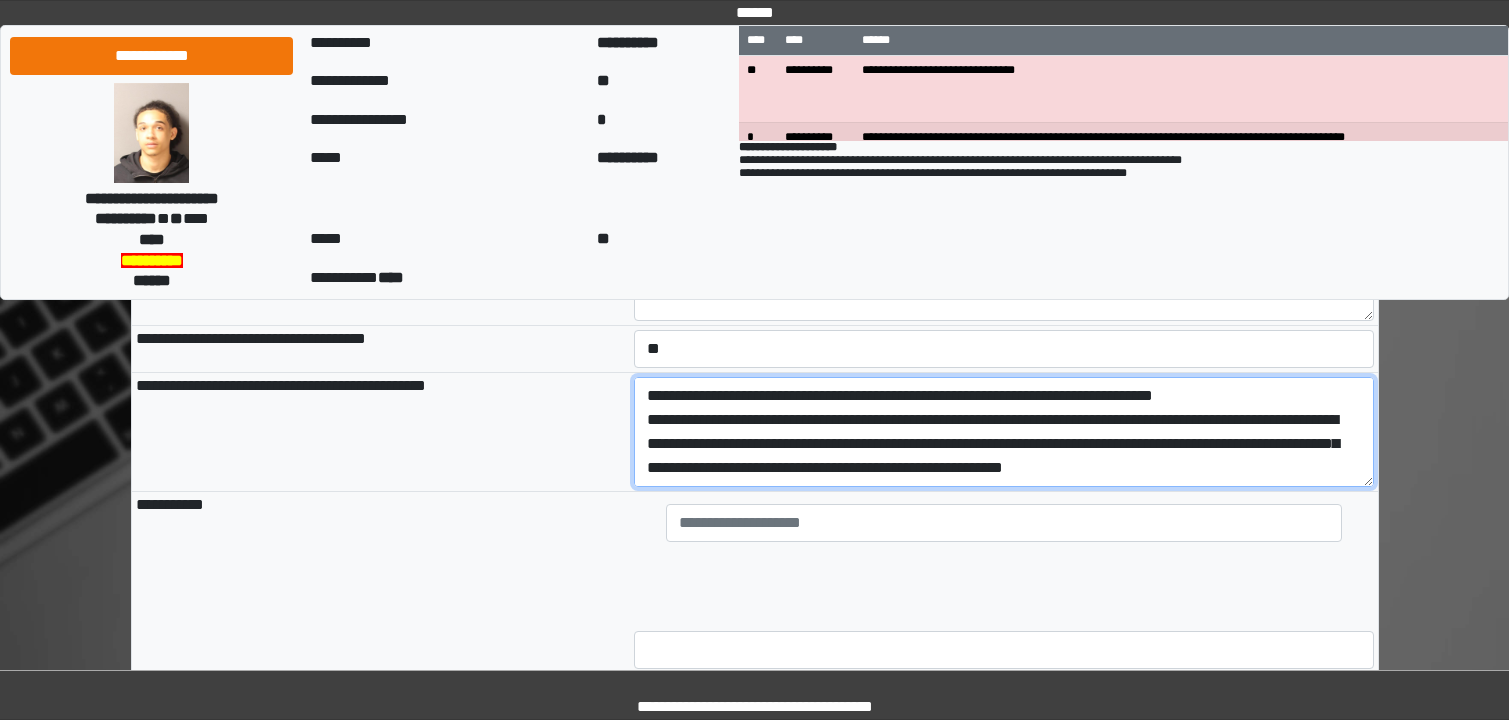 click on "**********" at bounding box center (1004, 432) 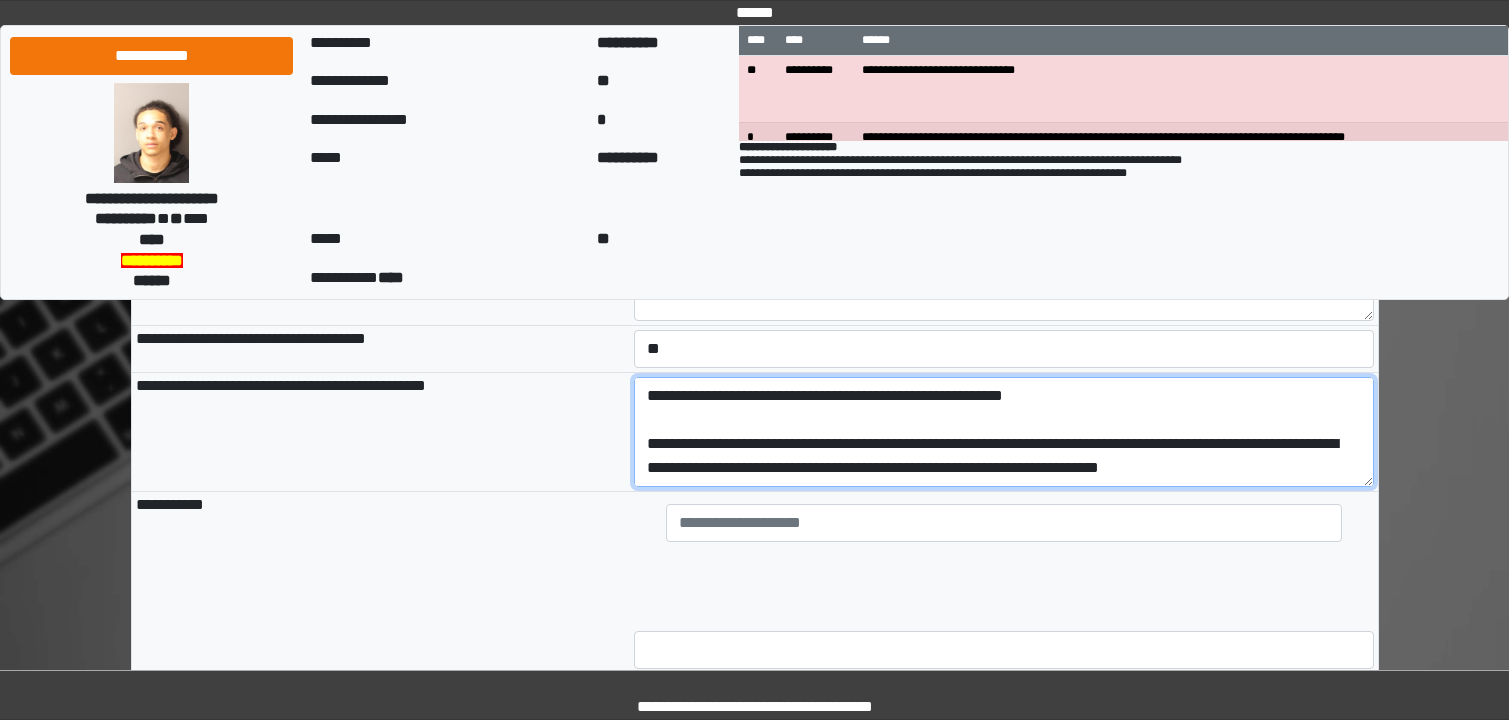 scroll, scrollTop: 209, scrollLeft: 0, axis: vertical 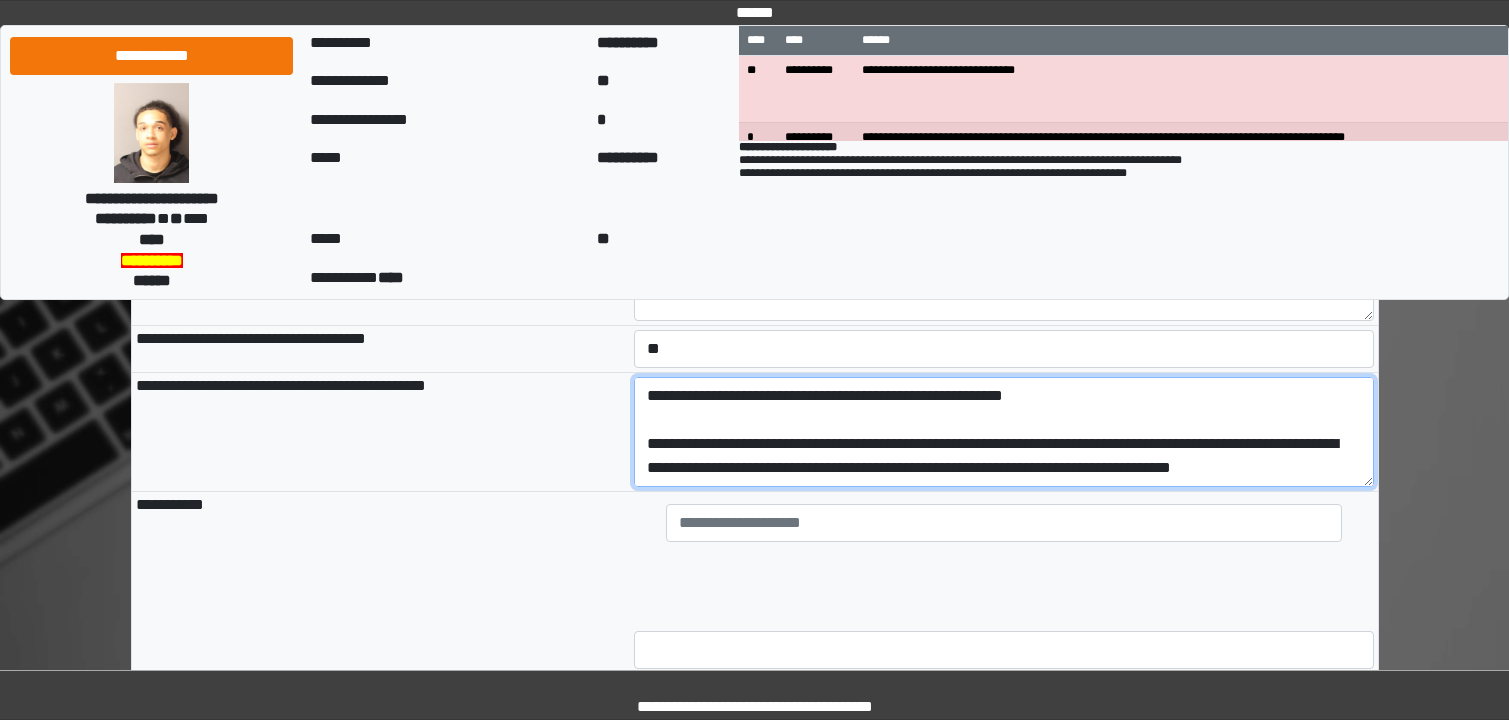 click on "**********" at bounding box center (1004, 432) 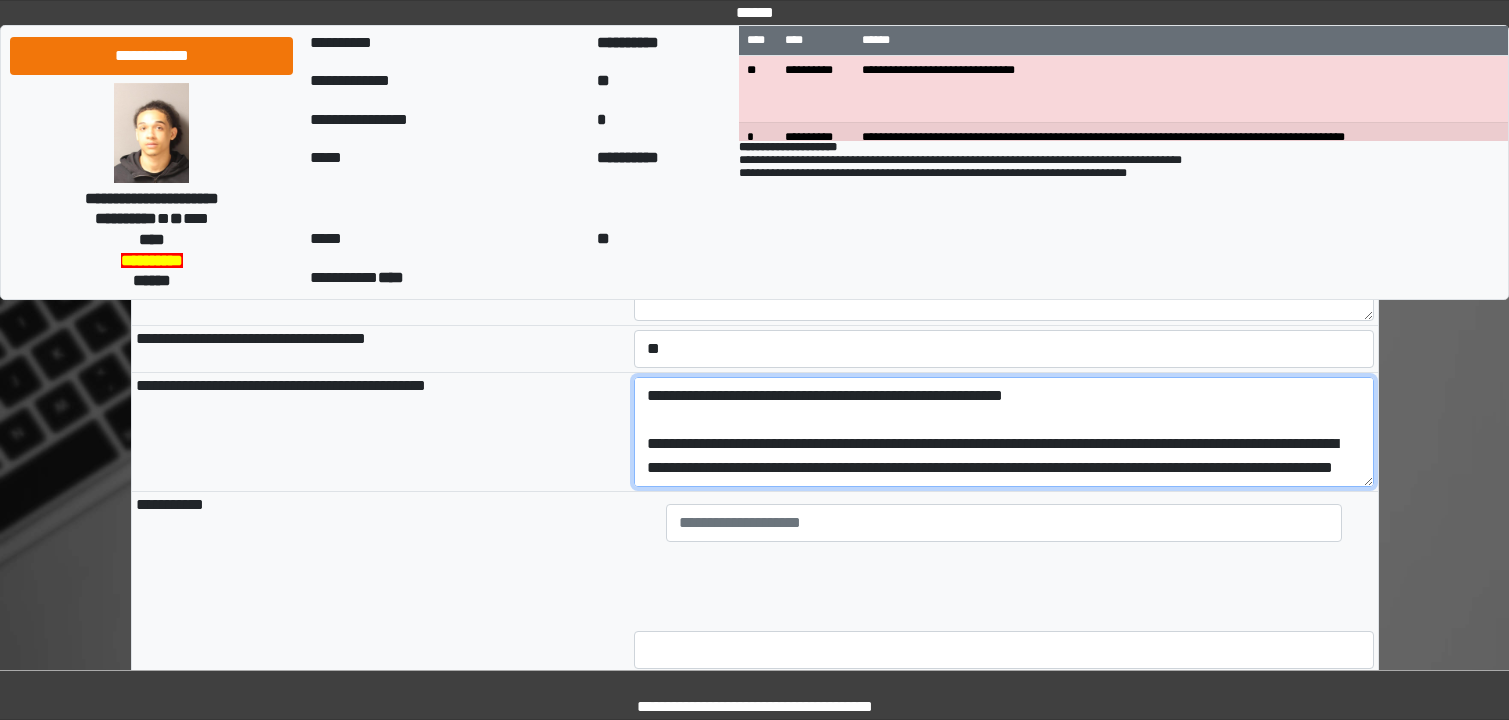 click on "**********" at bounding box center (1004, 432) 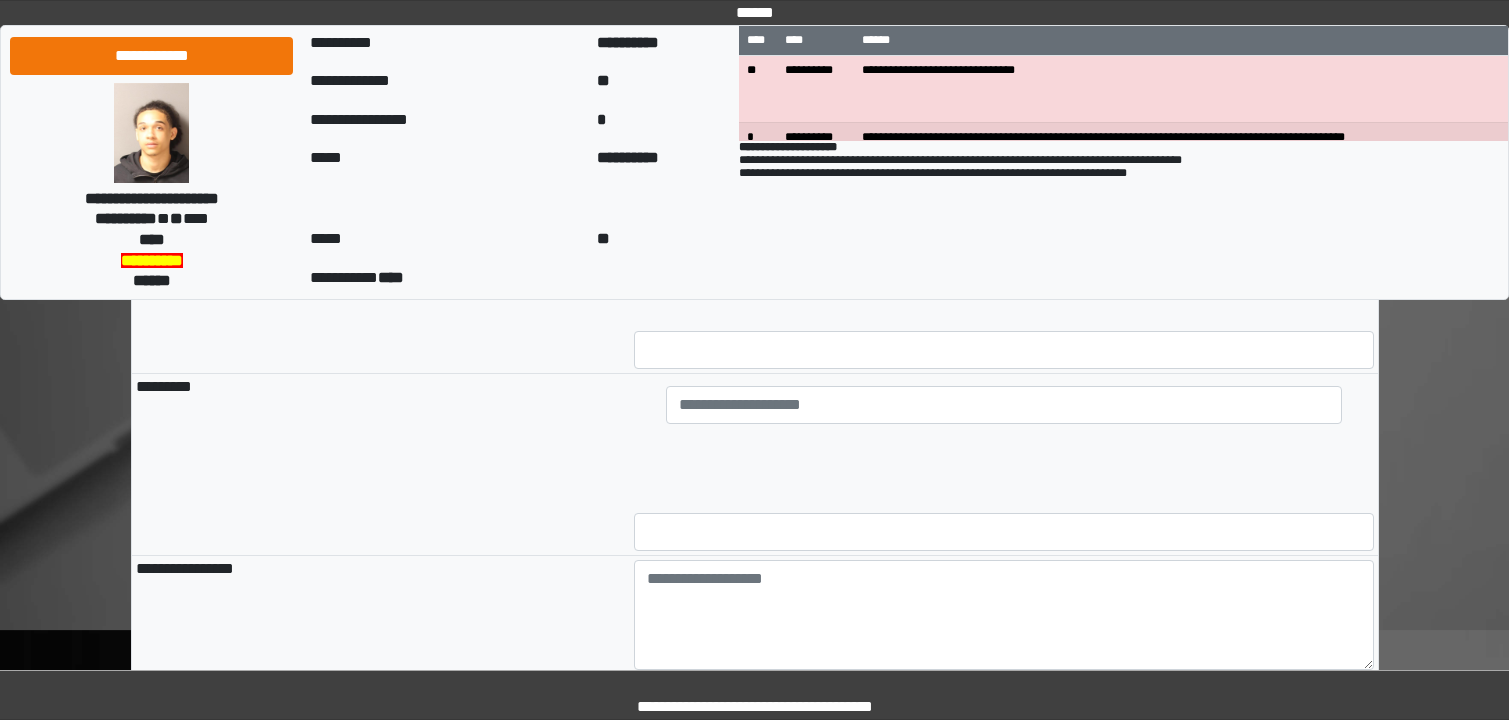 scroll, scrollTop: 3000, scrollLeft: 0, axis: vertical 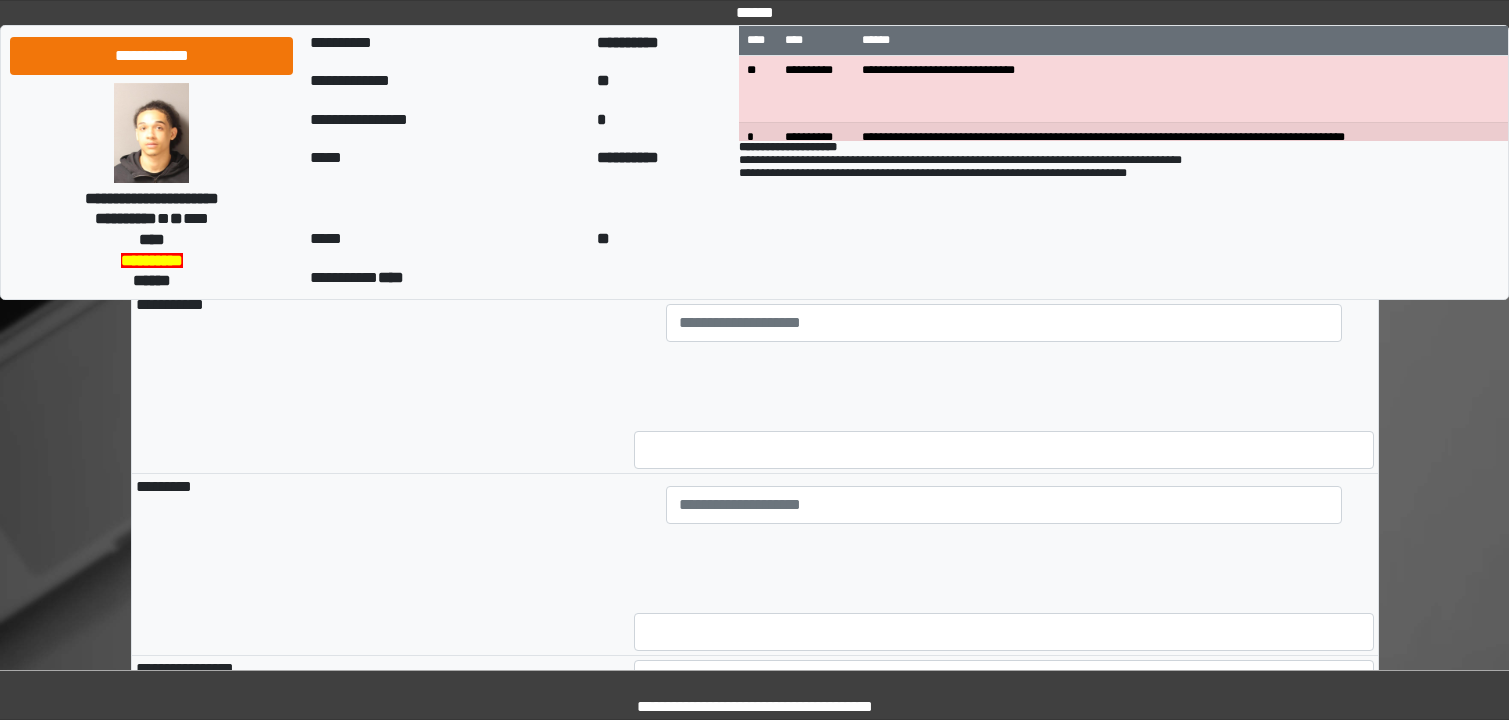 type on "**********" 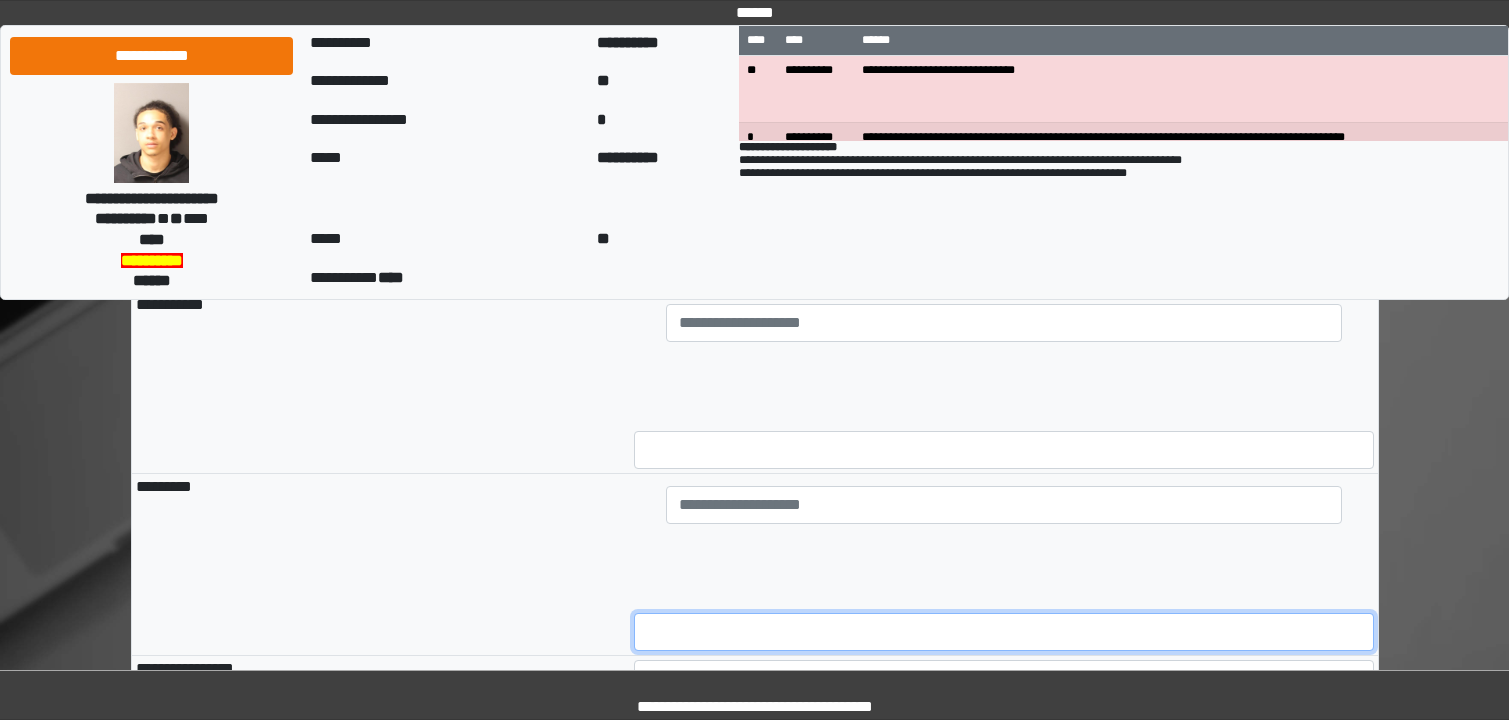 type on "**********" 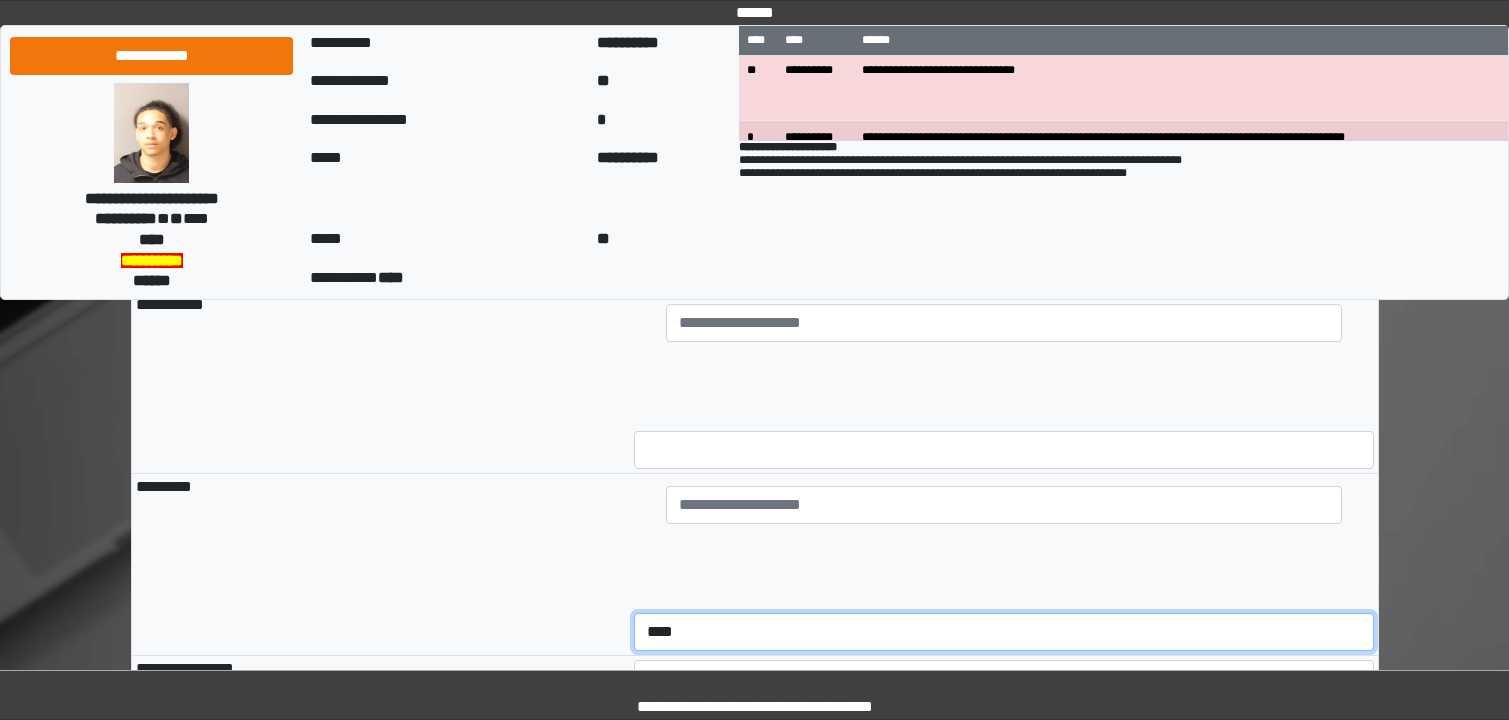 type on "****" 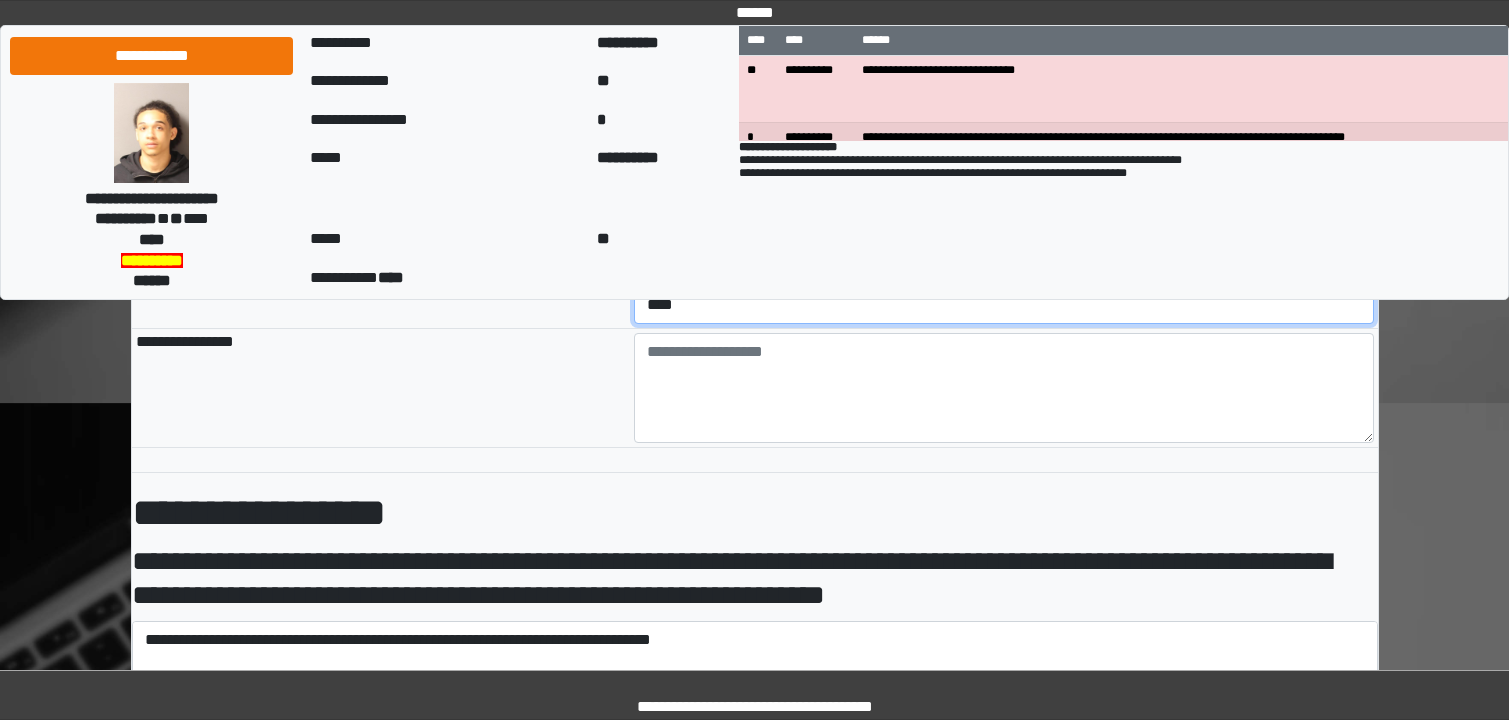 scroll, scrollTop: 3300, scrollLeft: 0, axis: vertical 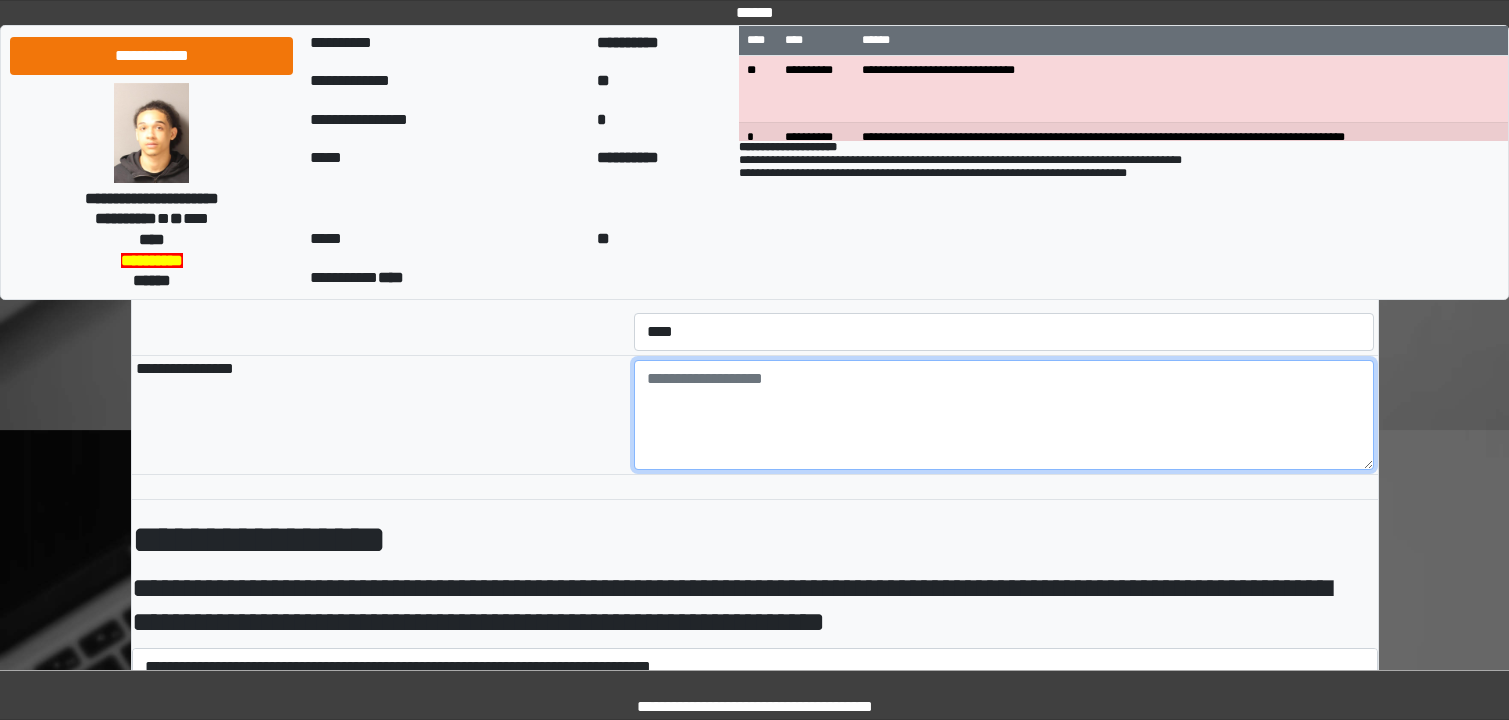 click at bounding box center (1004, 415) 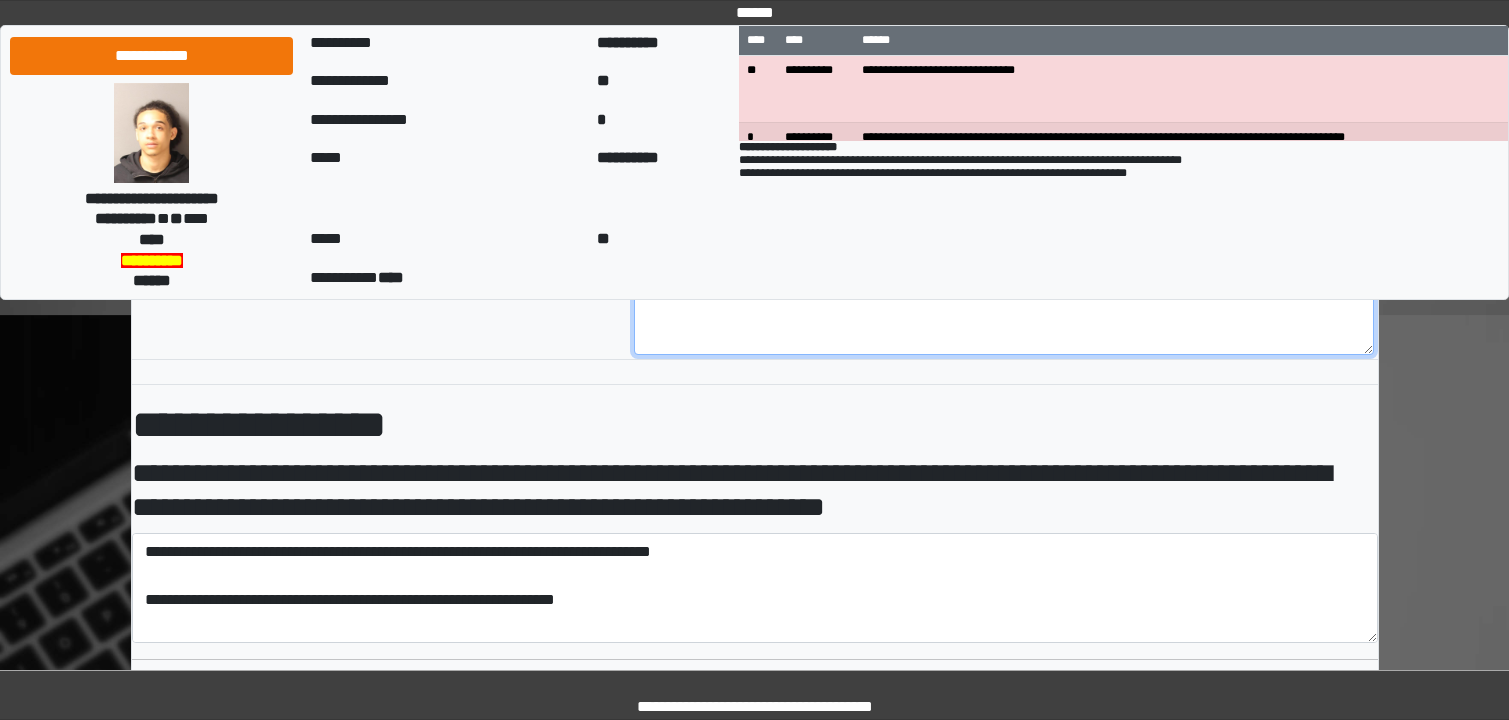 scroll, scrollTop: 3546, scrollLeft: 0, axis: vertical 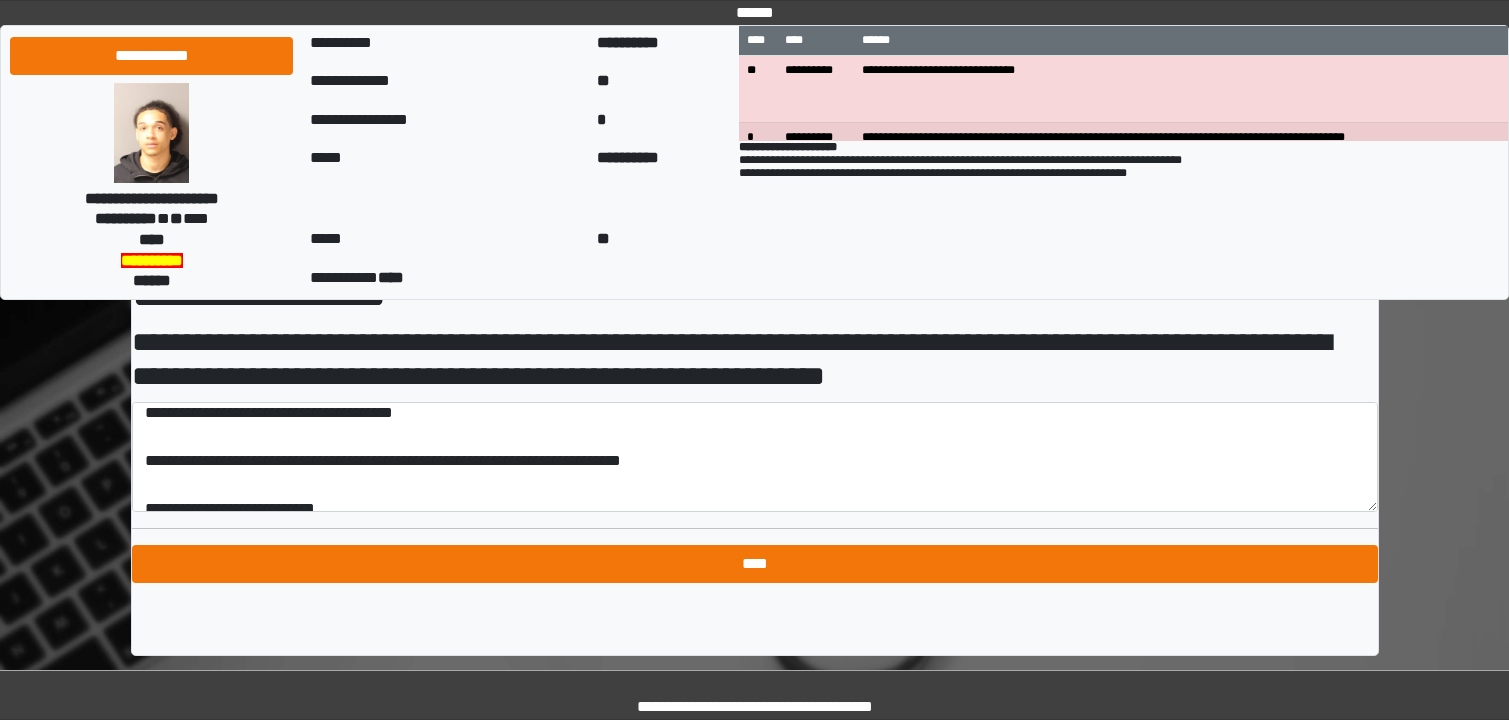 type on "**********" 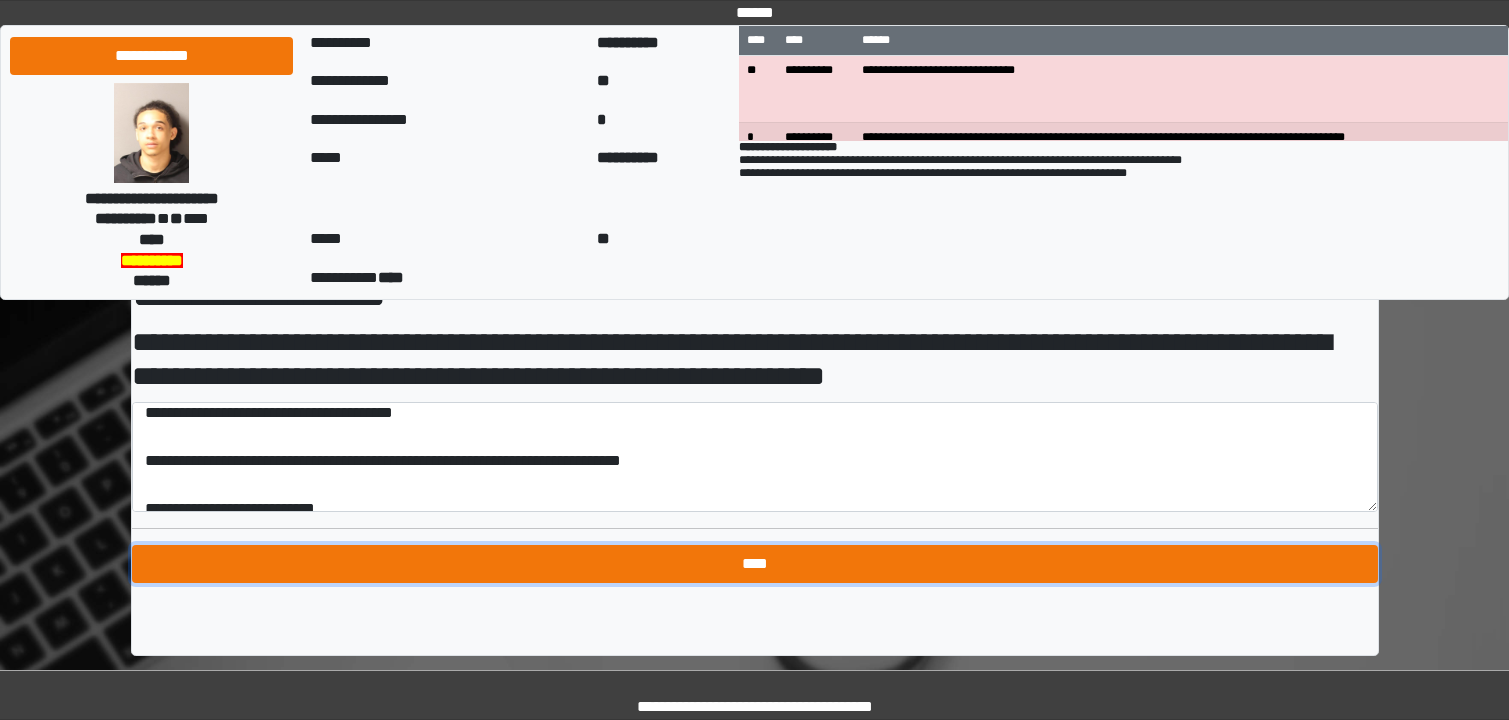 type on "**********" 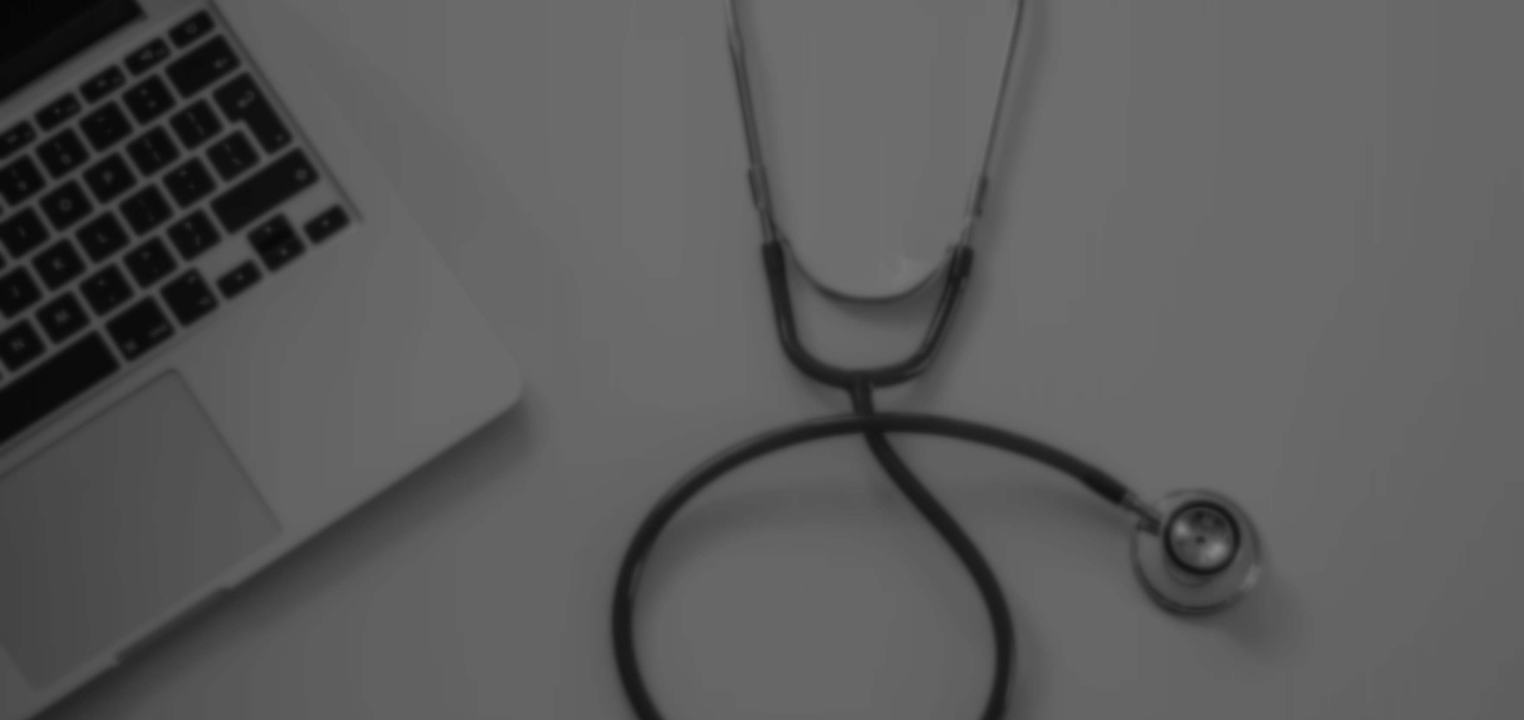 scroll, scrollTop: 0, scrollLeft: 0, axis: both 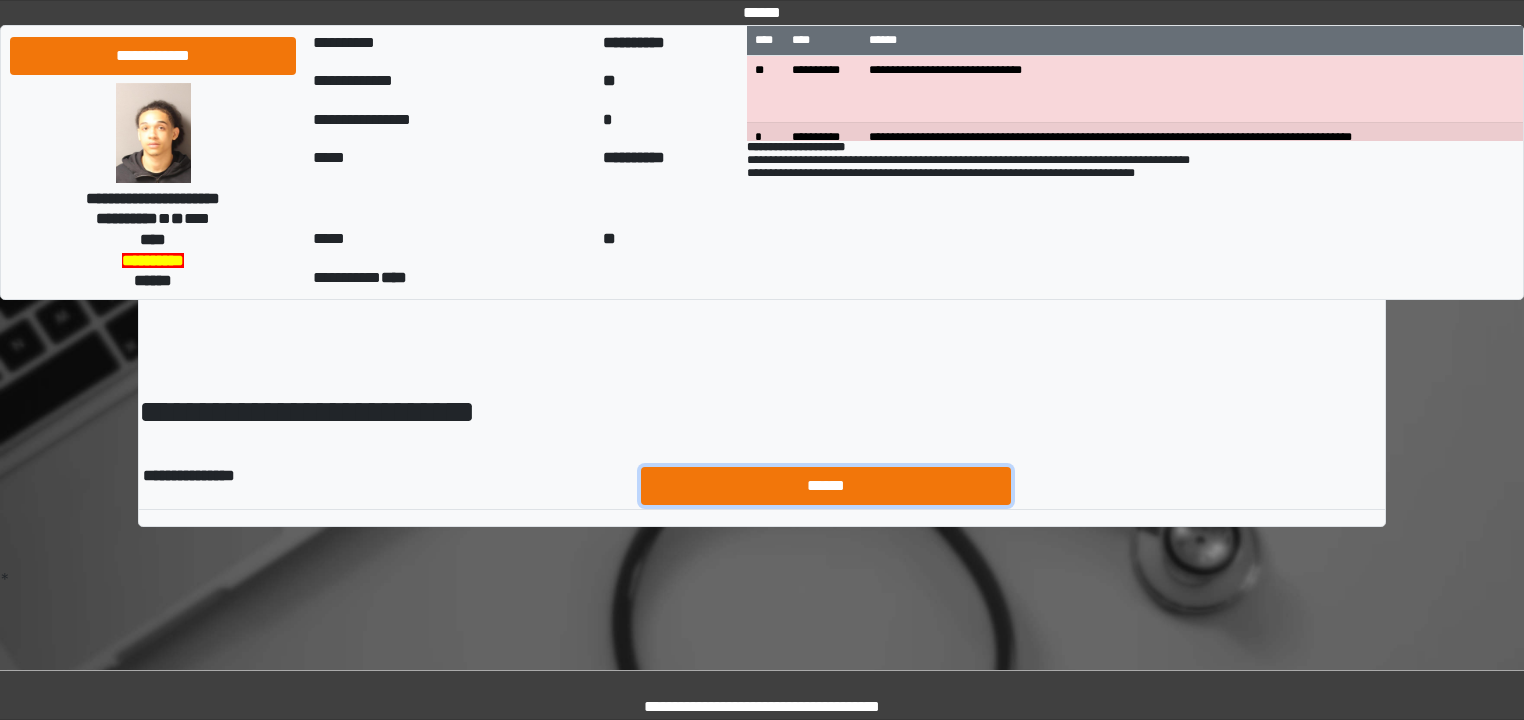 click on "******" at bounding box center [826, 486] 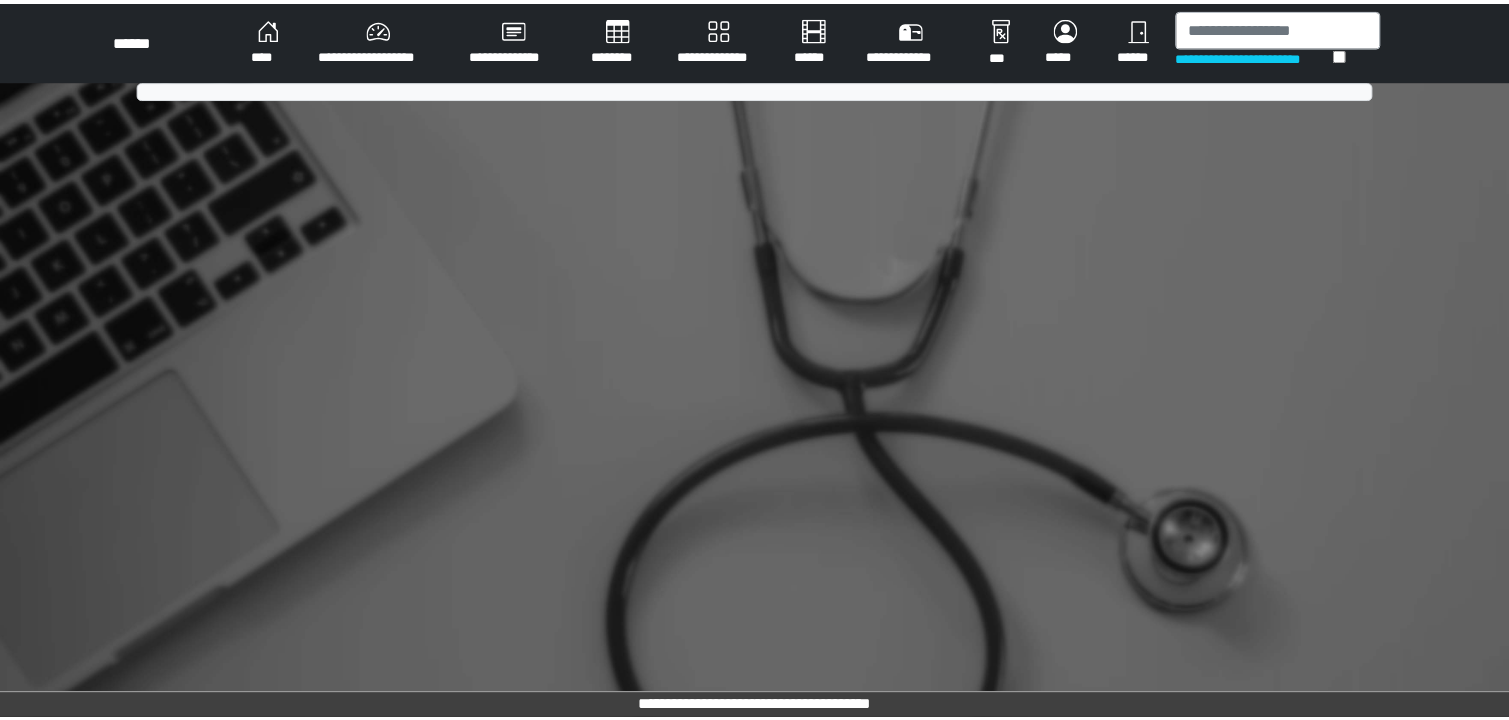 scroll, scrollTop: 0, scrollLeft: 0, axis: both 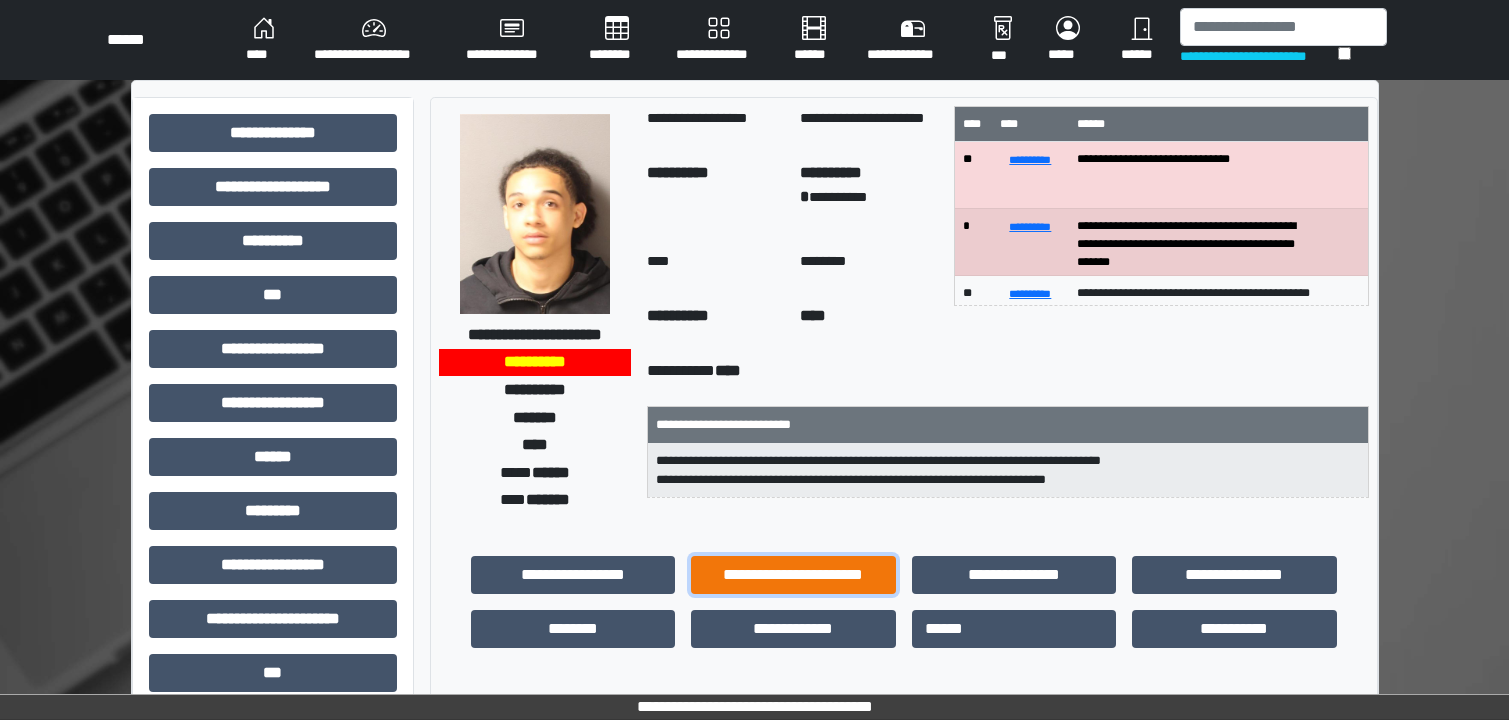 click on "**********" at bounding box center (793, 575) 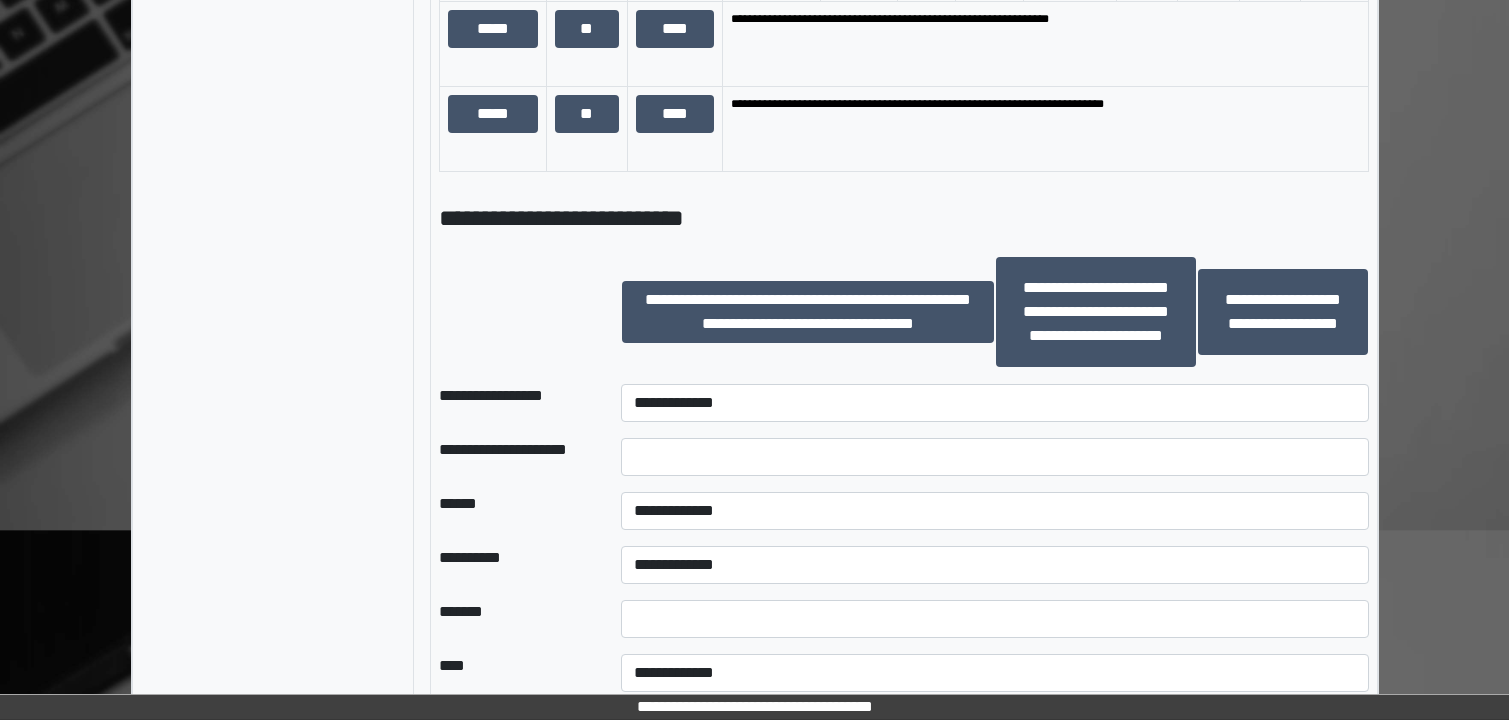 scroll, scrollTop: 1400, scrollLeft: 0, axis: vertical 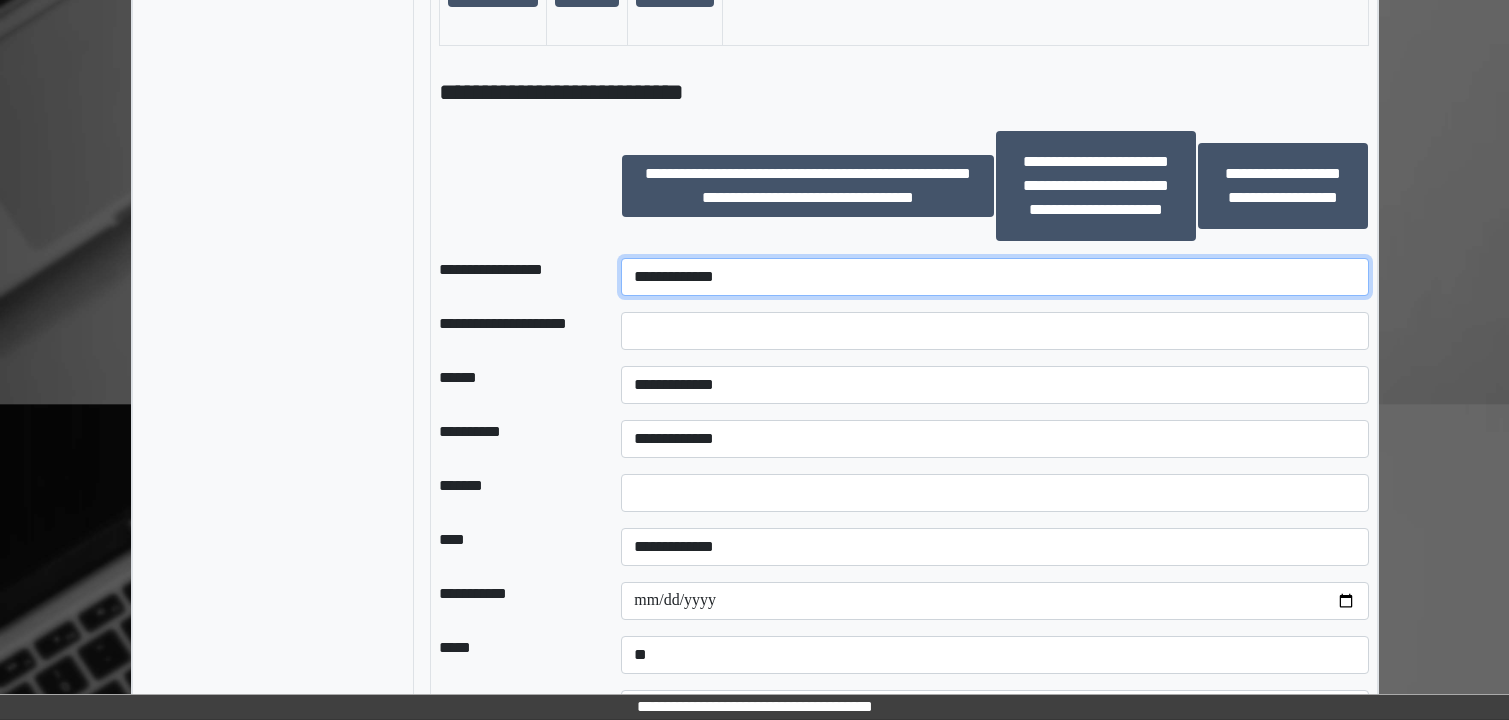 click on "**********" at bounding box center [994, 277] 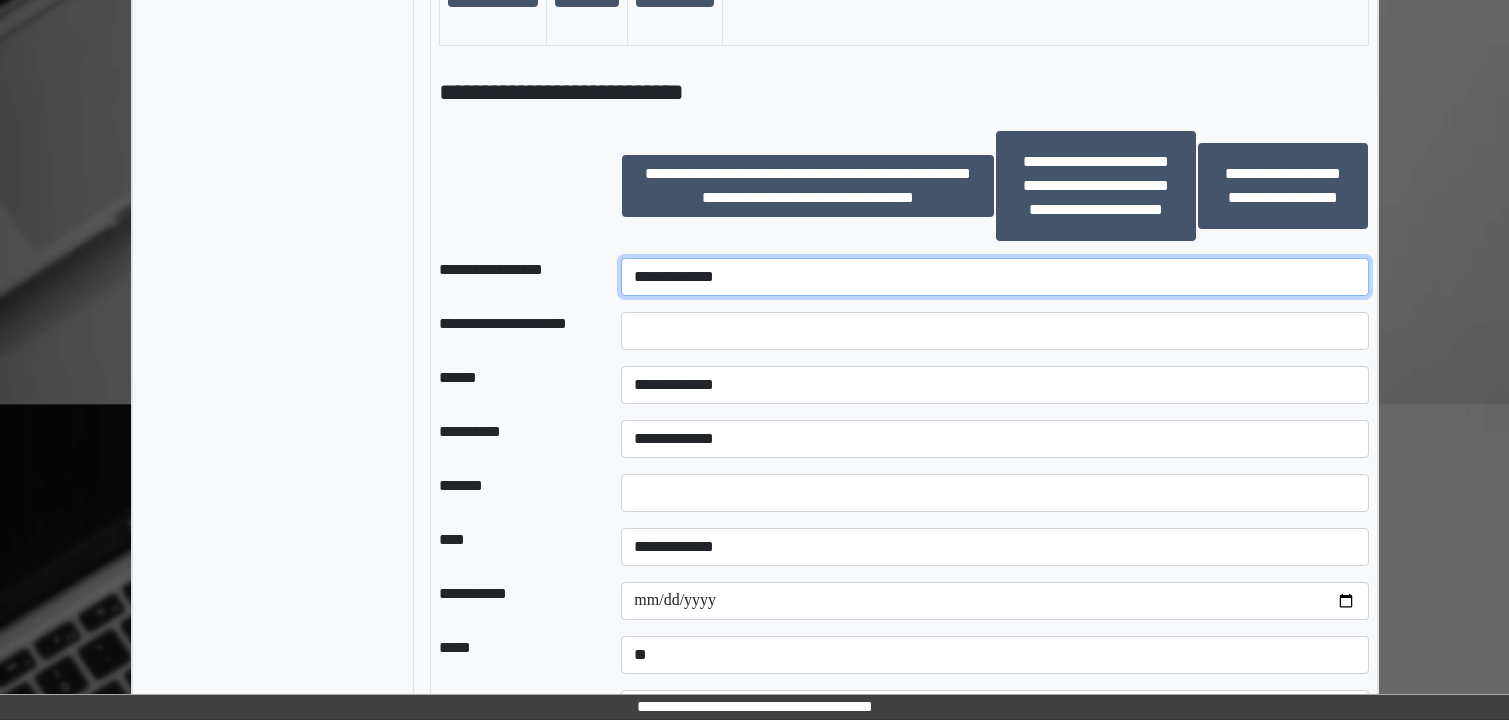 select on "********" 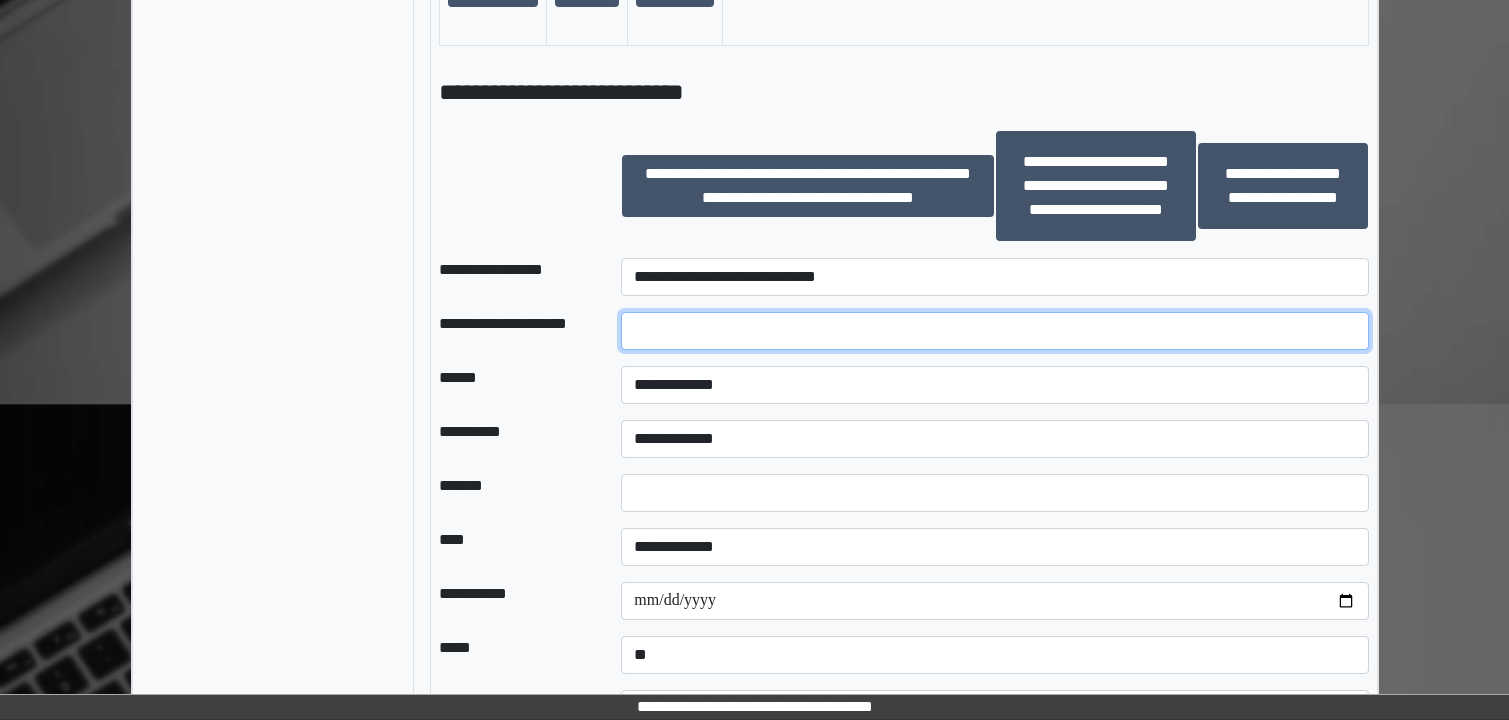 click at bounding box center [994, 331] 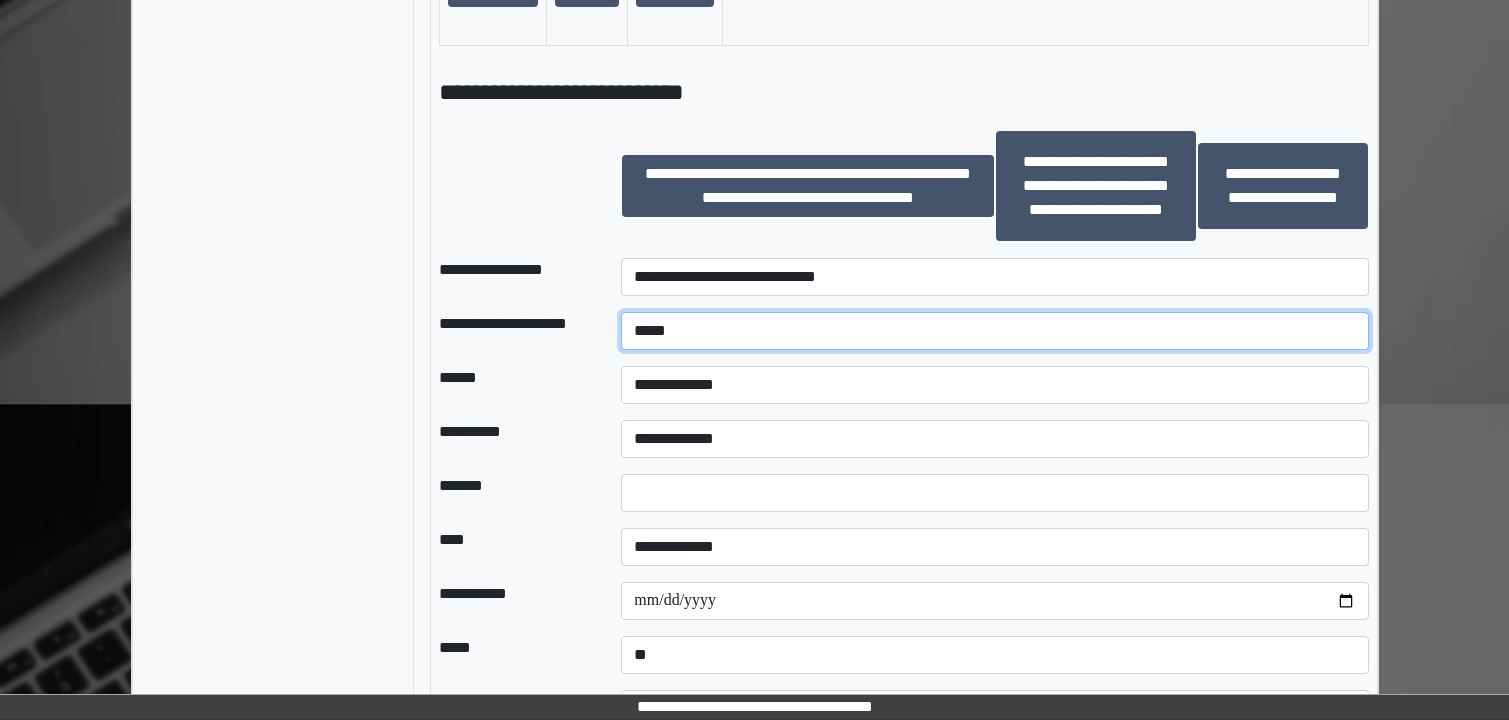 type on "*****" 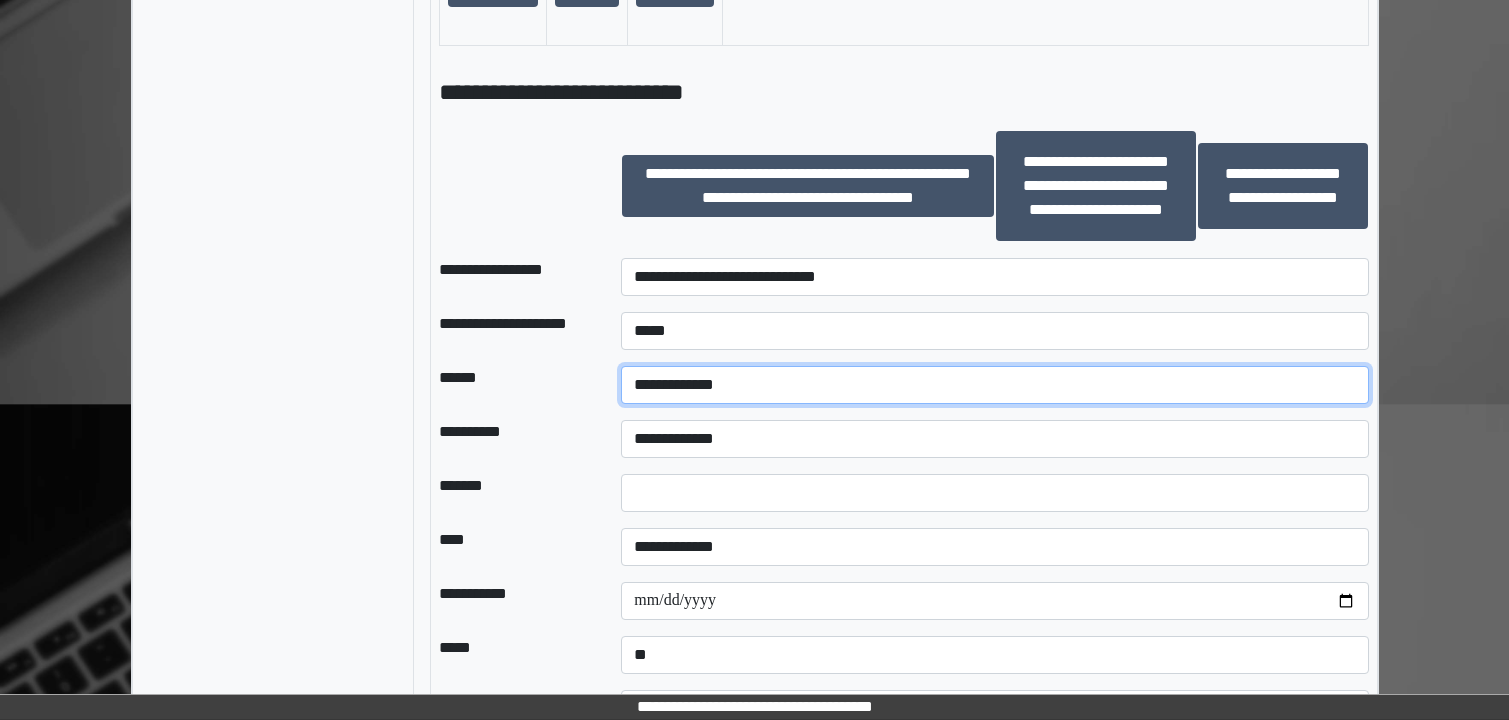 click on "**********" at bounding box center (994, 385) 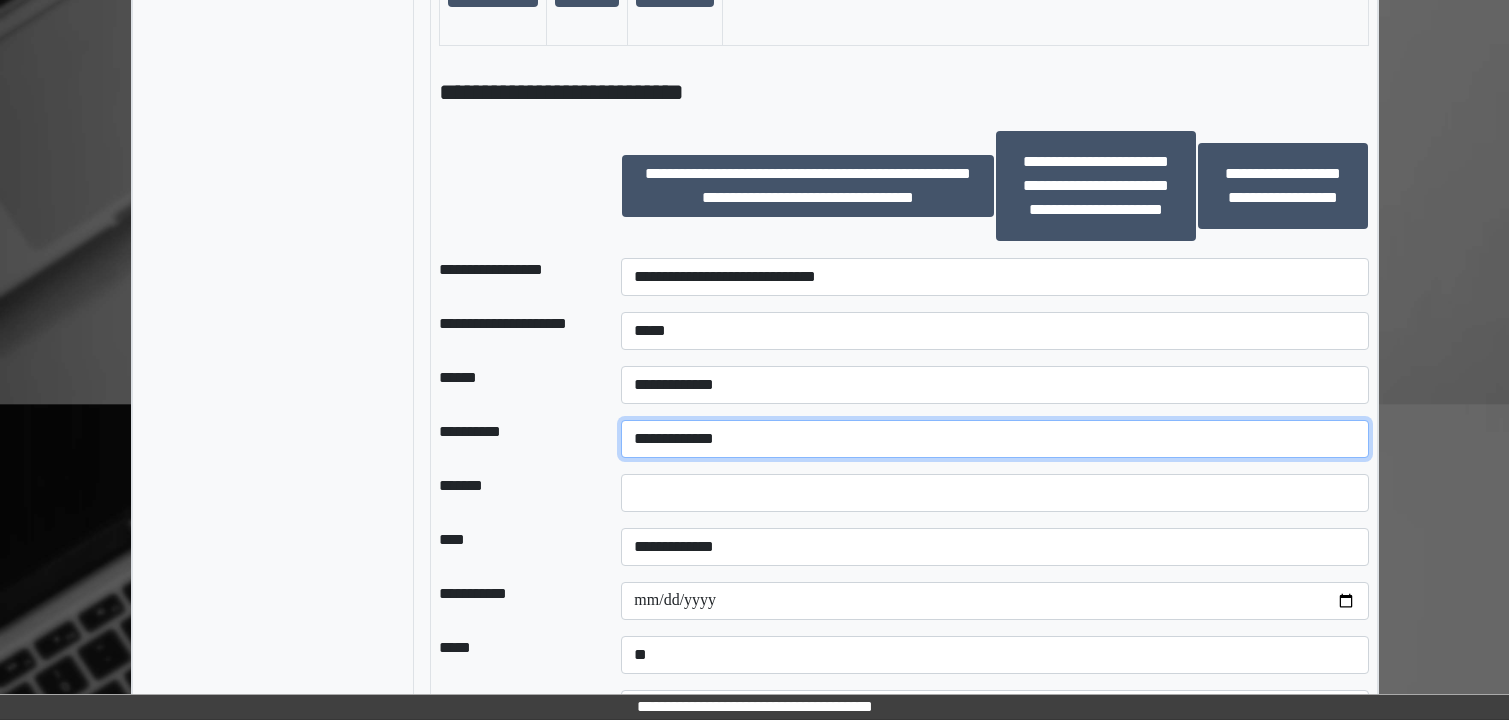 click on "**********" at bounding box center (994, 439) 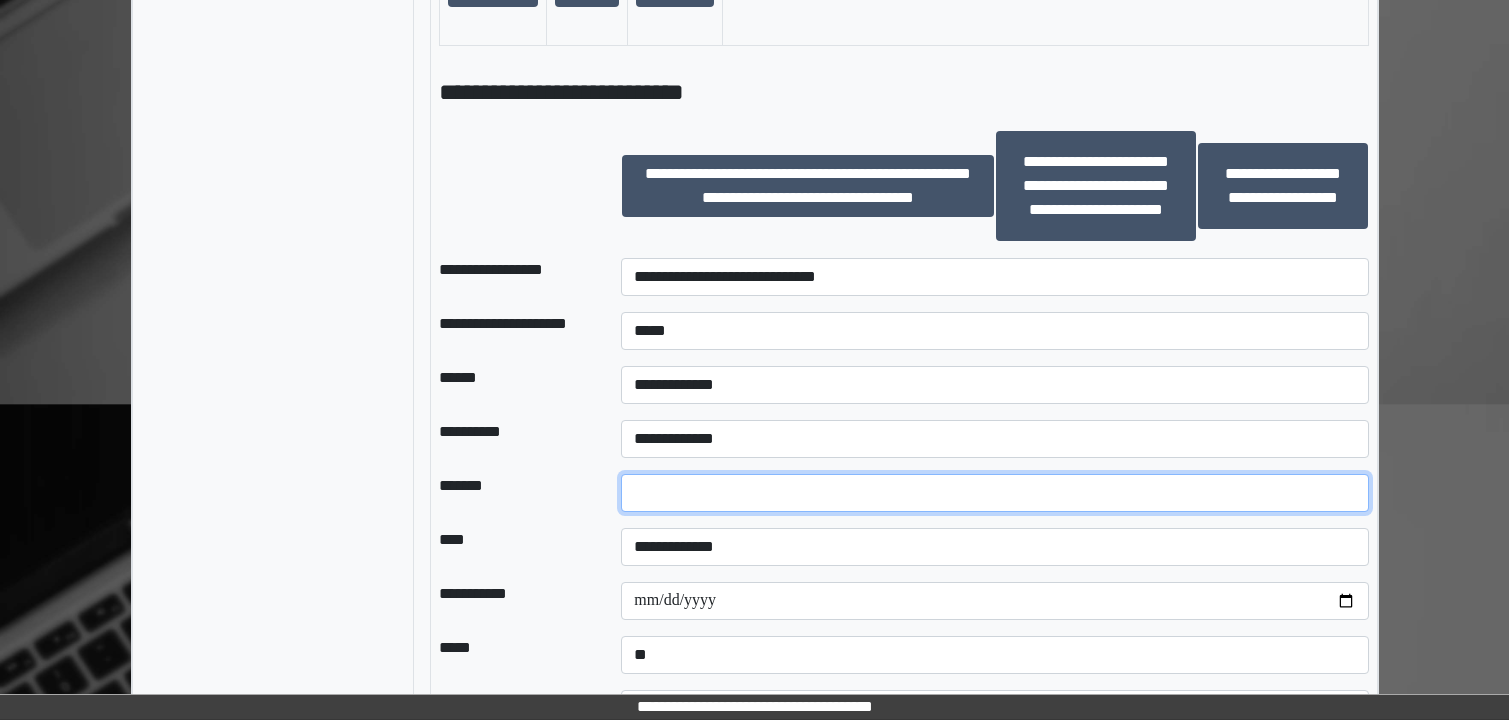 click at bounding box center [994, 493] 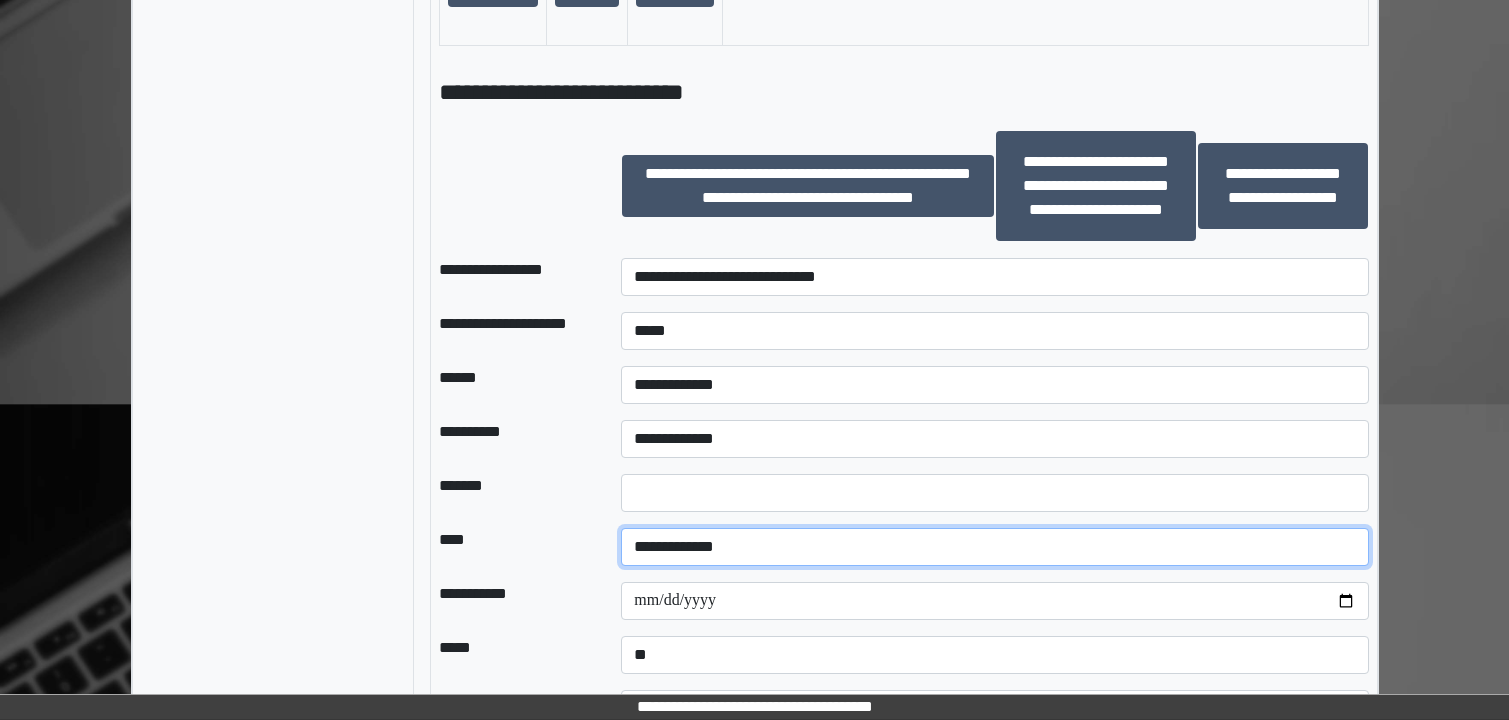 click on "**********" at bounding box center [994, 547] 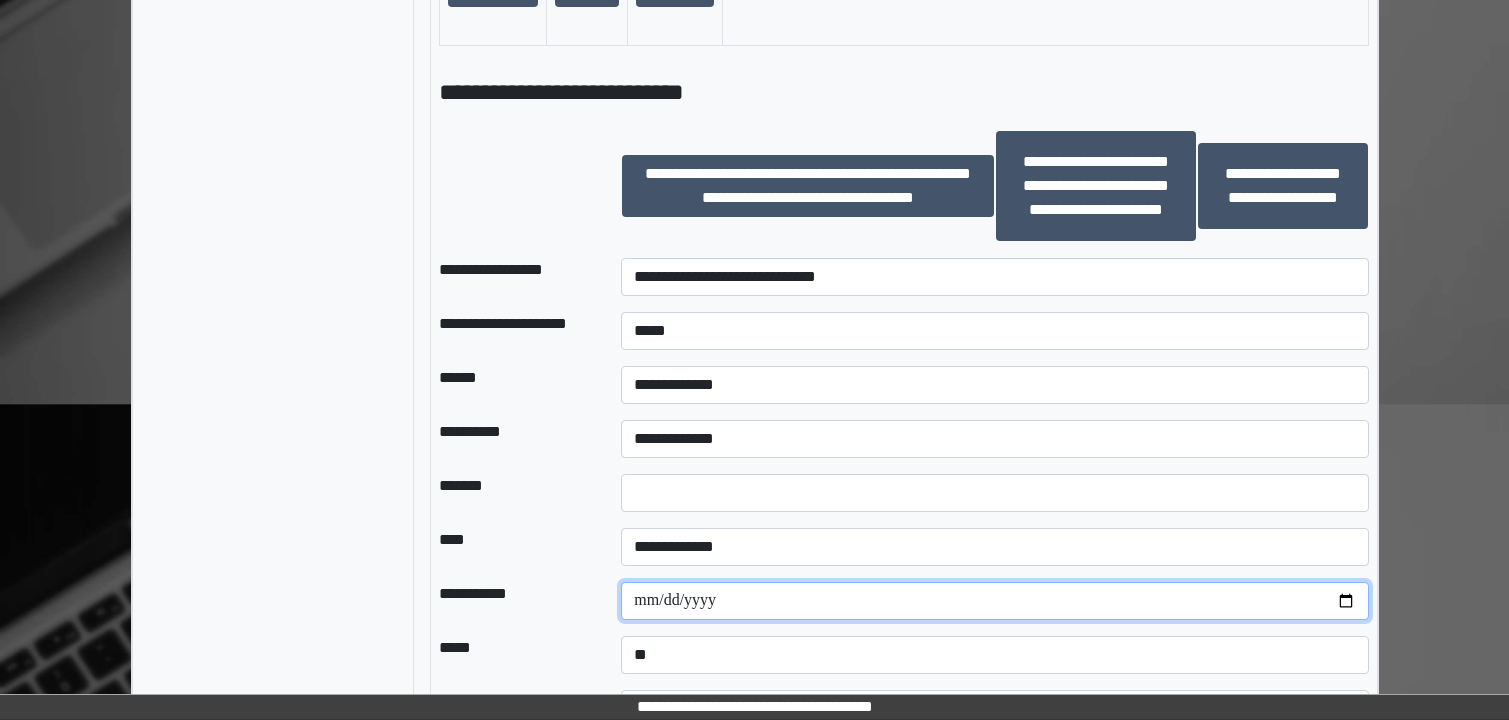 click at bounding box center [994, 601] 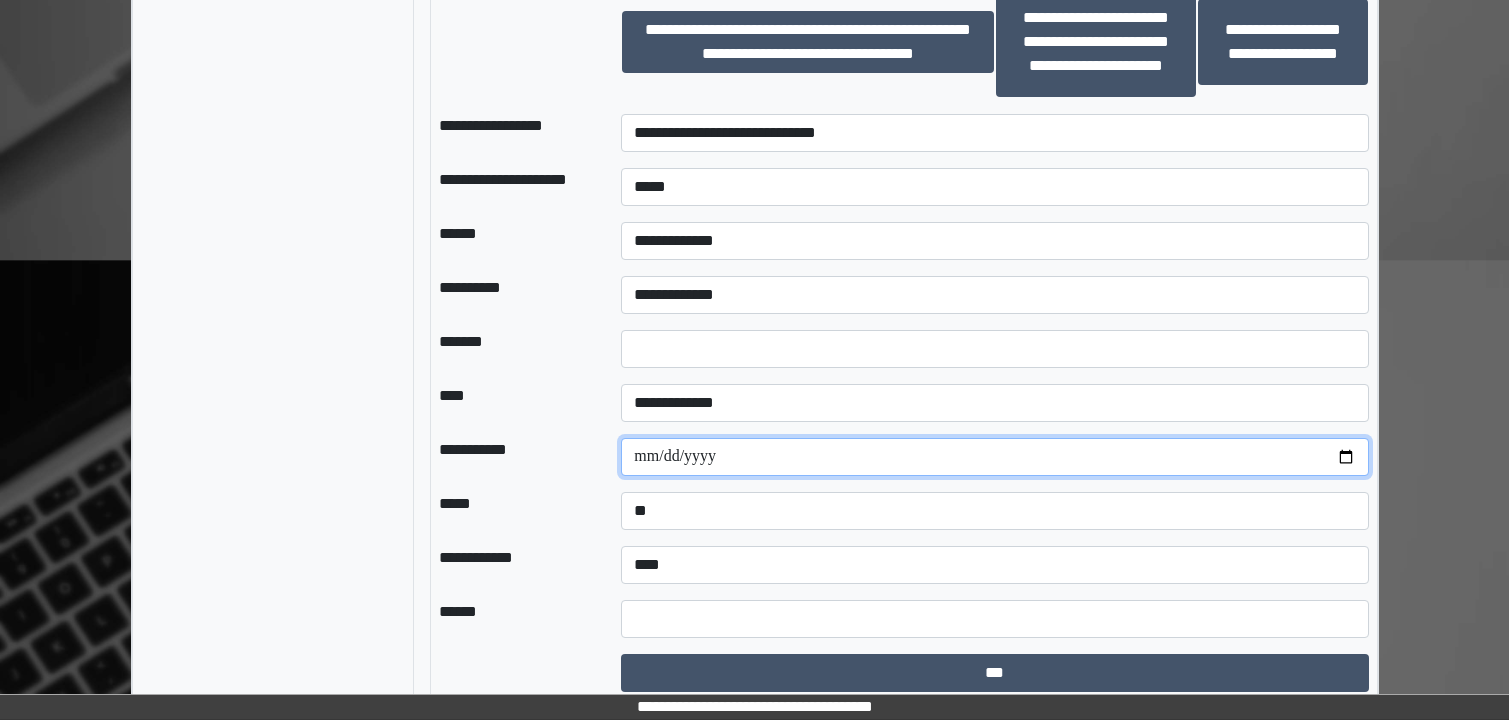 scroll, scrollTop: 1558, scrollLeft: 0, axis: vertical 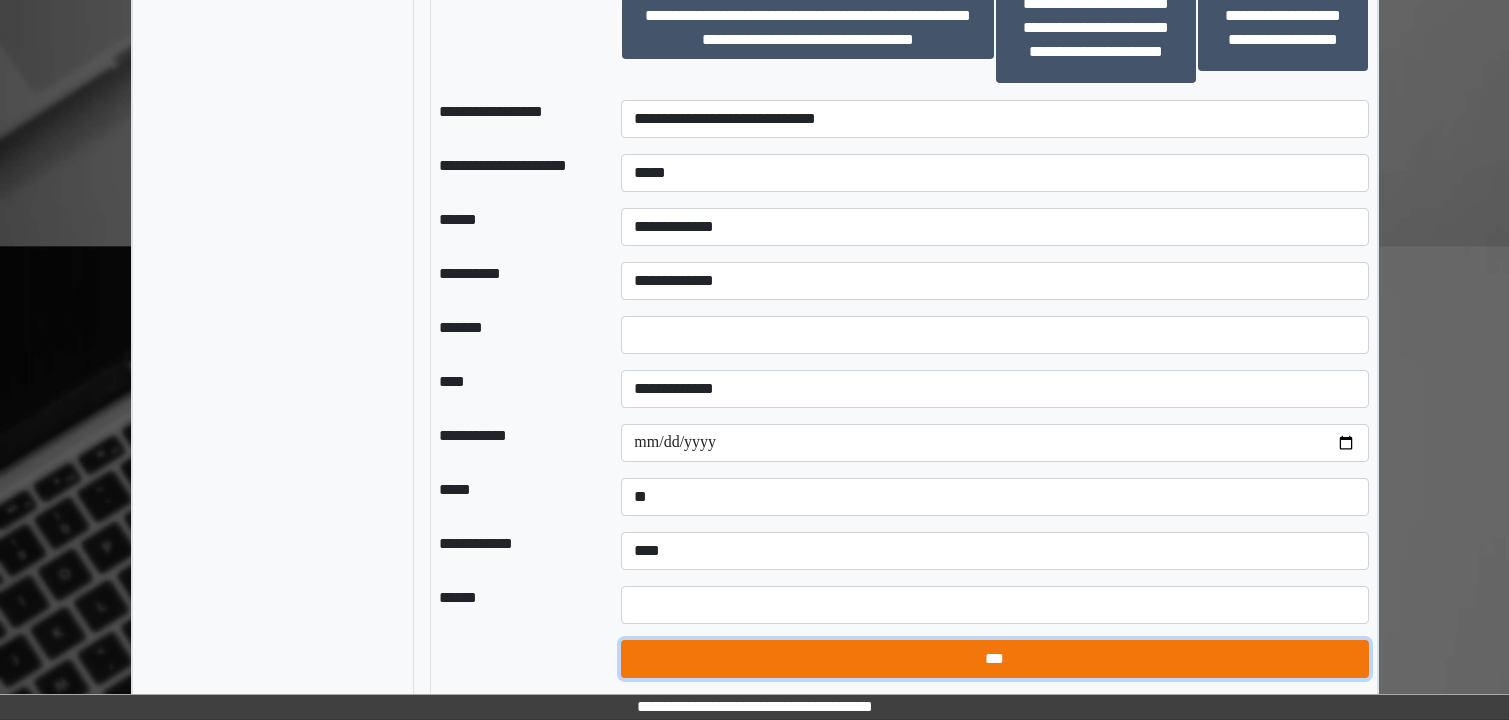 click on "***" at bounding box center (994, 659) 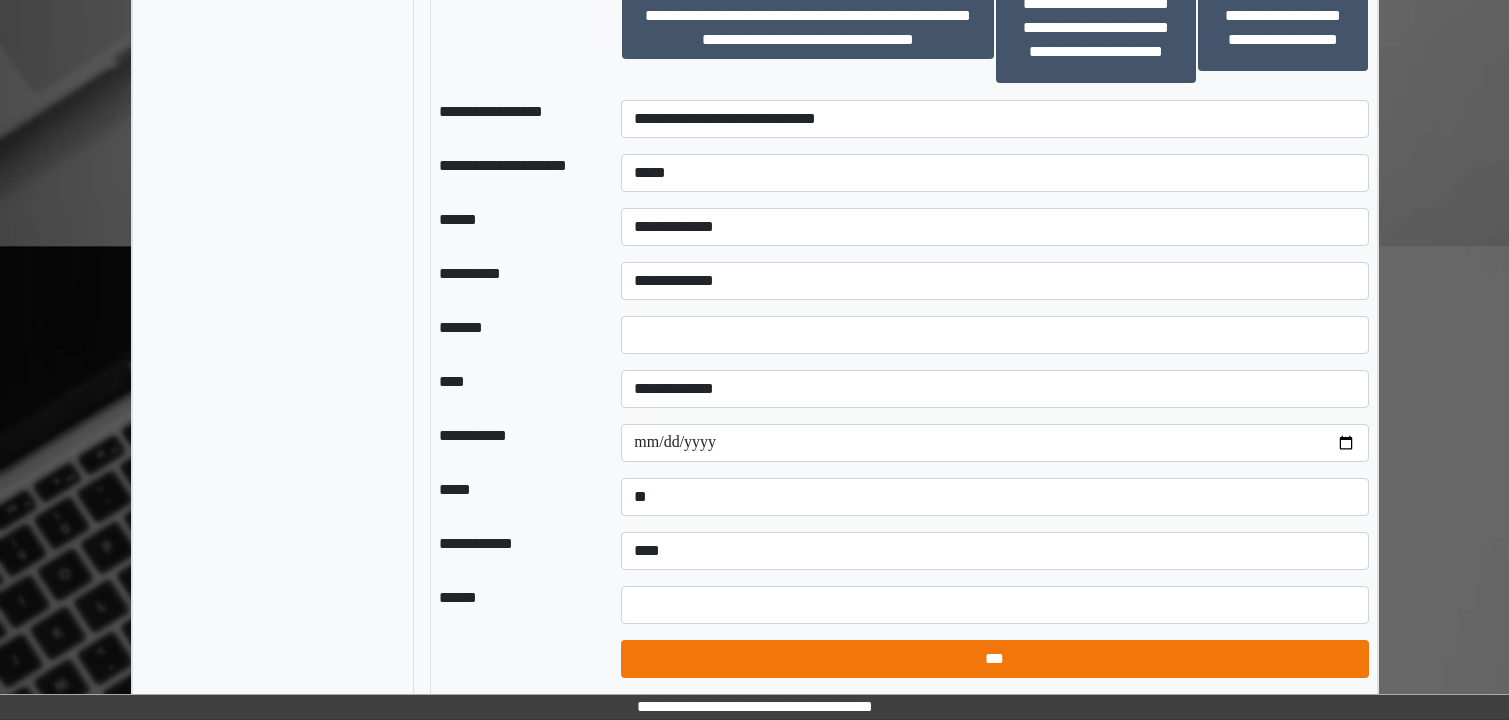 select on "*" 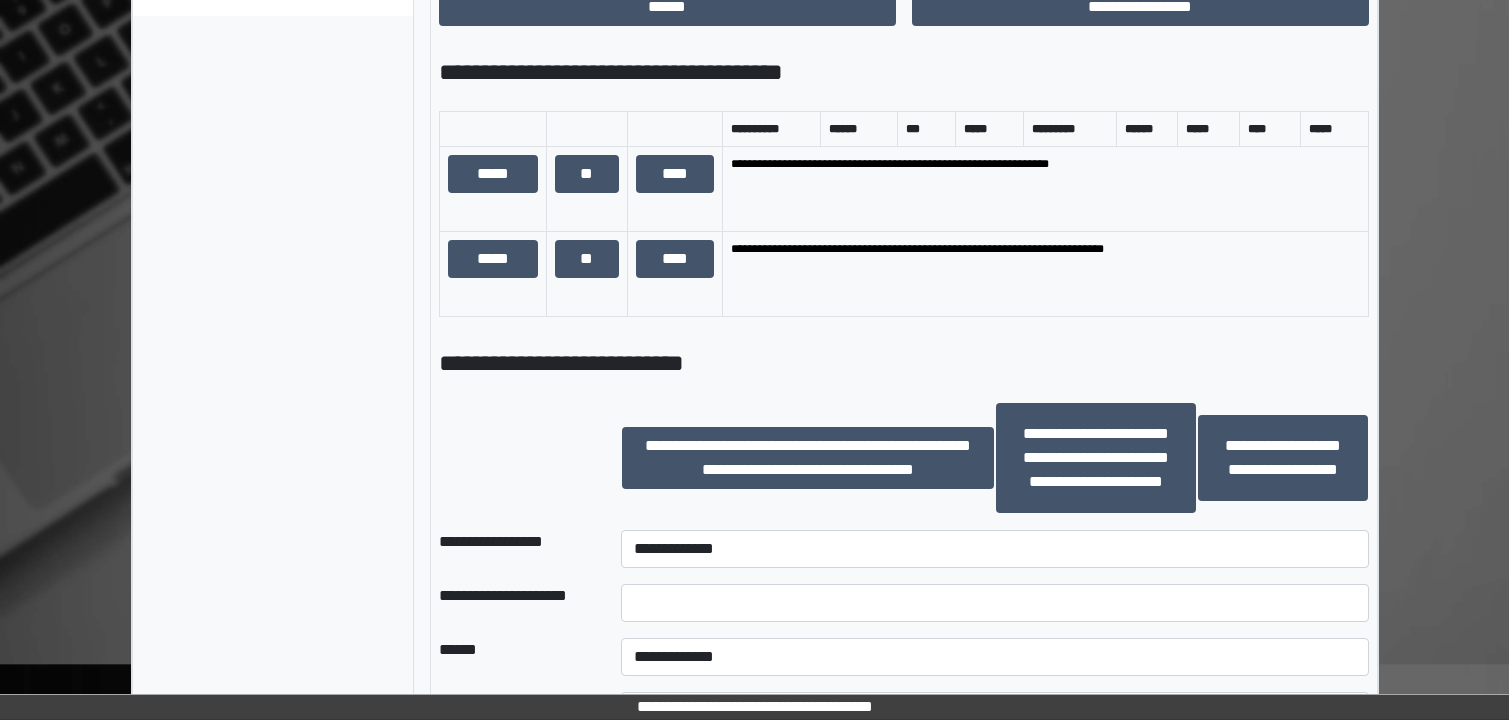 scroll, scrollTop: 770, scrollLeft: 0, axis: vertical 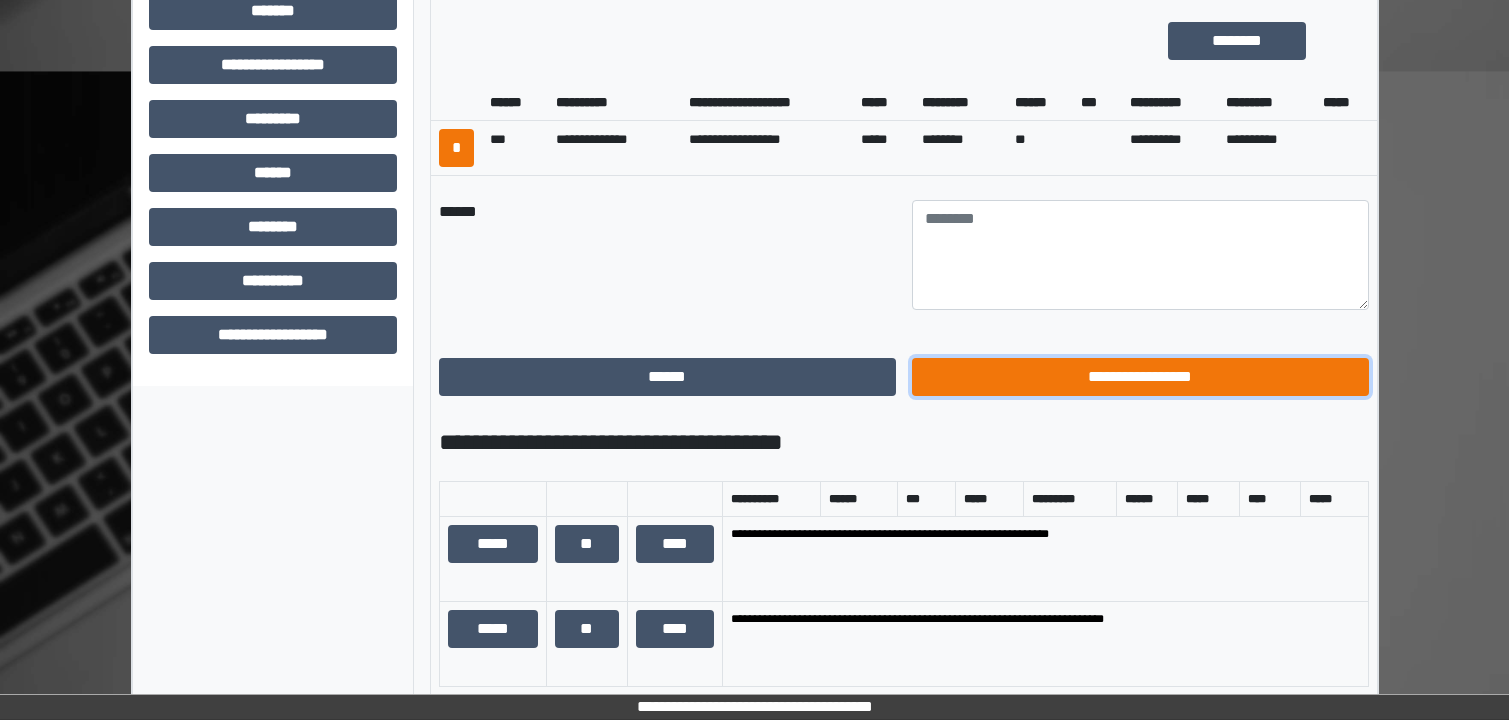 click on "**********" at bounding box center (1140, 377) 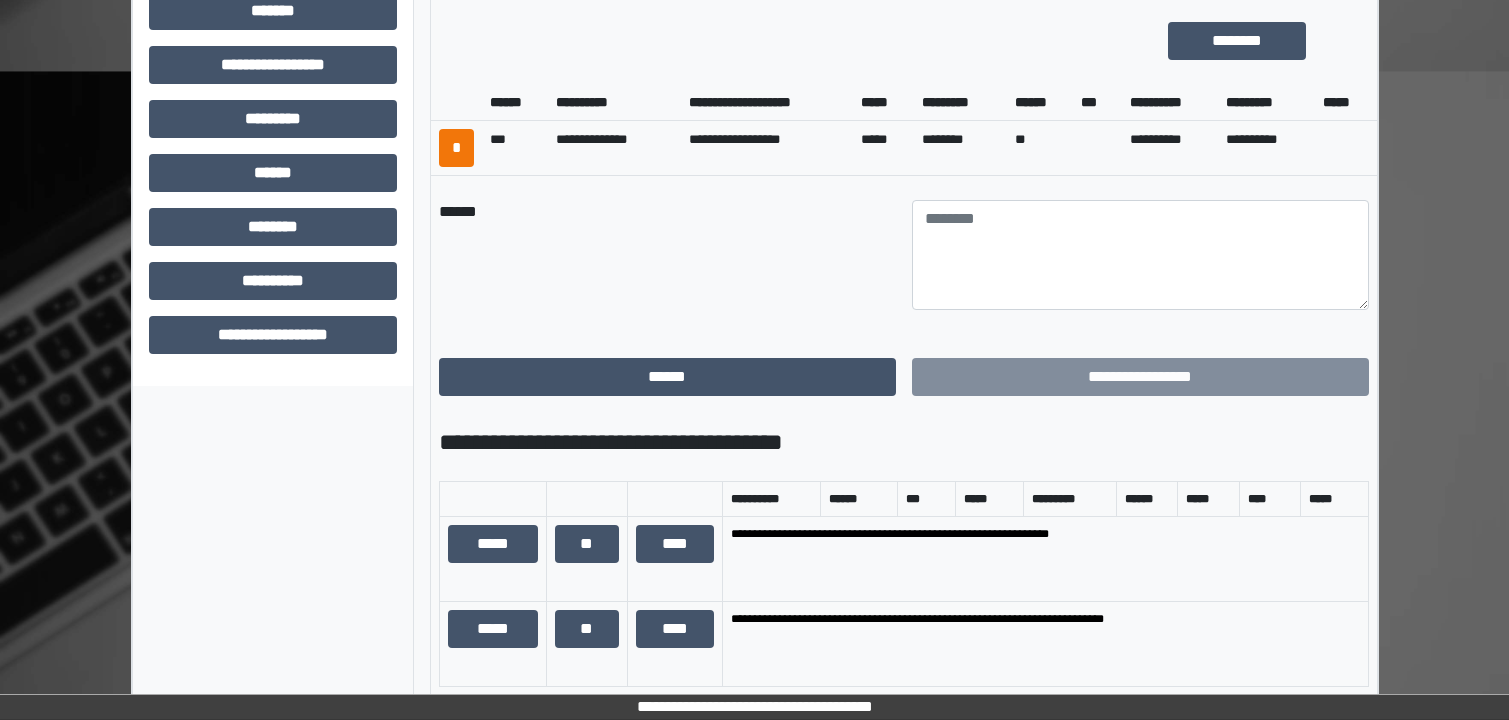 scroll, scrollTop: 454, scrollLeft: 0, axis: vertical 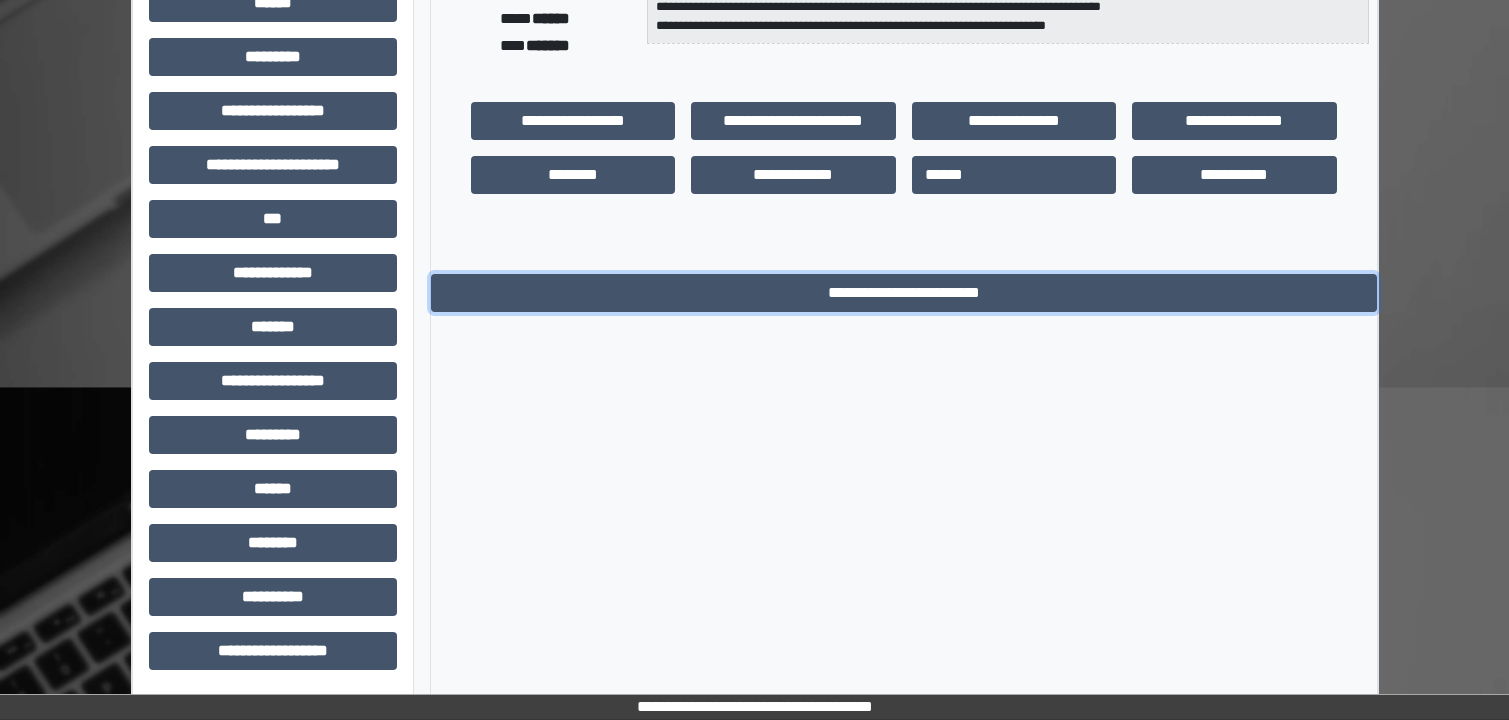 click on "**********" at bounding box center (904, 293) 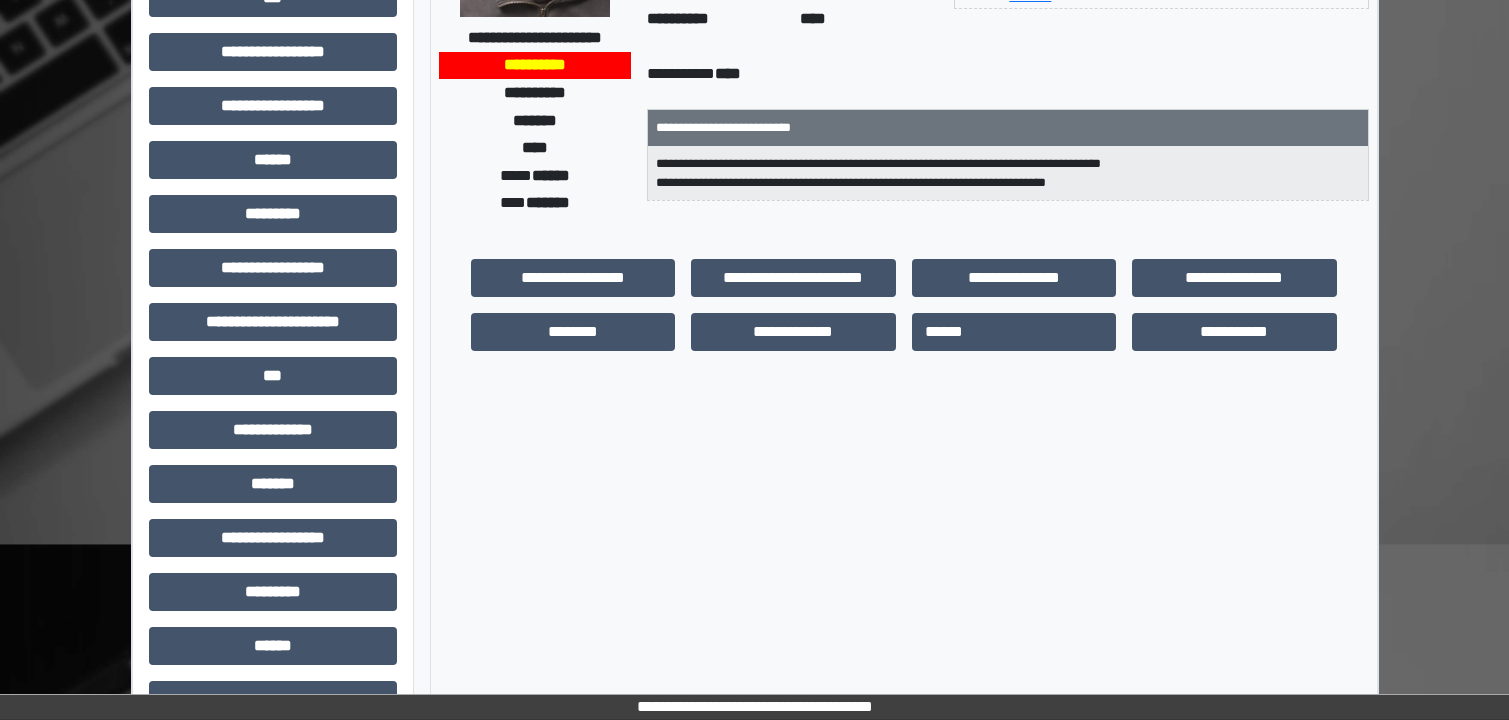 scroll, scrollTop: 0, scrollLeft: 0, axis: both 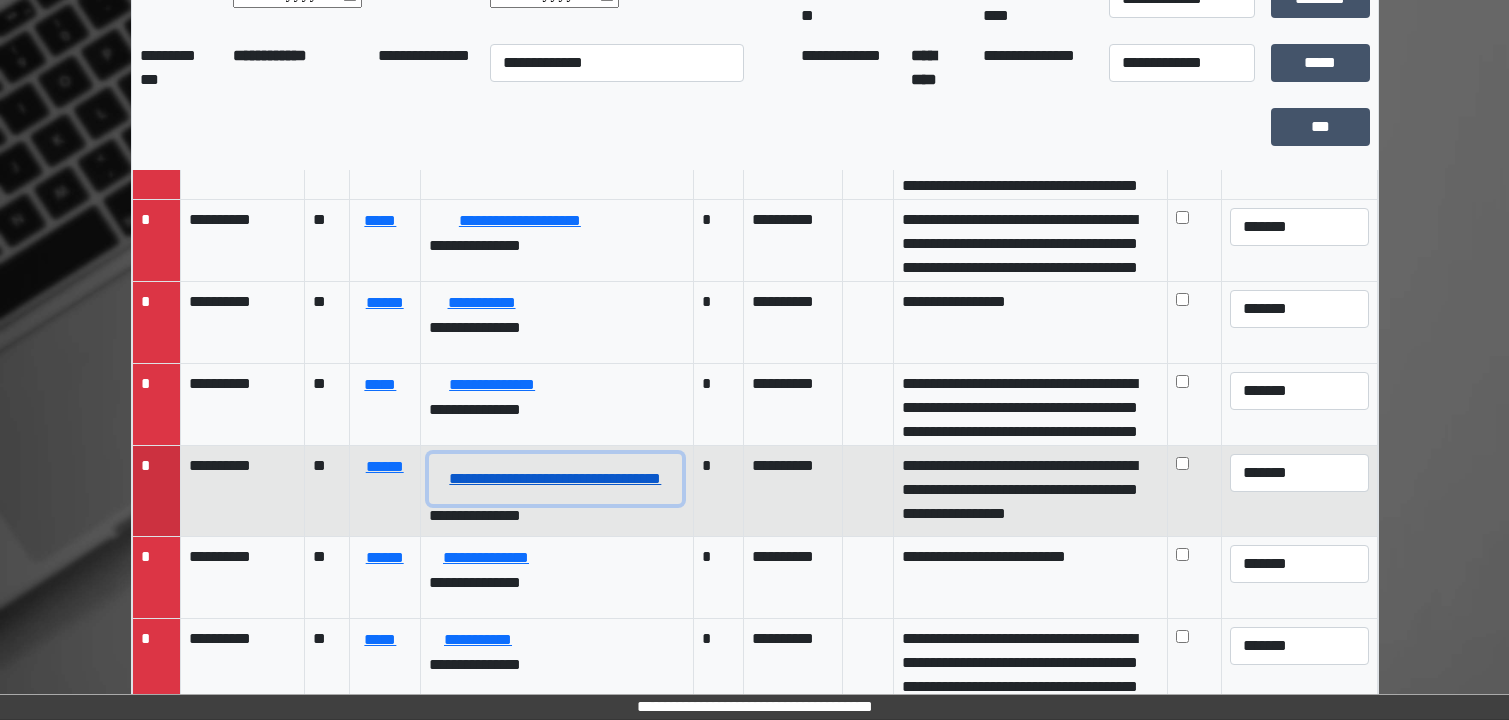 click on "**********" at bounding box center (556, 479) 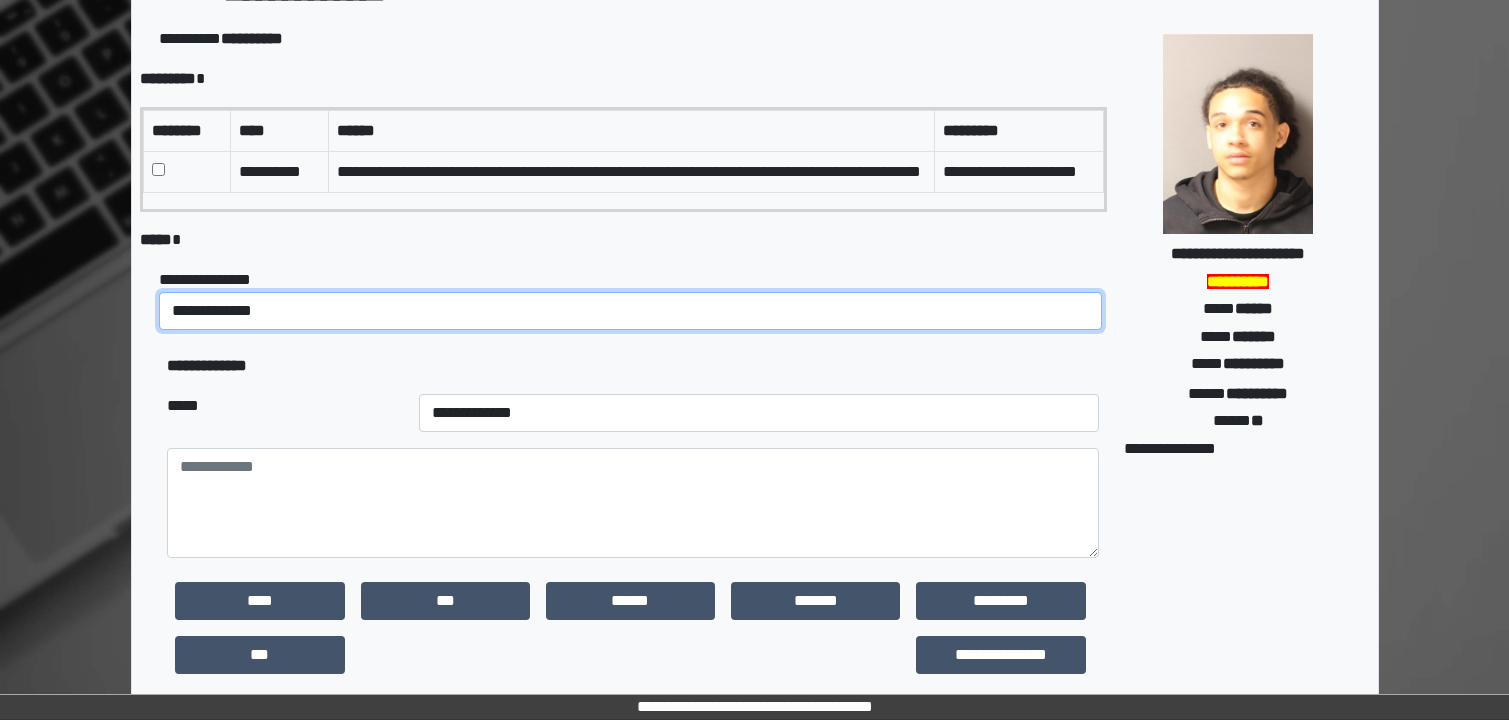 drag, startPoint x: 303, startPoint y: 335, endPoint x: 292, endPoint y: 330, distance: 12.083046 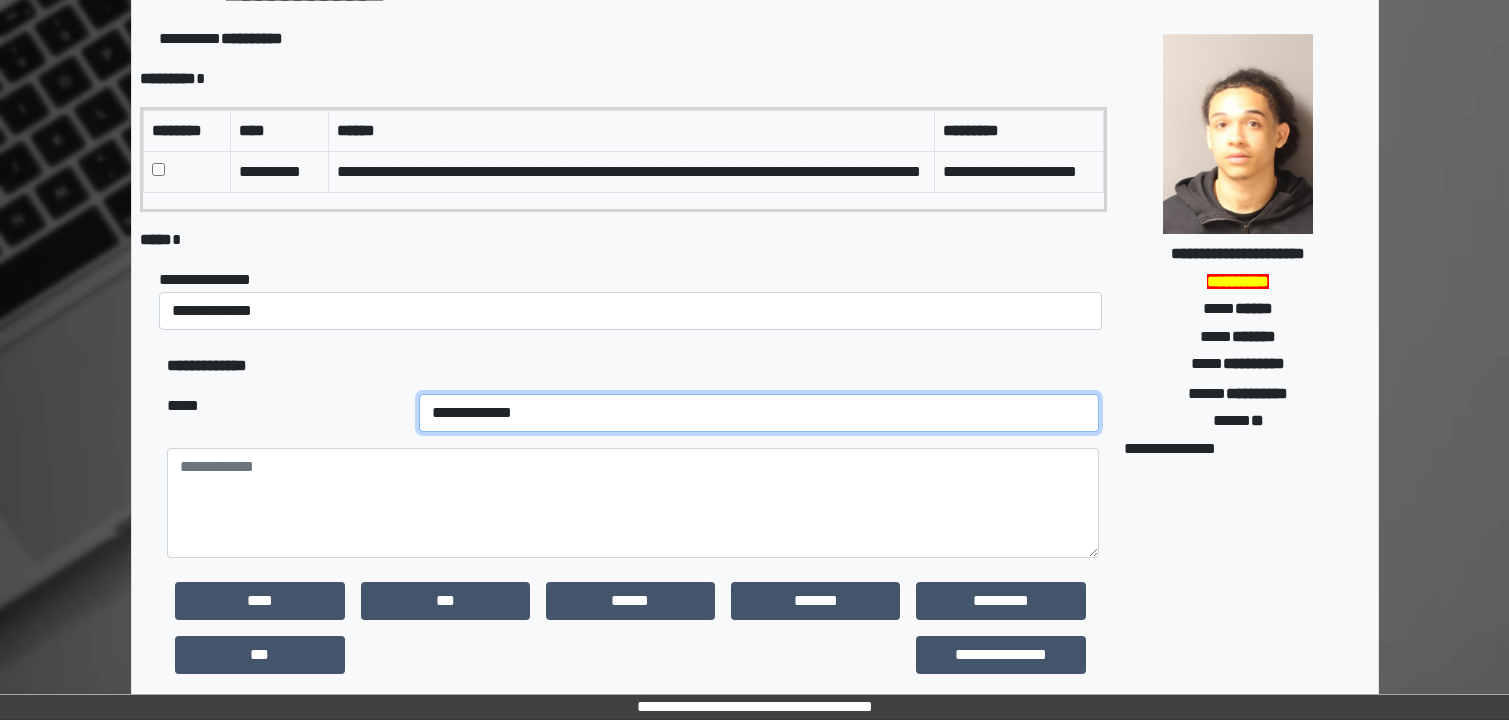click on "**********" at bounding box center (759, 413) 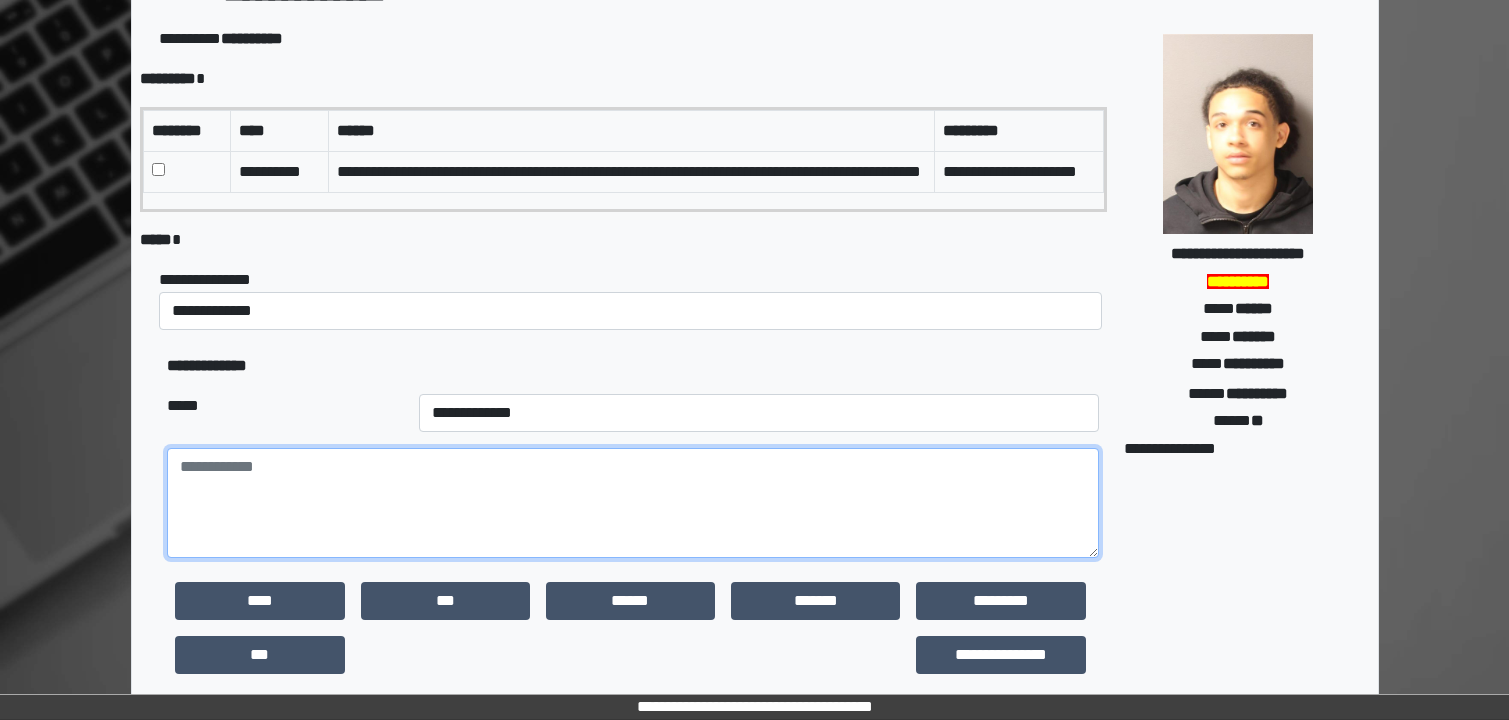 click at bounding box center [632, 503] 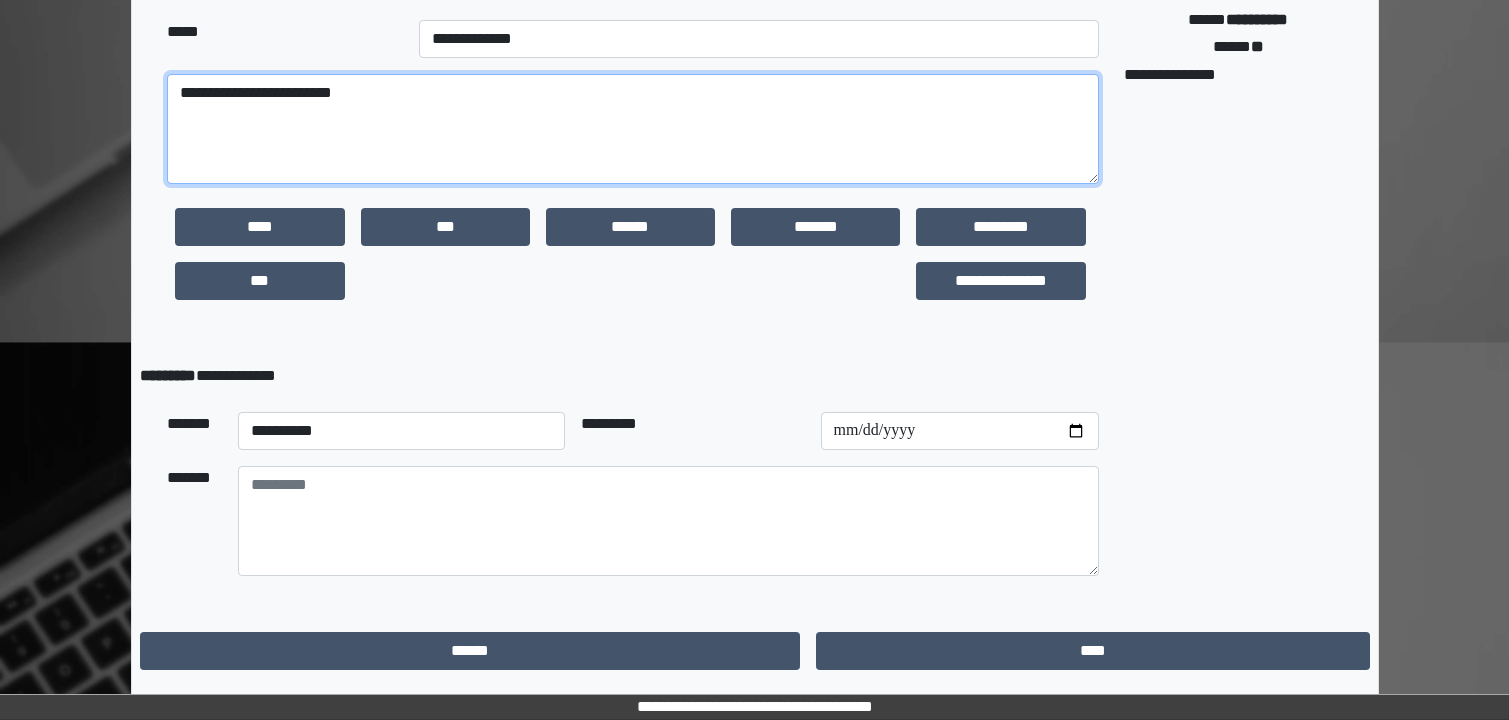 scroll, scrollTop: 514, scrollLeft: 0, axis: vertical 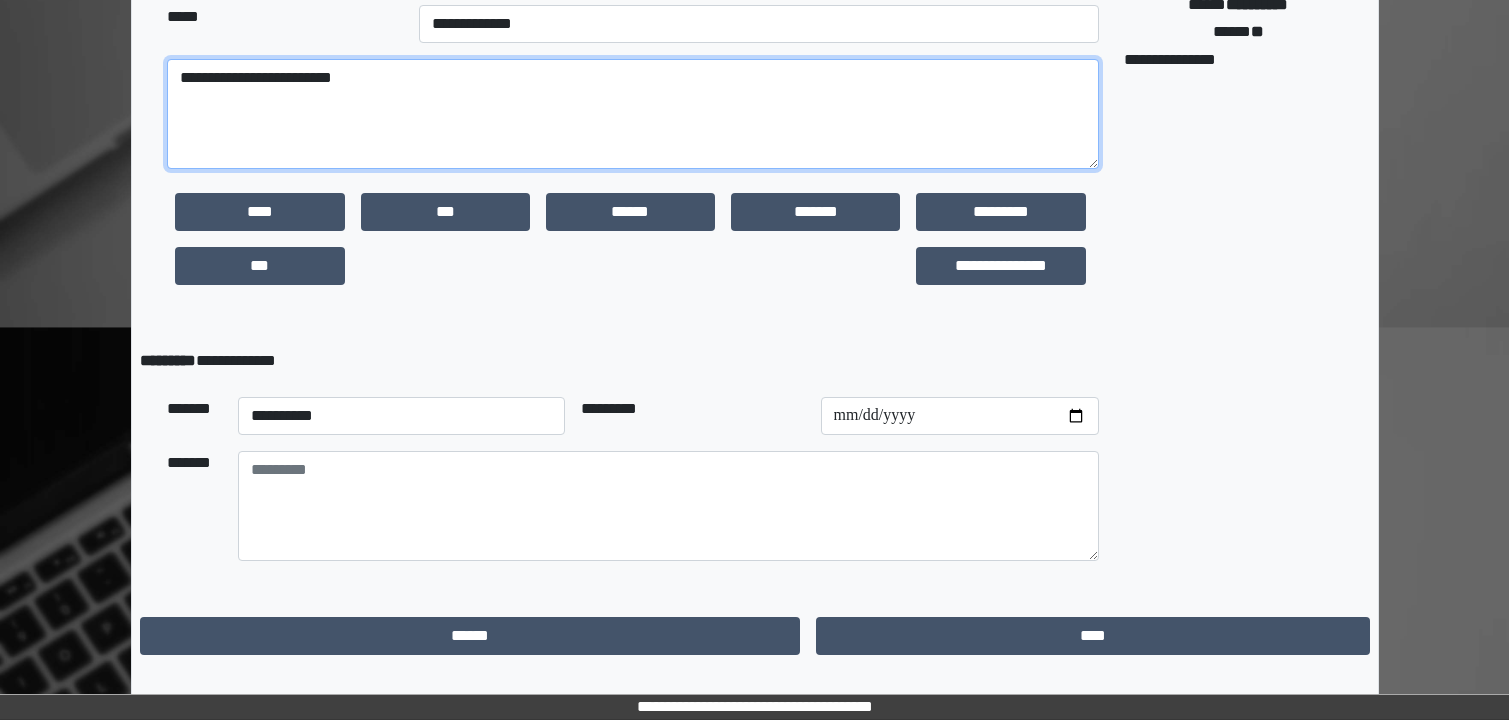 type on "**********" 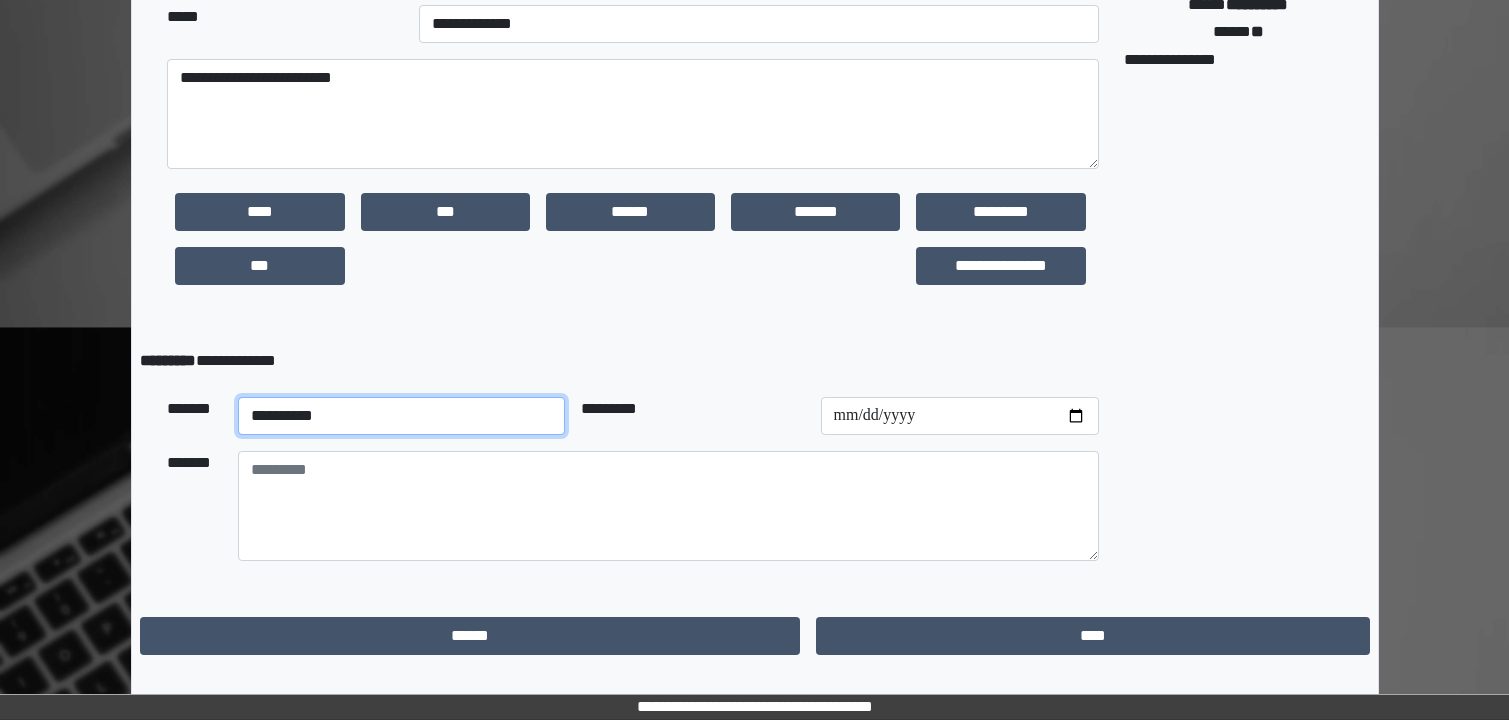 click on "**********" at bounding box center [402, 416] 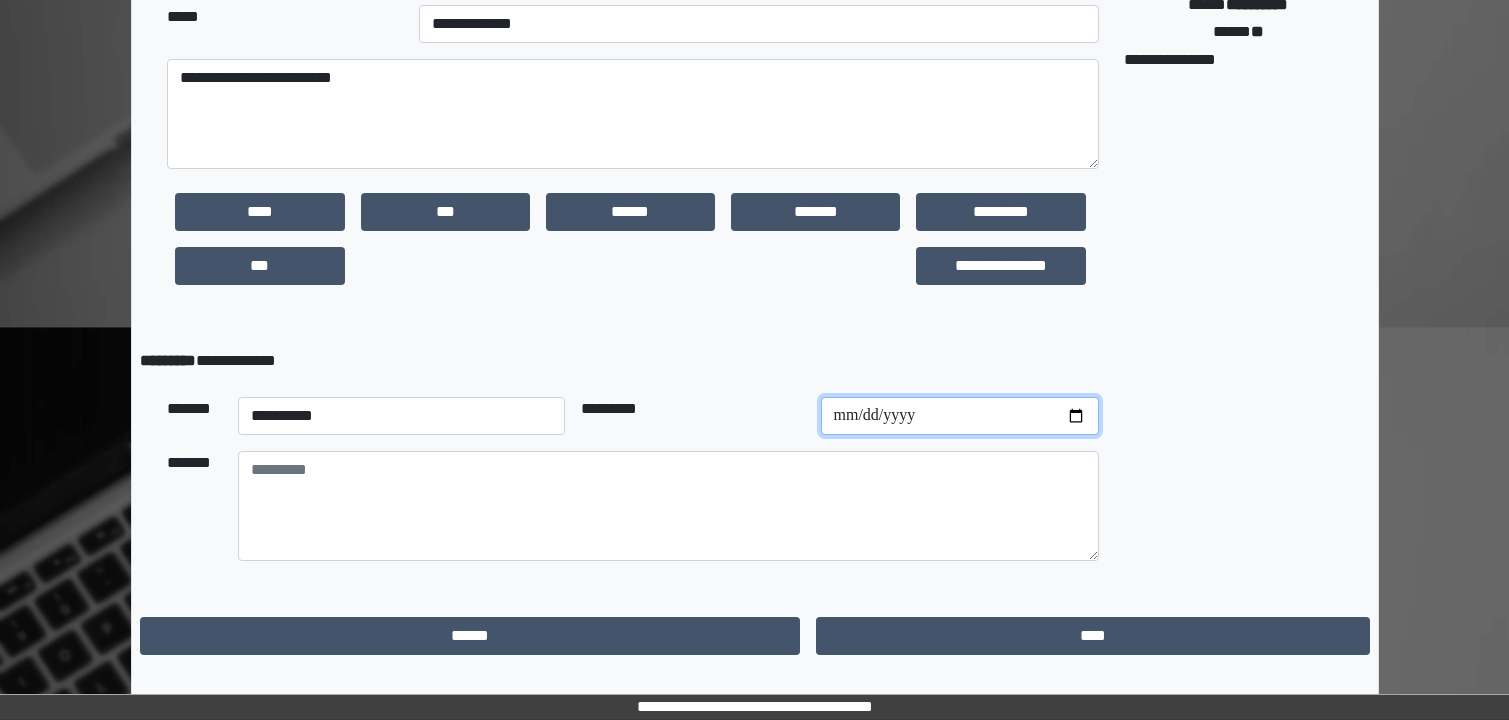 click at bounding box center [960, 416] 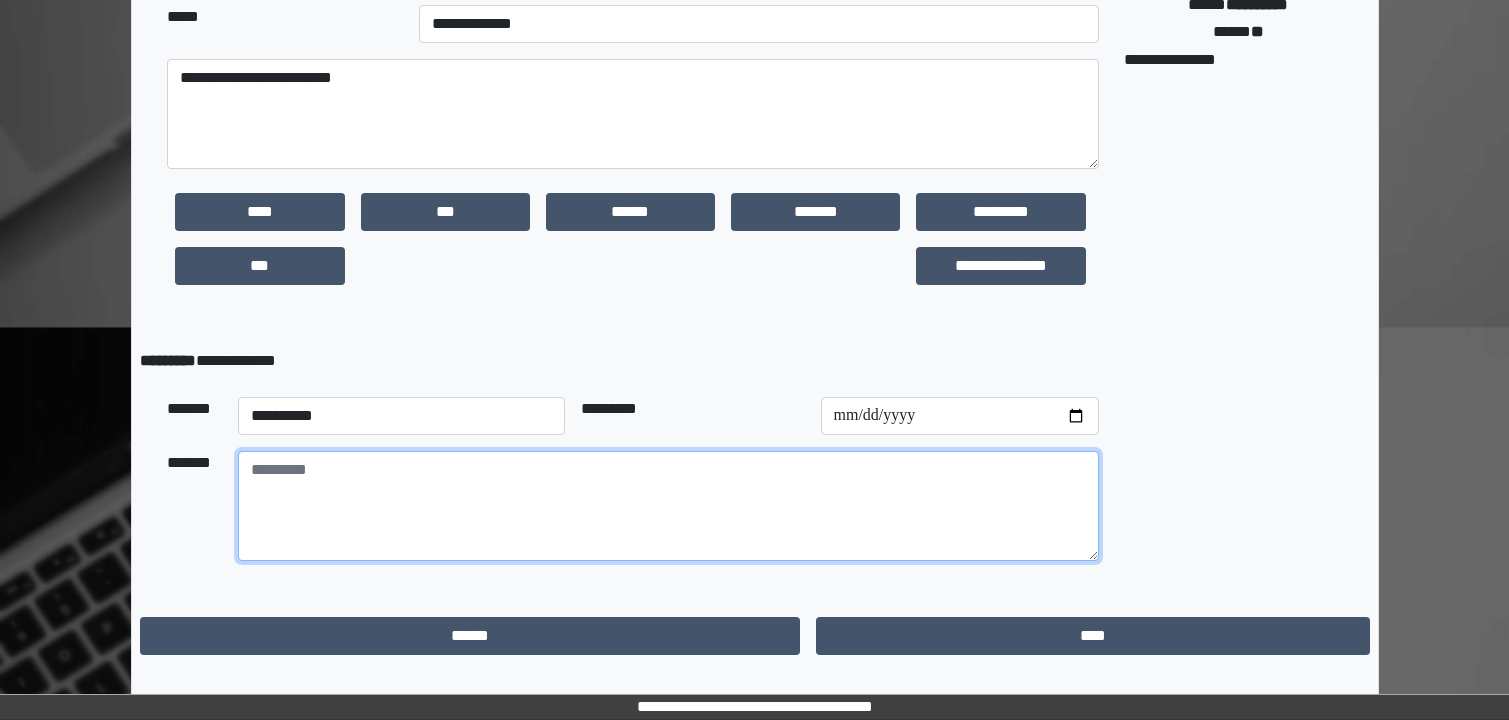 click at bounding box center [668, 506] 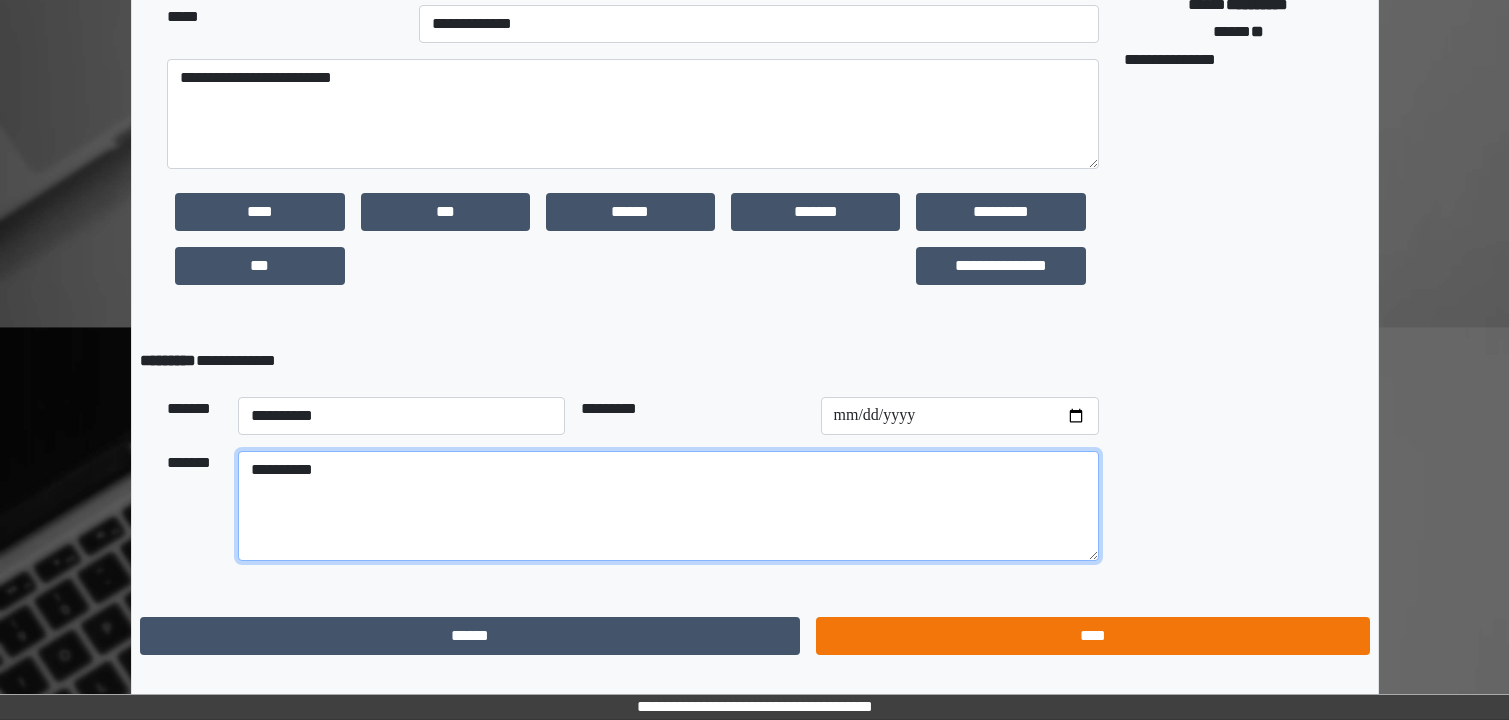type on "**********" 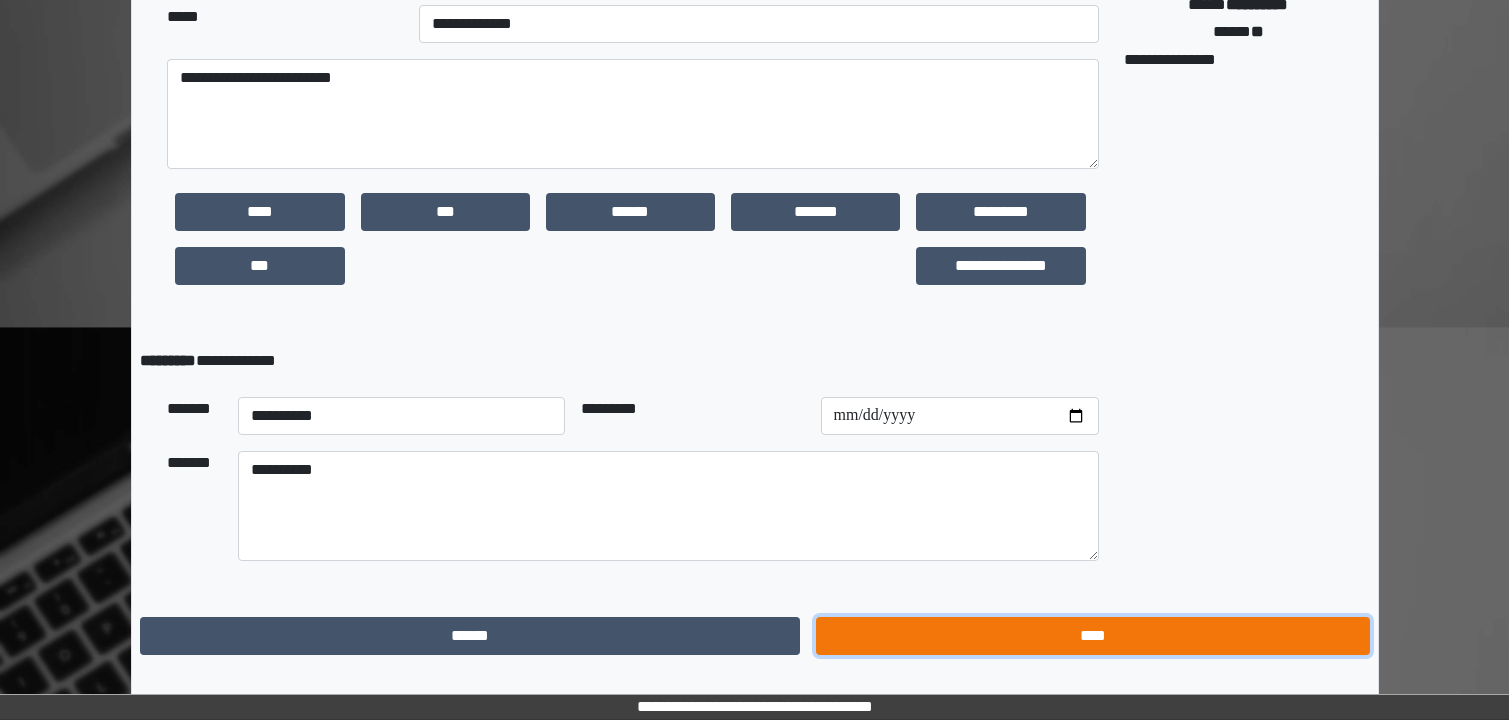 click on "****" at bounding box center [1092, 636] 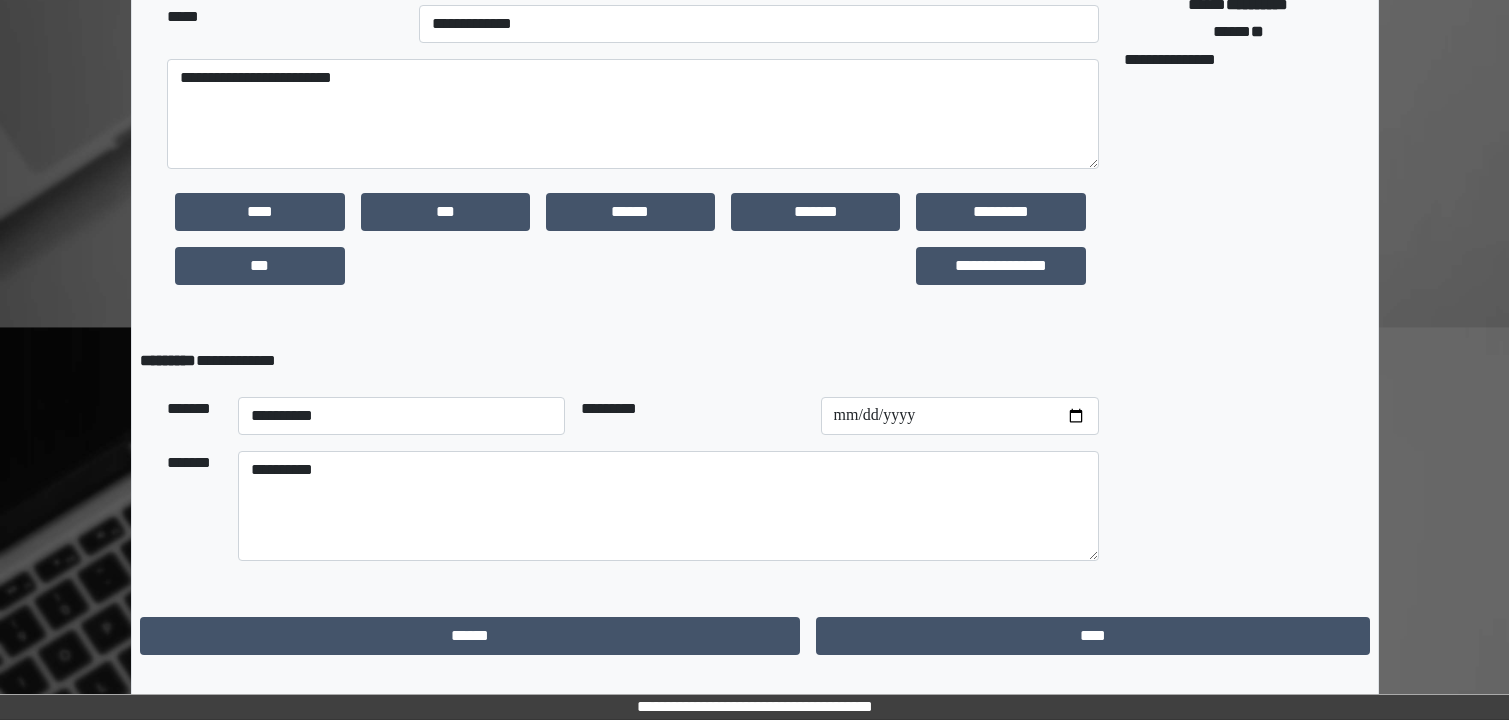 scroll, scrollTop: 0, scrollLeft: 0, axis: both 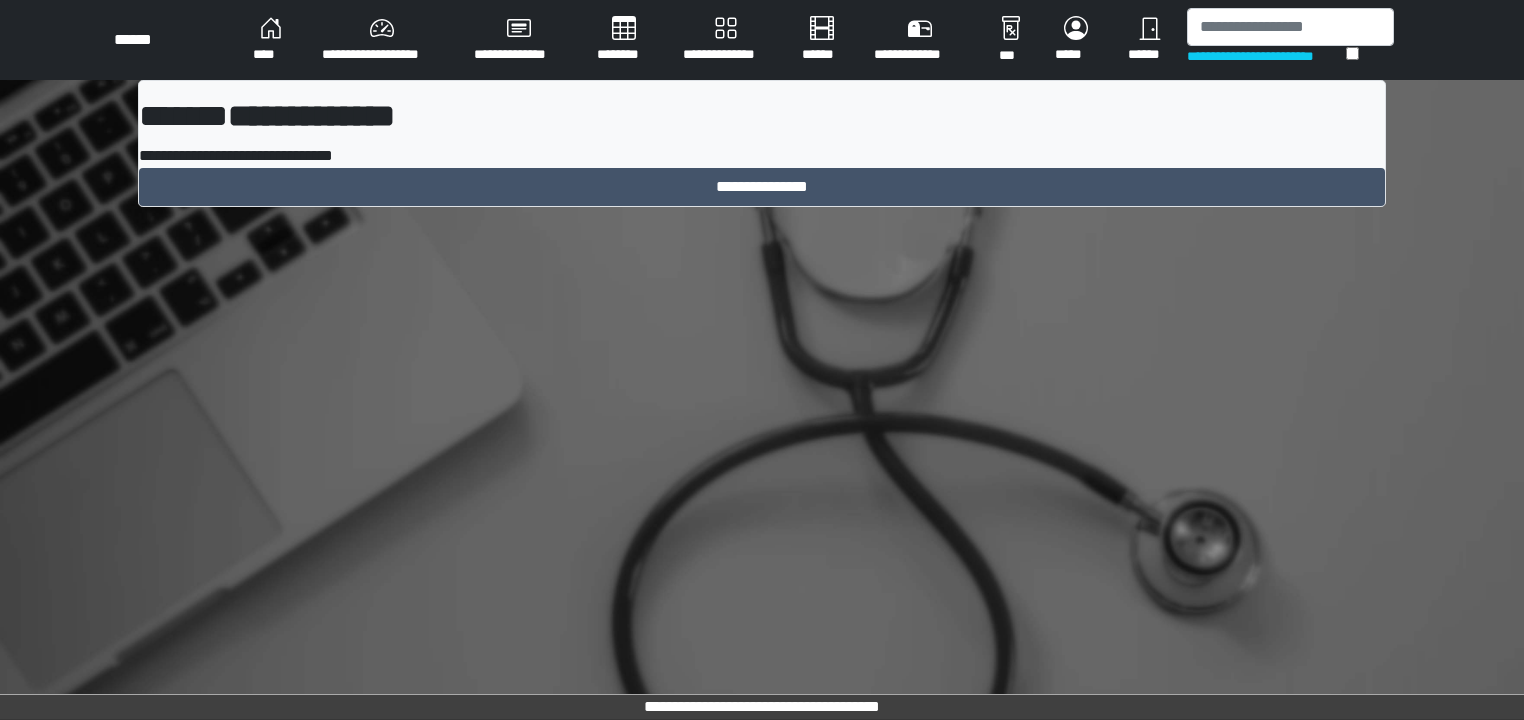 click on "**********" at bounding box center (762, 143) 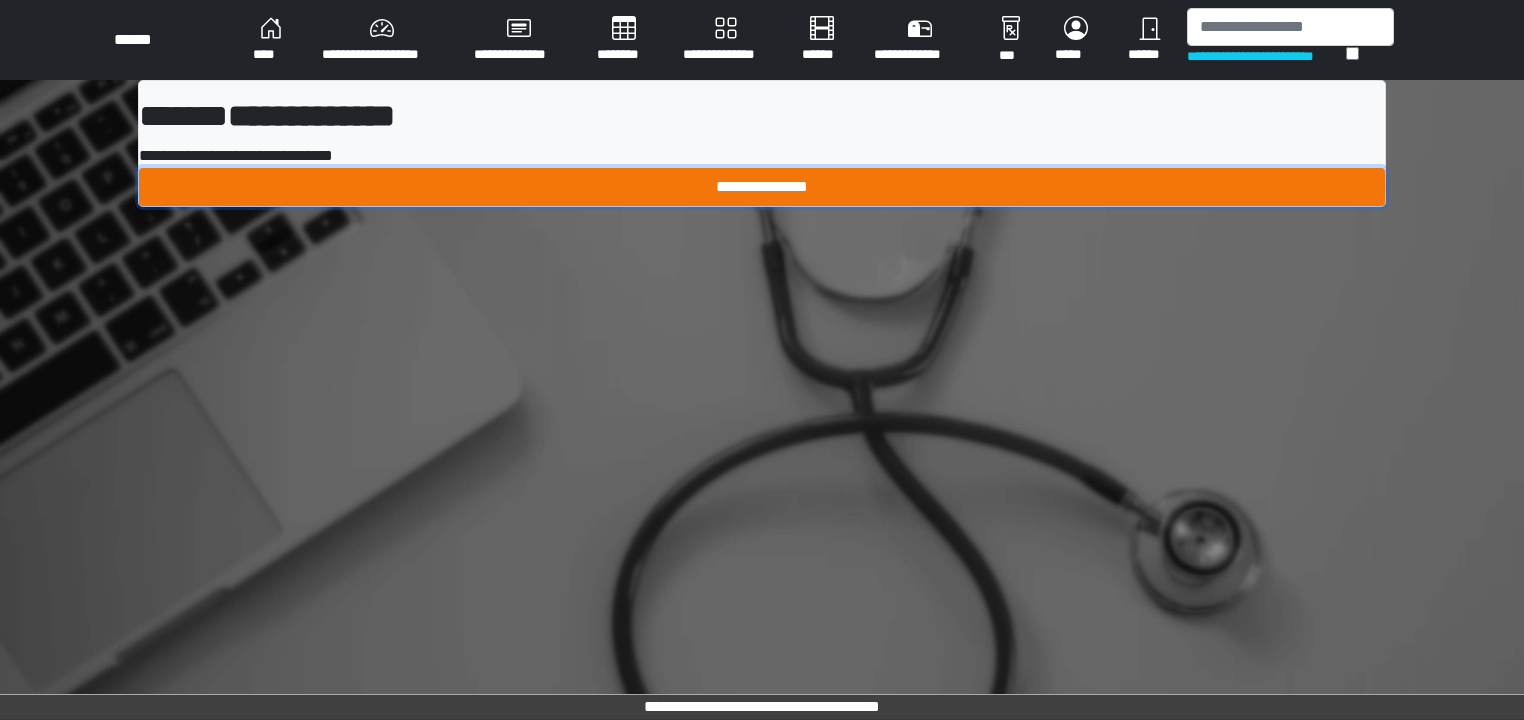 click on "**********" at bounding box center [762, 187] 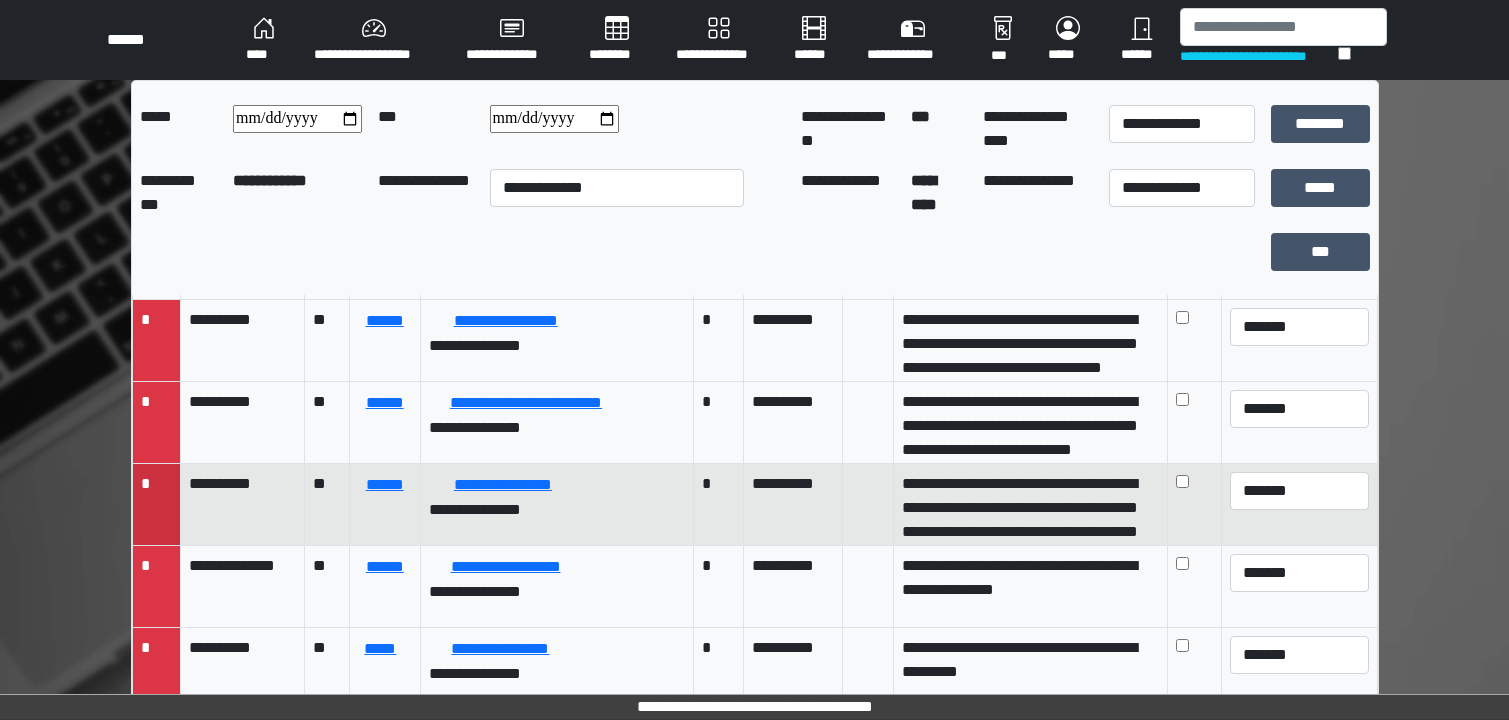 scroll, scrollTop: 0, scrollLeft: 0, axis: both 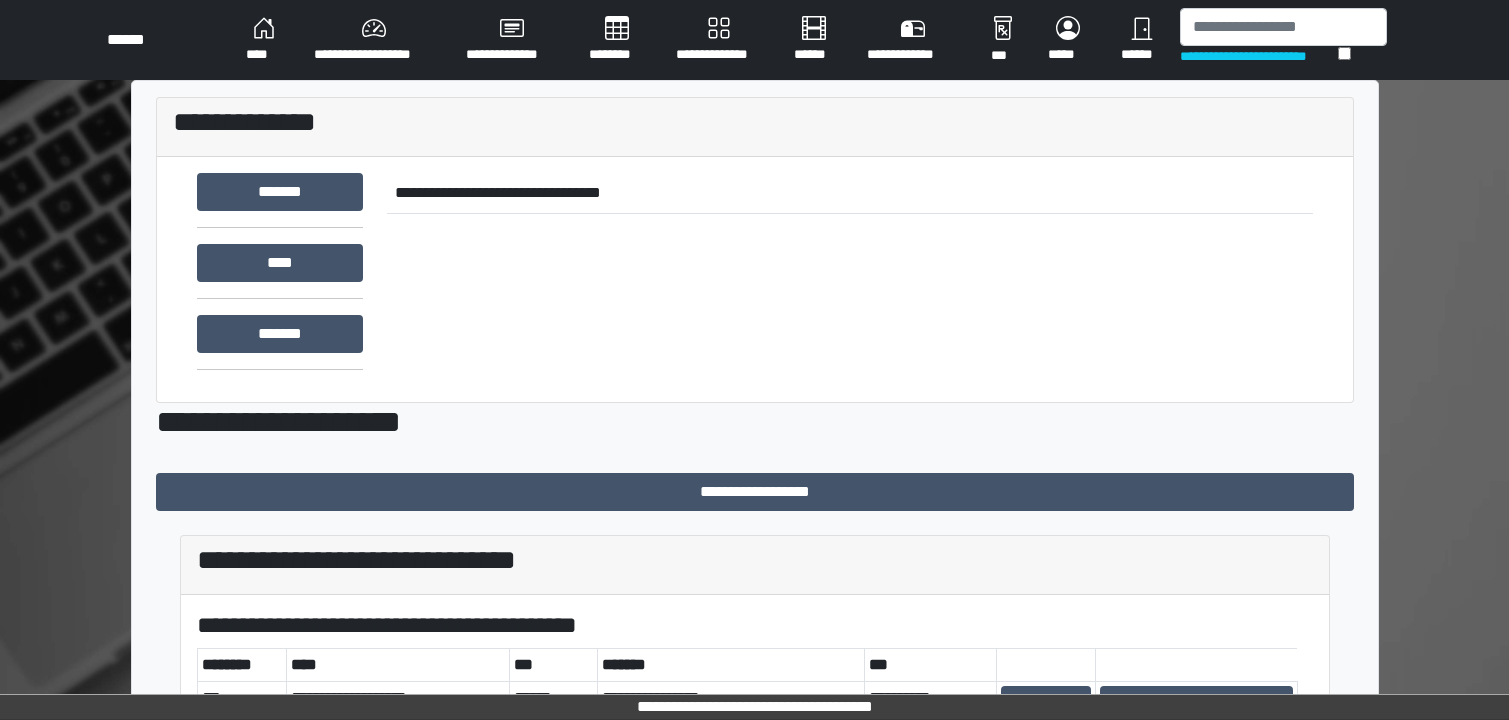 click on "********" at bounding box center (616, 40) 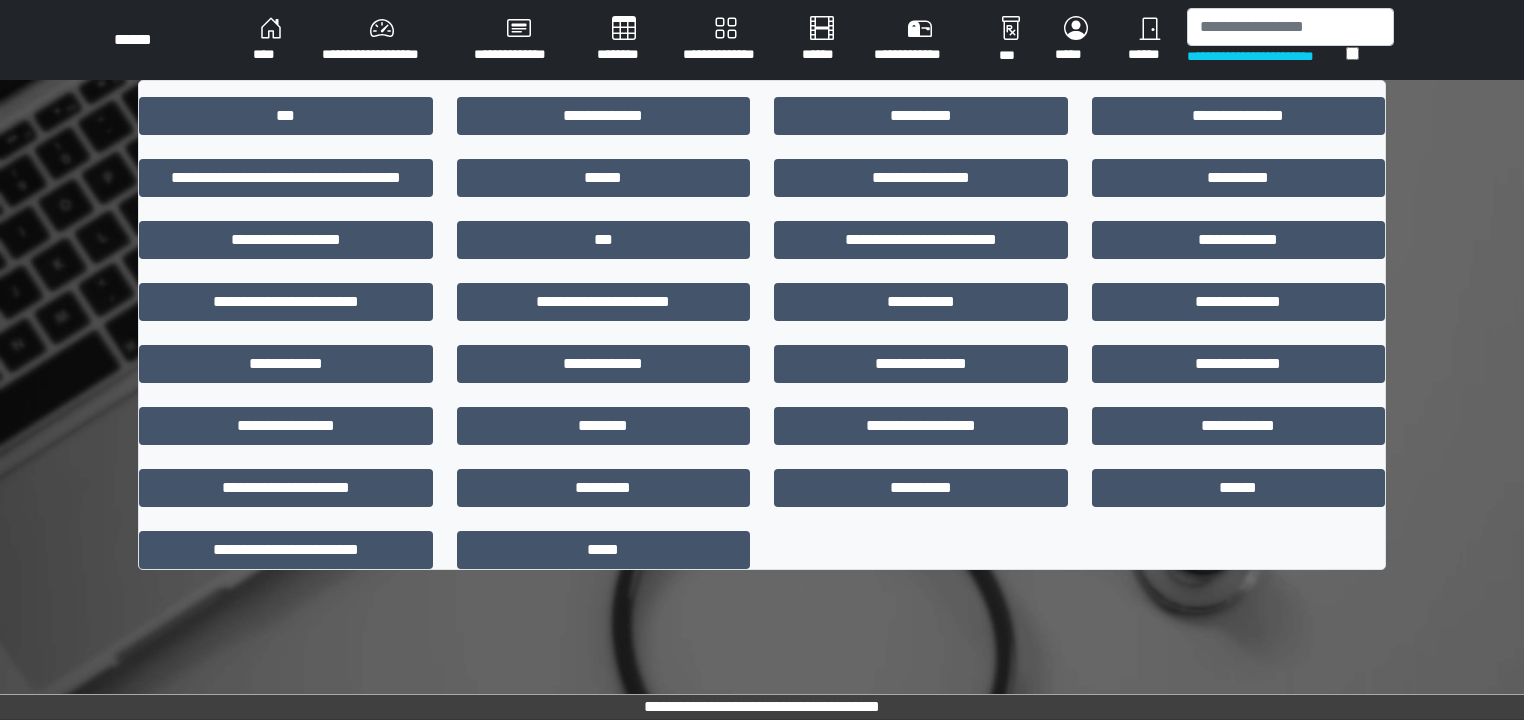 click at bounding box center [762, 457] 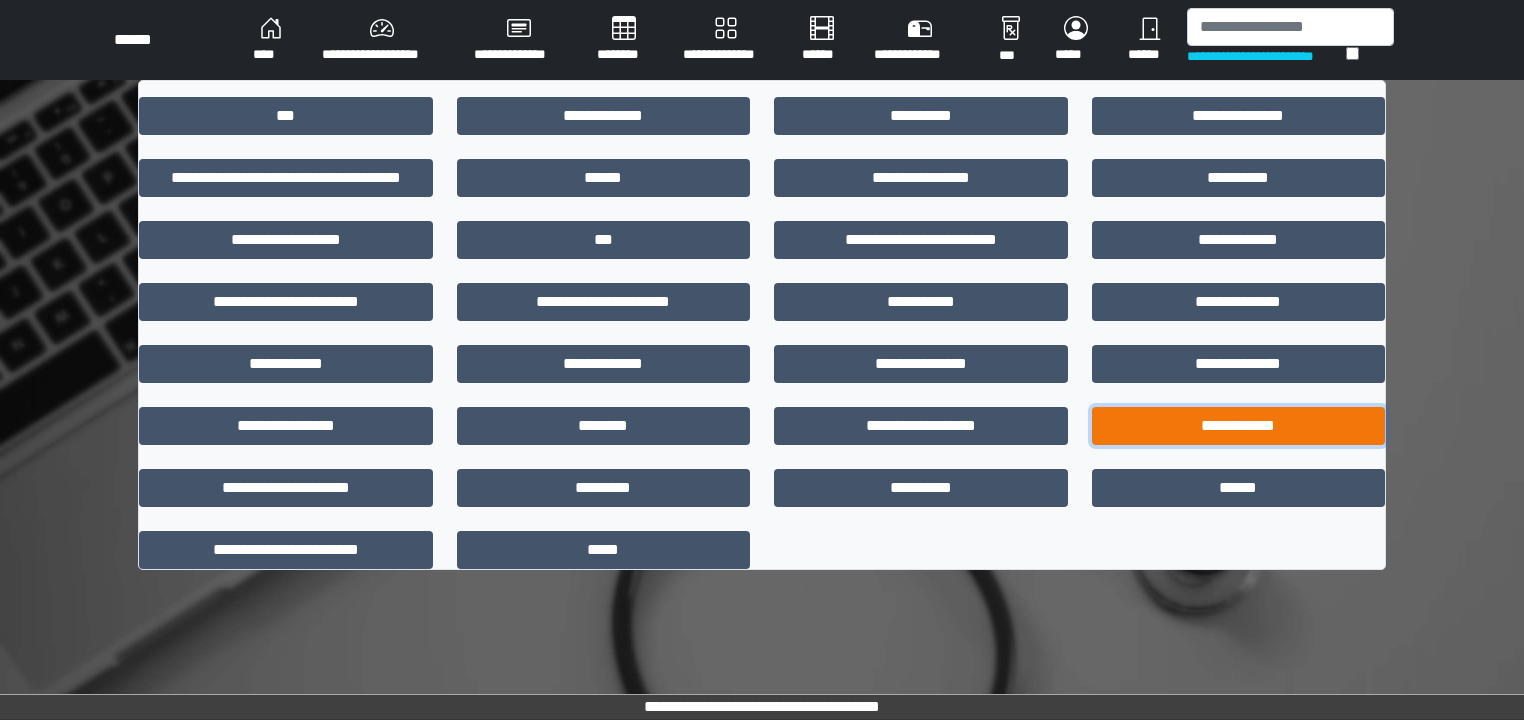 click on "**********" at bounding box center (1239, 426) 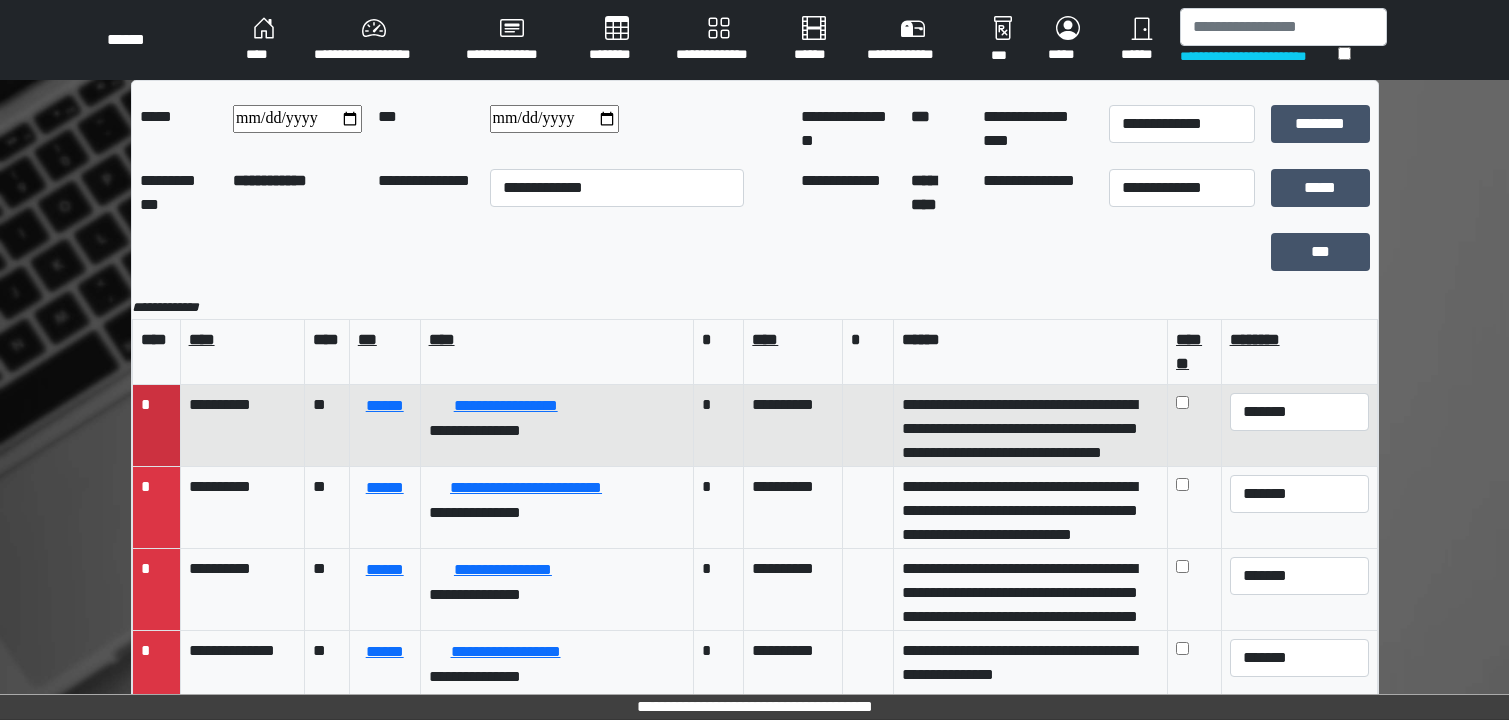 scroll, scrollTop: 31, scrollLeft: 0, axis: vertical 